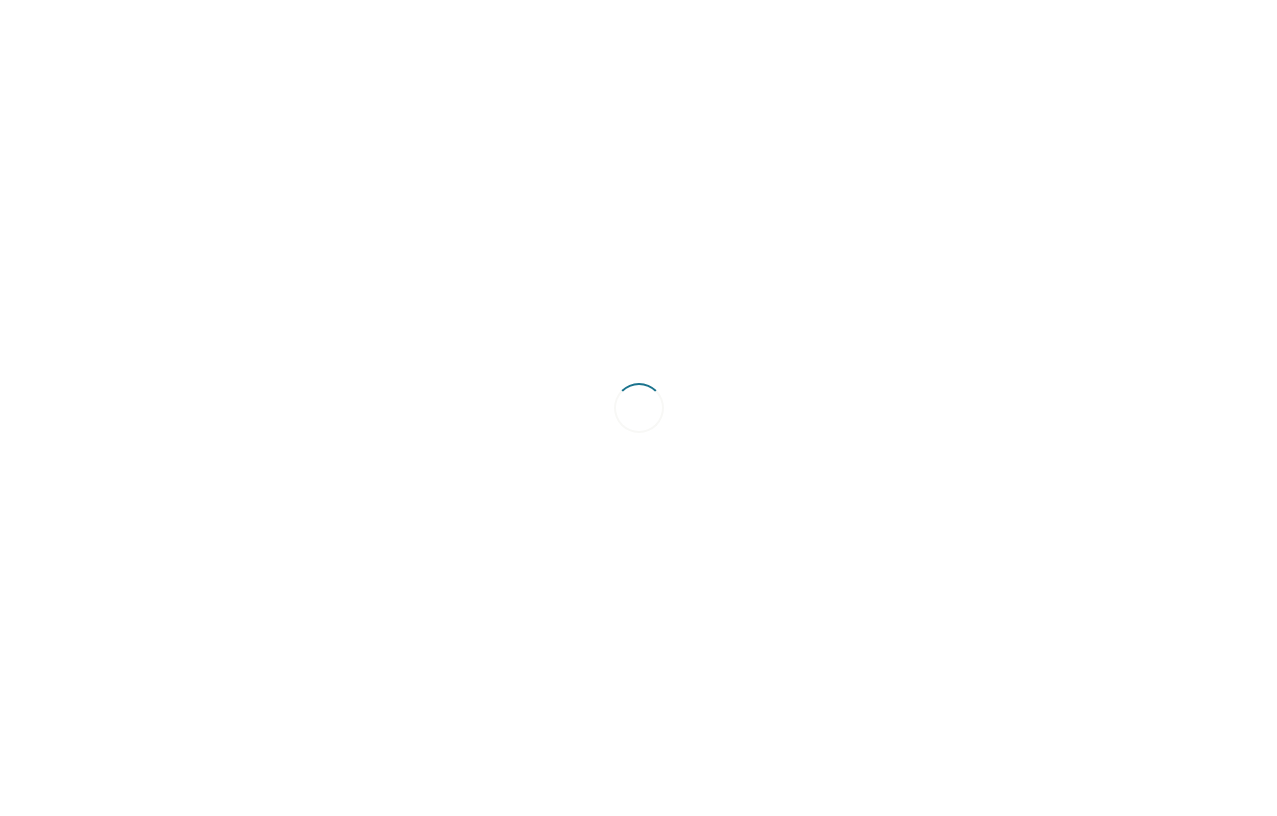 scroll, scrollTop: 0, scrollLeft: 0, axis: both 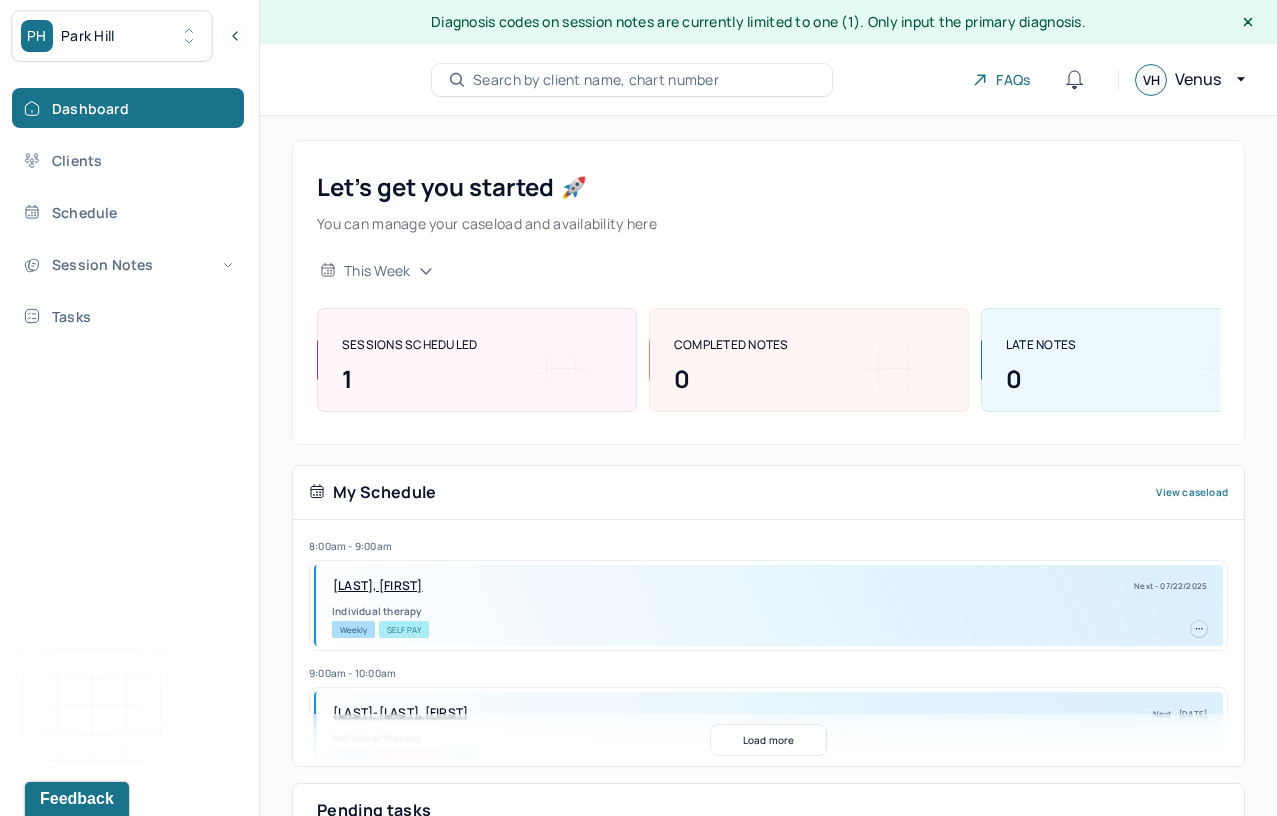 click on "PH Park Hill" at bounding box center [112, 36] 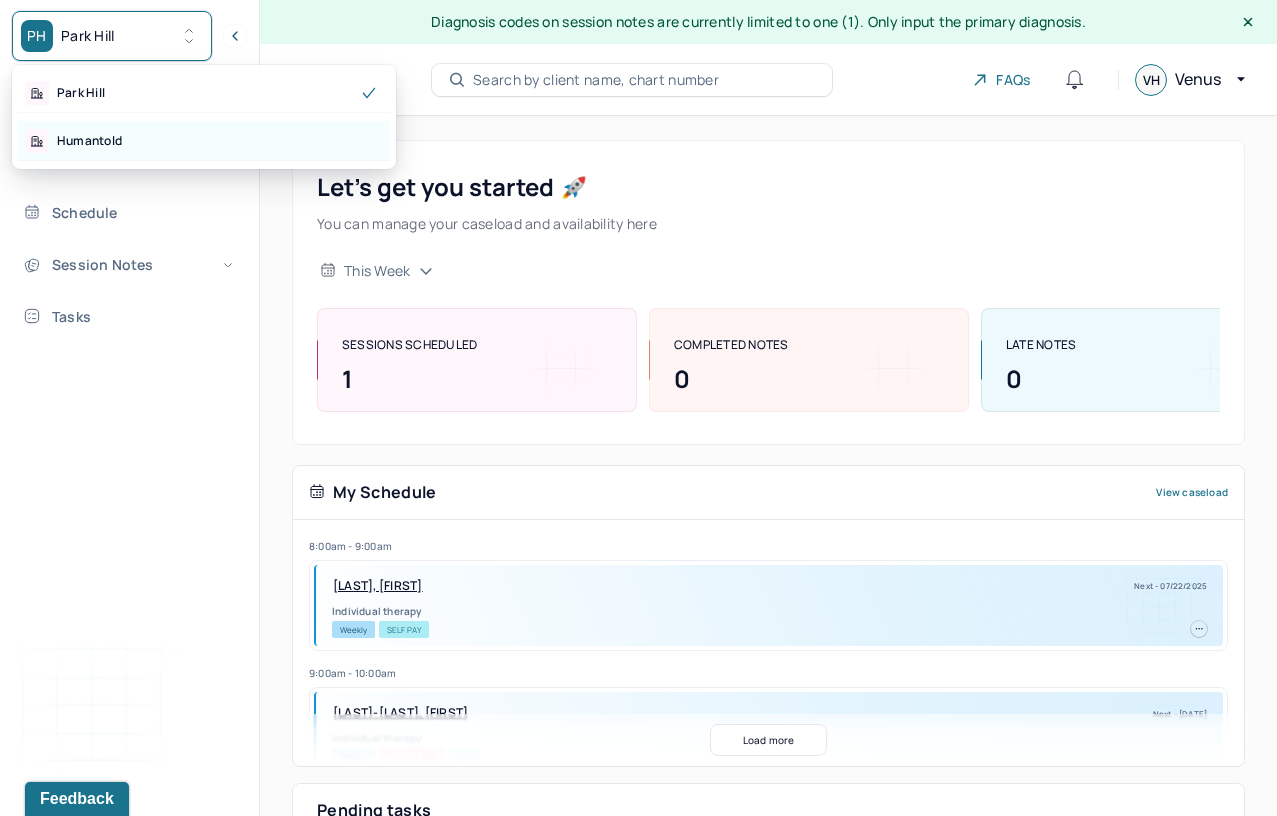 click on "Humantold" at bounding box center (204, 141) 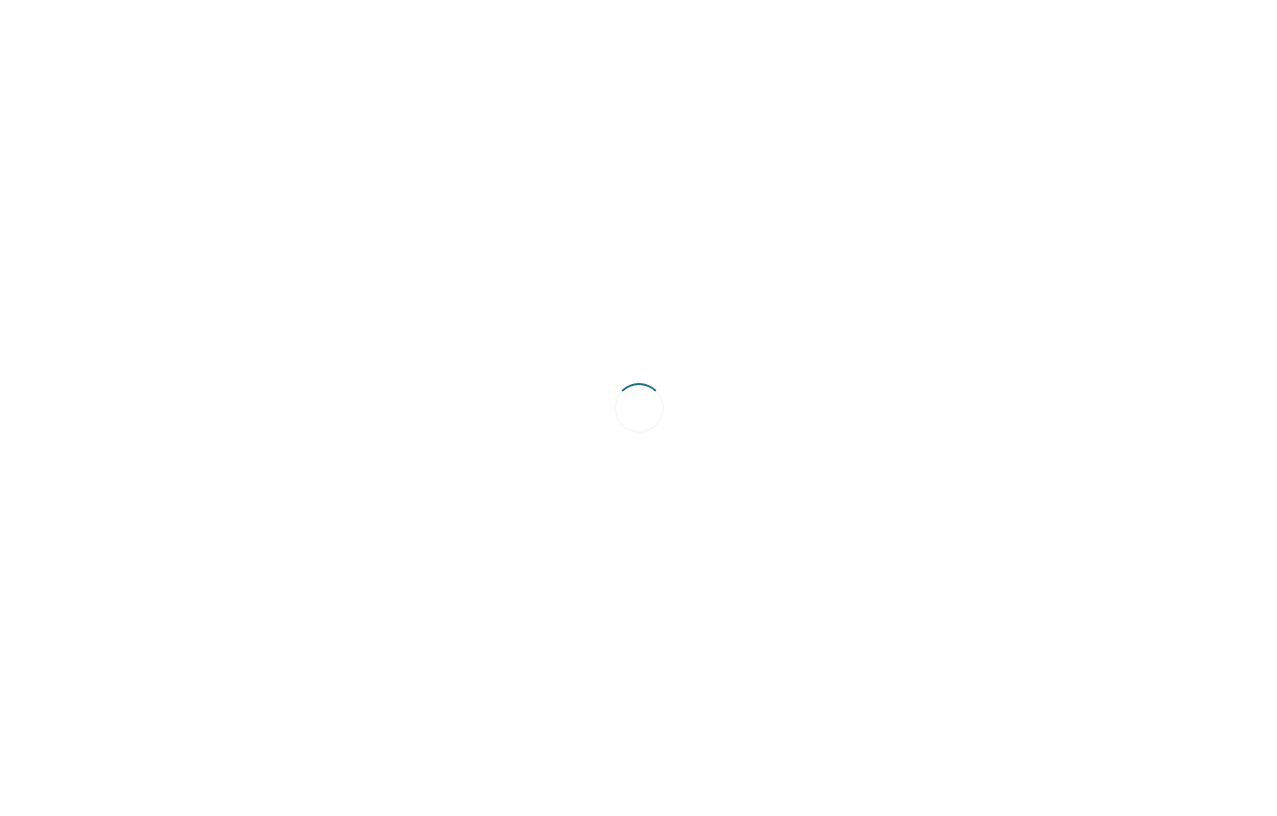 scroll, scrollTop: 0, scrollLeft: 0, axis: both 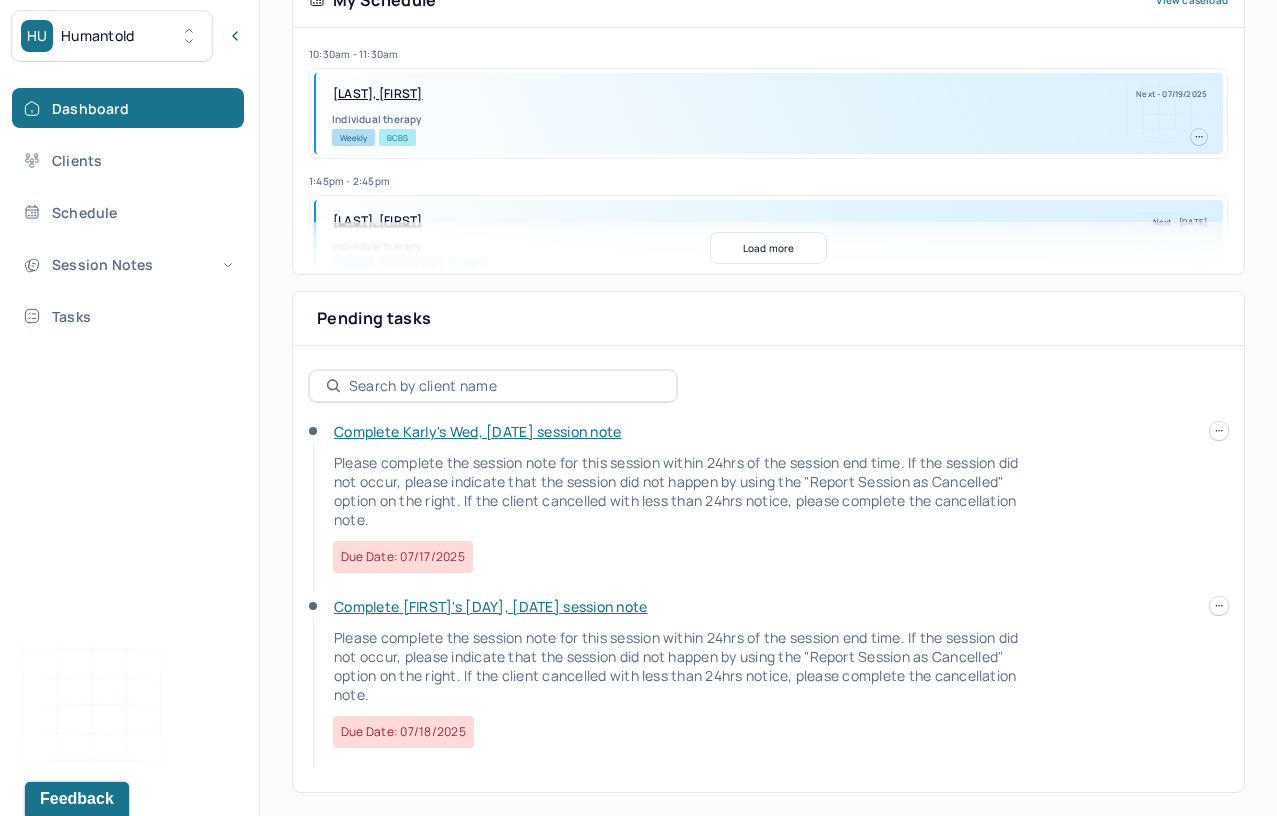 click on "Complete Karly's Wed, [DATE] session note" at bounding box center (477, 431) 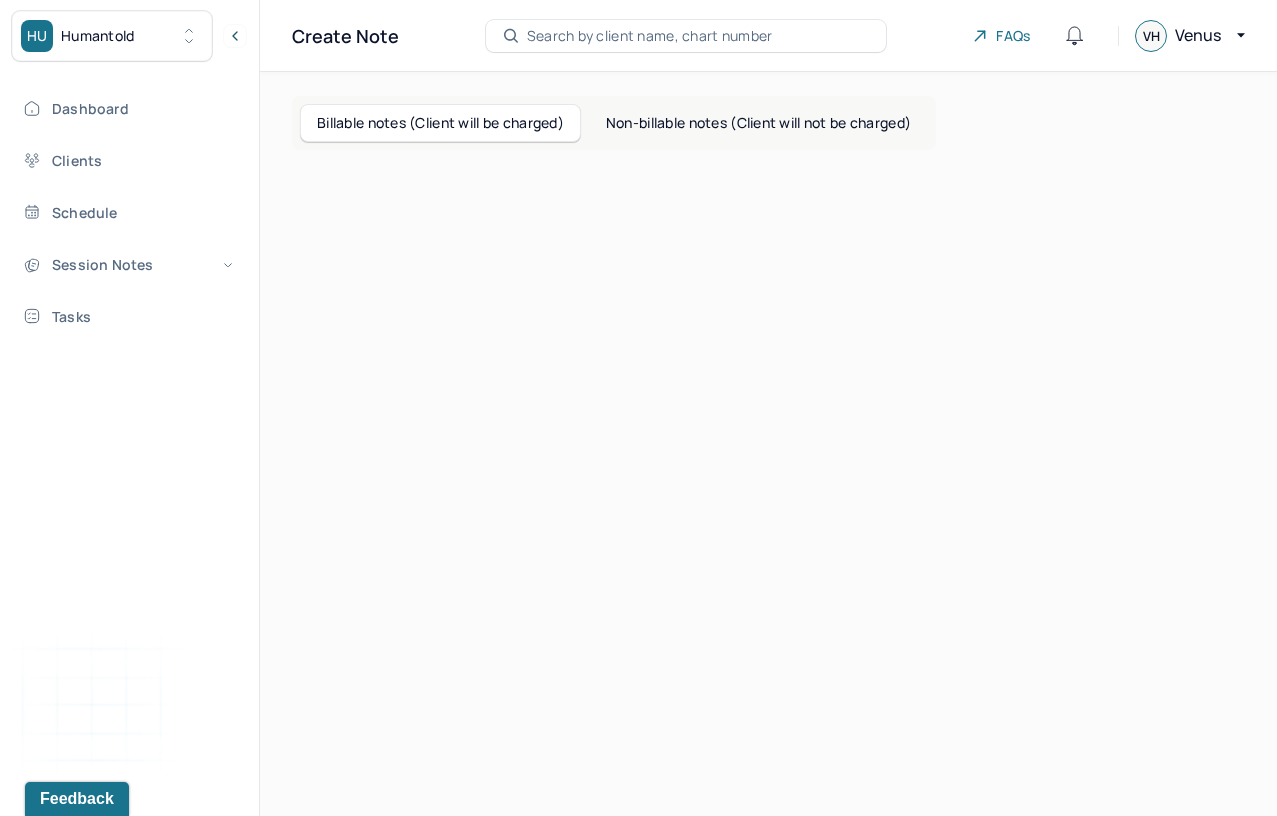 scroll, scrollTop: 0, scrollLeft: 0, axis: both 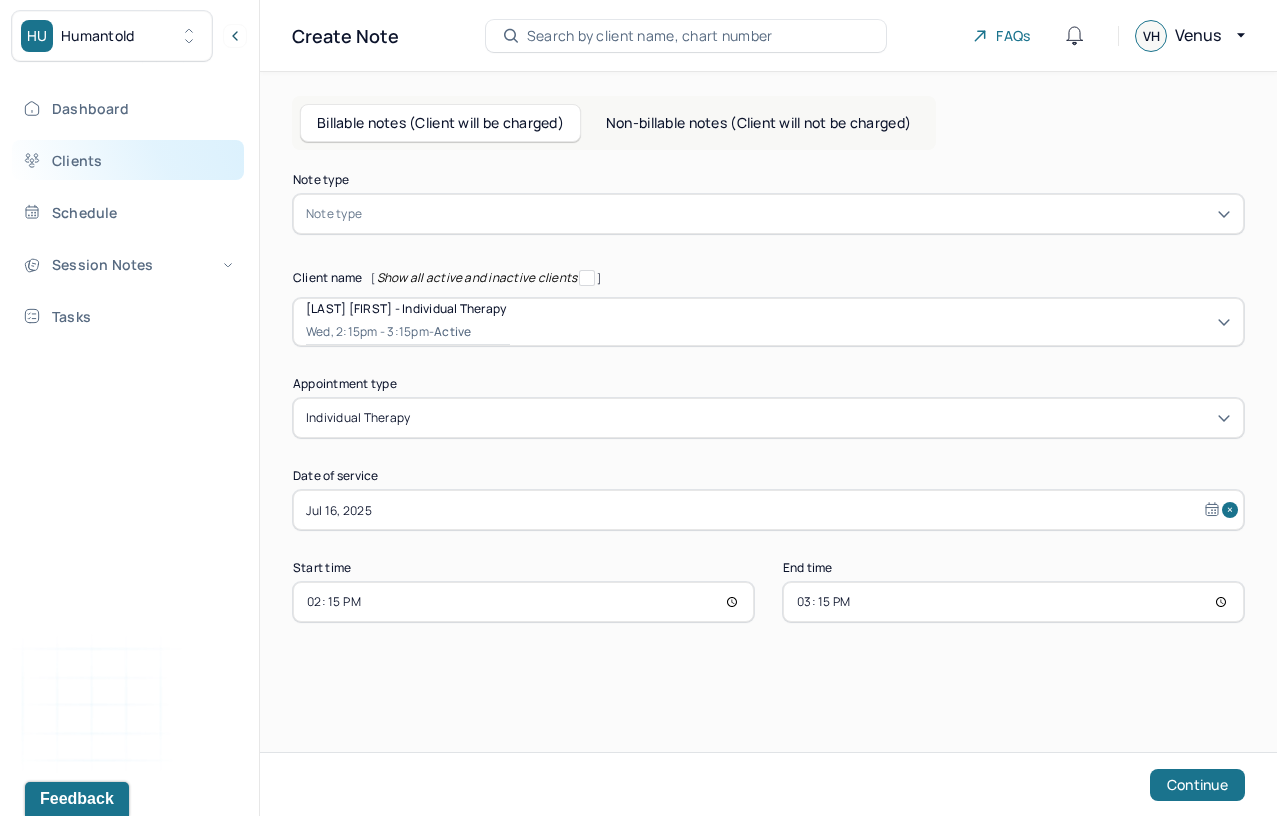 click on "Clients" at bounding box center (128, 160) 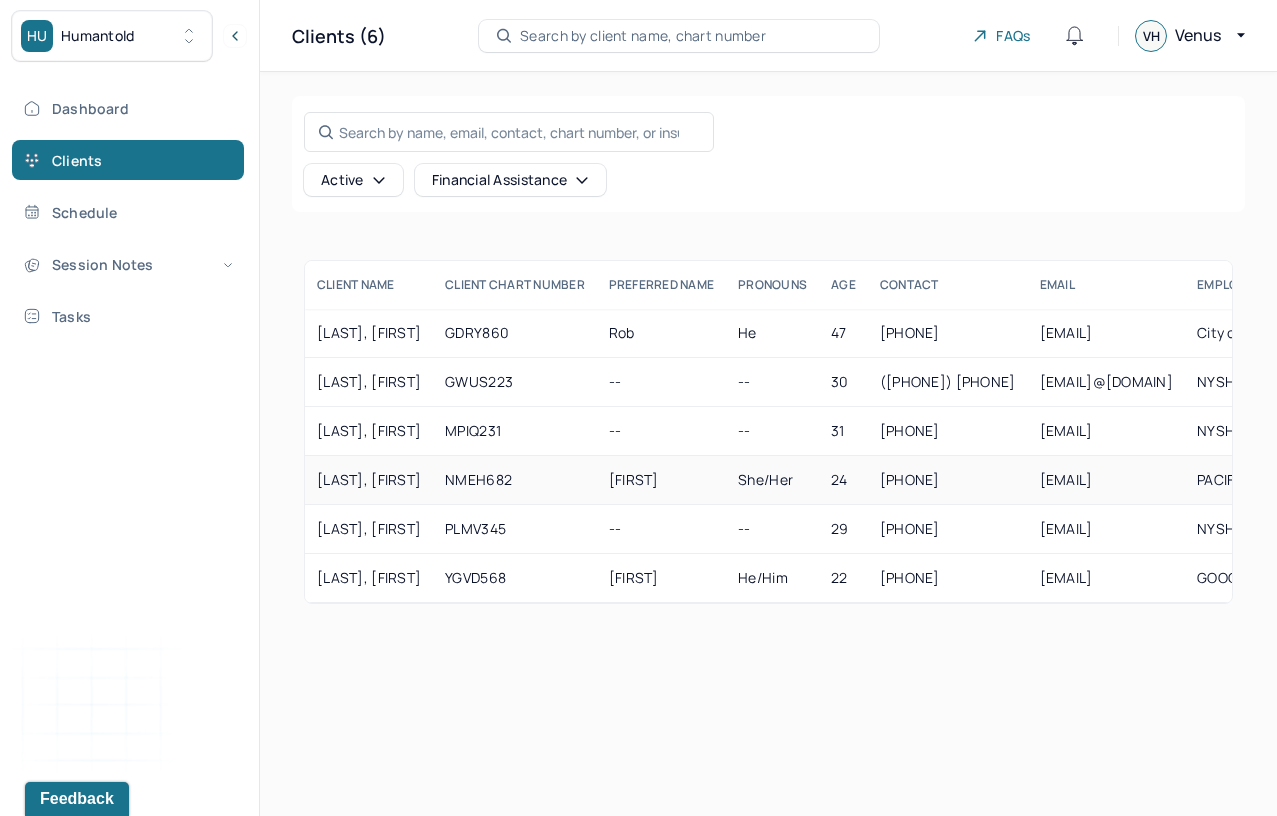 click on "NMEH682" at bounding box center [515, 480] 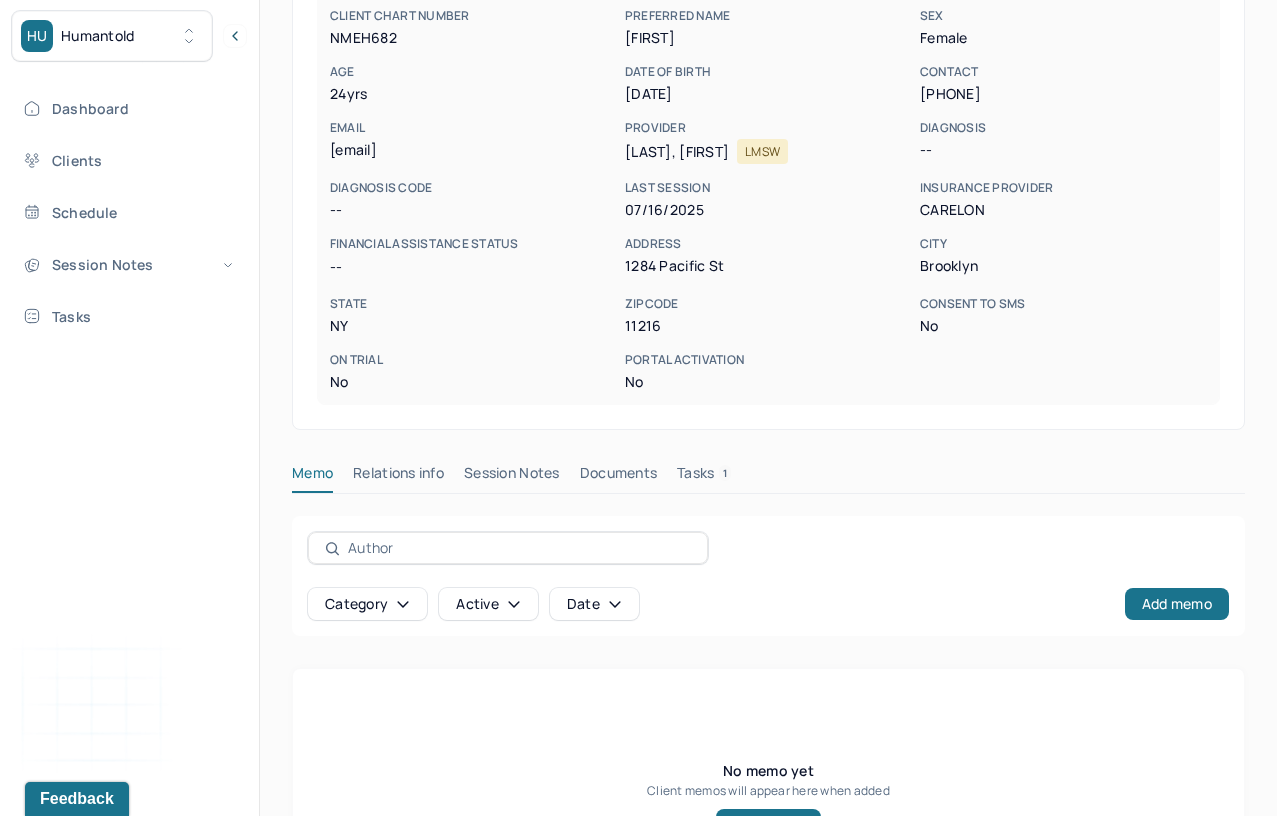 scroll, scrollTop: 353, scrollLeft: 0, axis: vertical 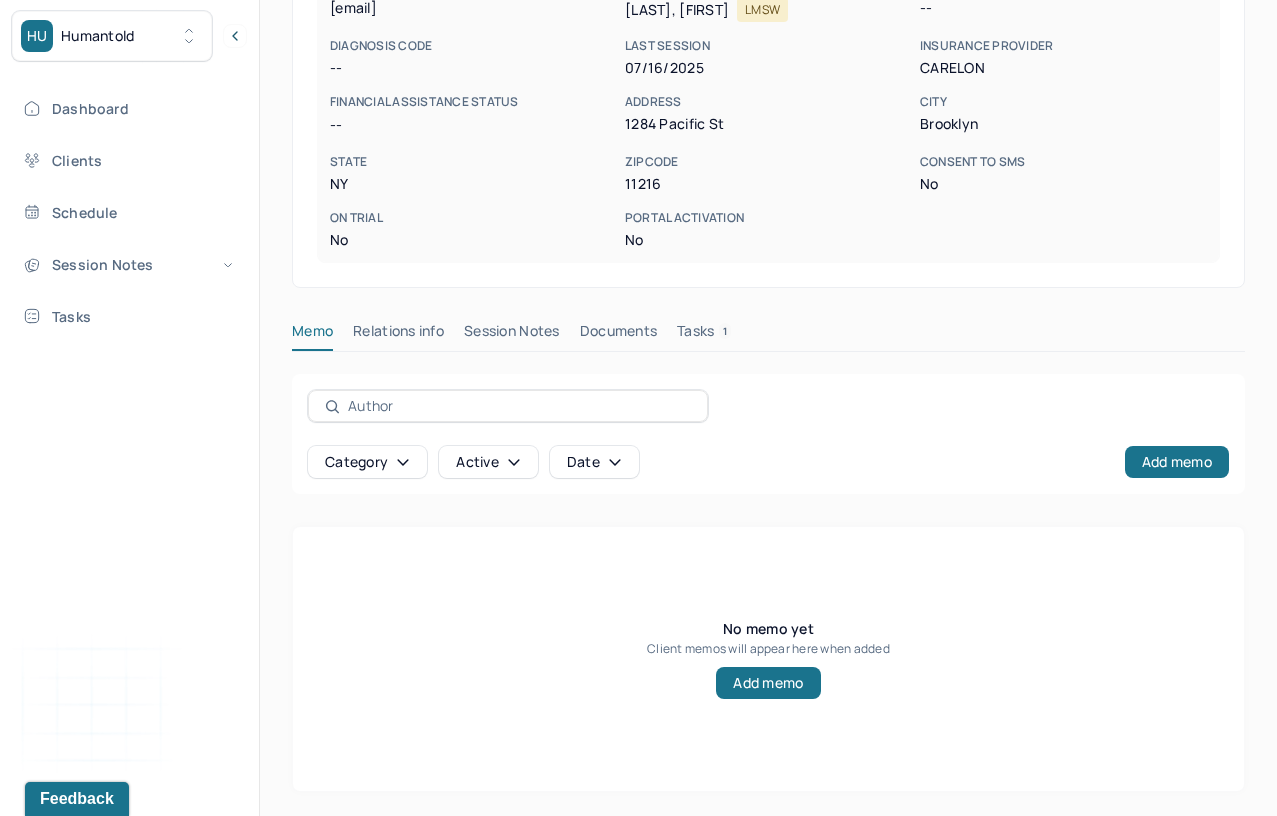 click on "Session Notes" at bounding box center (512, 335) 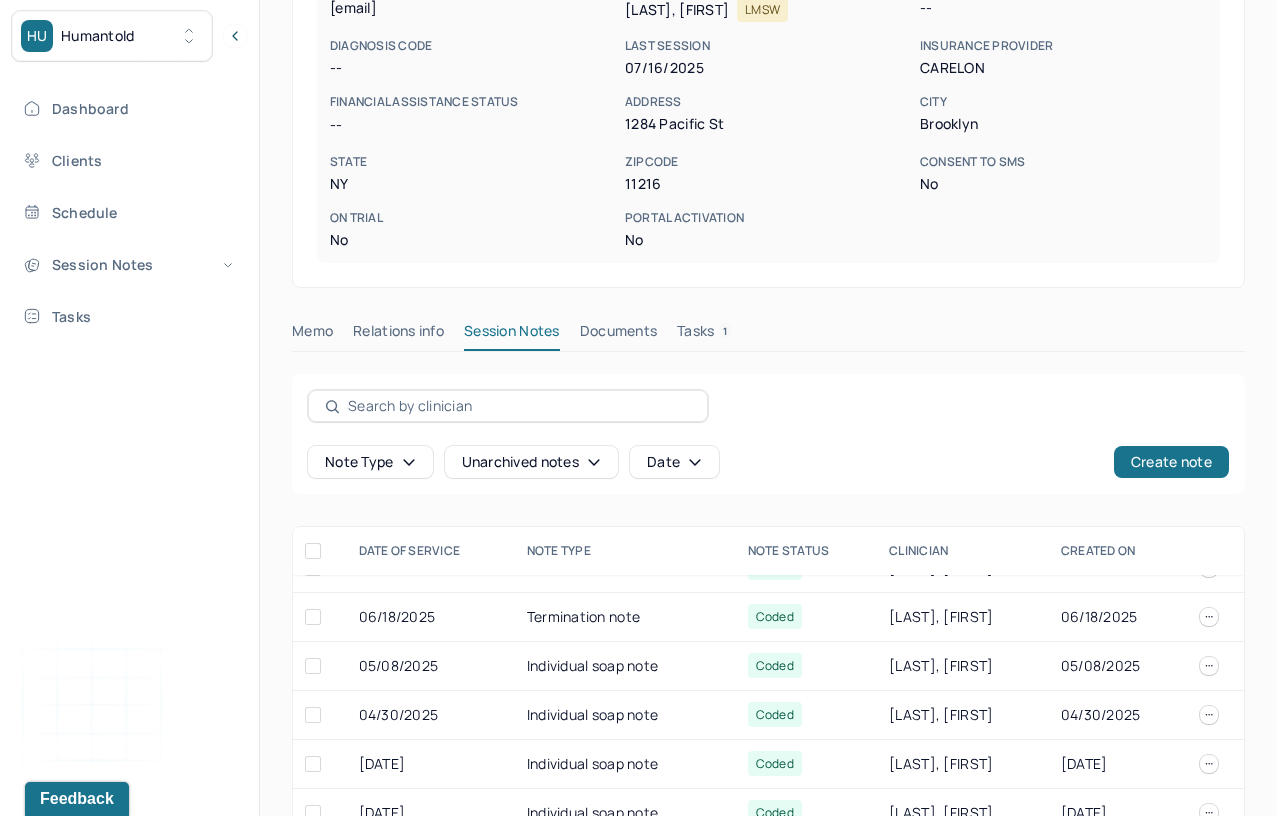 scroll, scrollTop: 133, scrollLeft: 0, axis: vertical 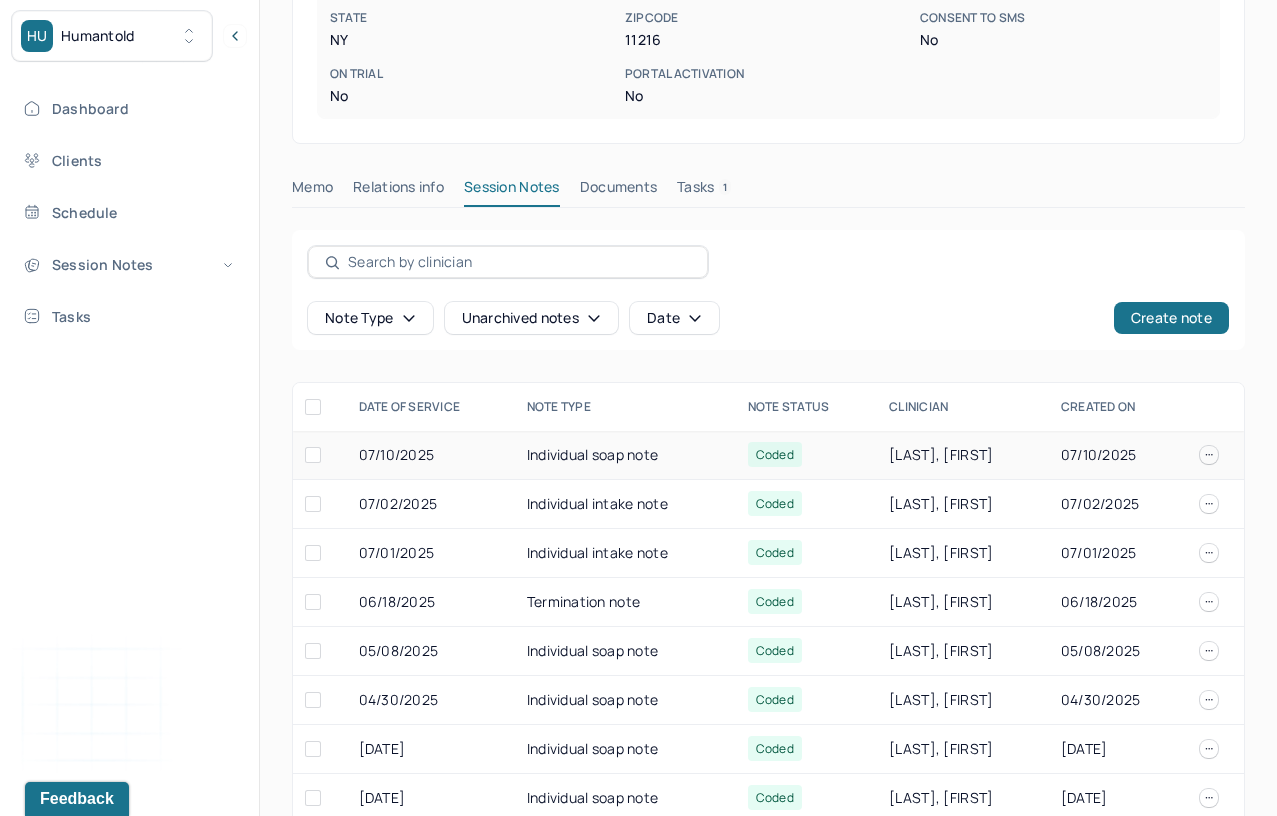 click on "Individual soap note" at bounding box center (625, 455) 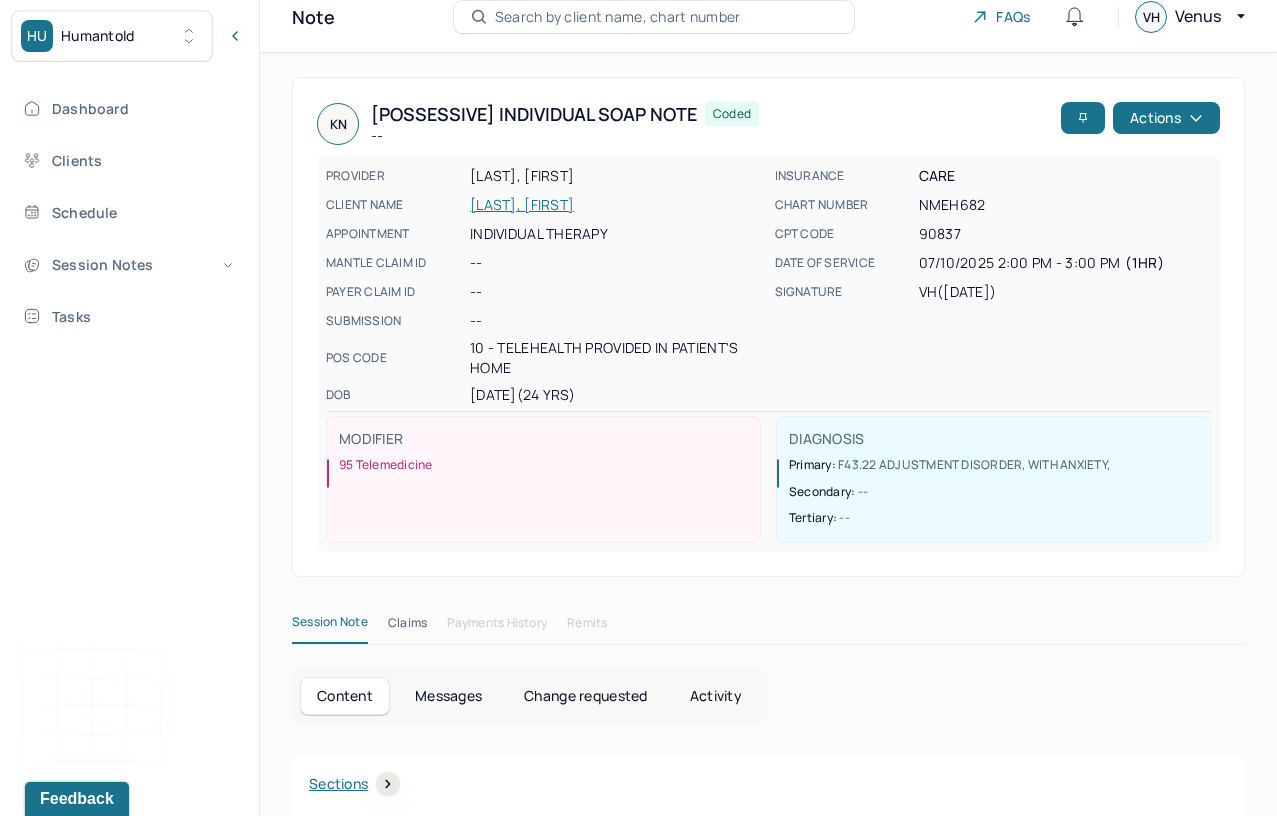 scroll, scrollTop: 0, scrollLeft: 0, axis: both 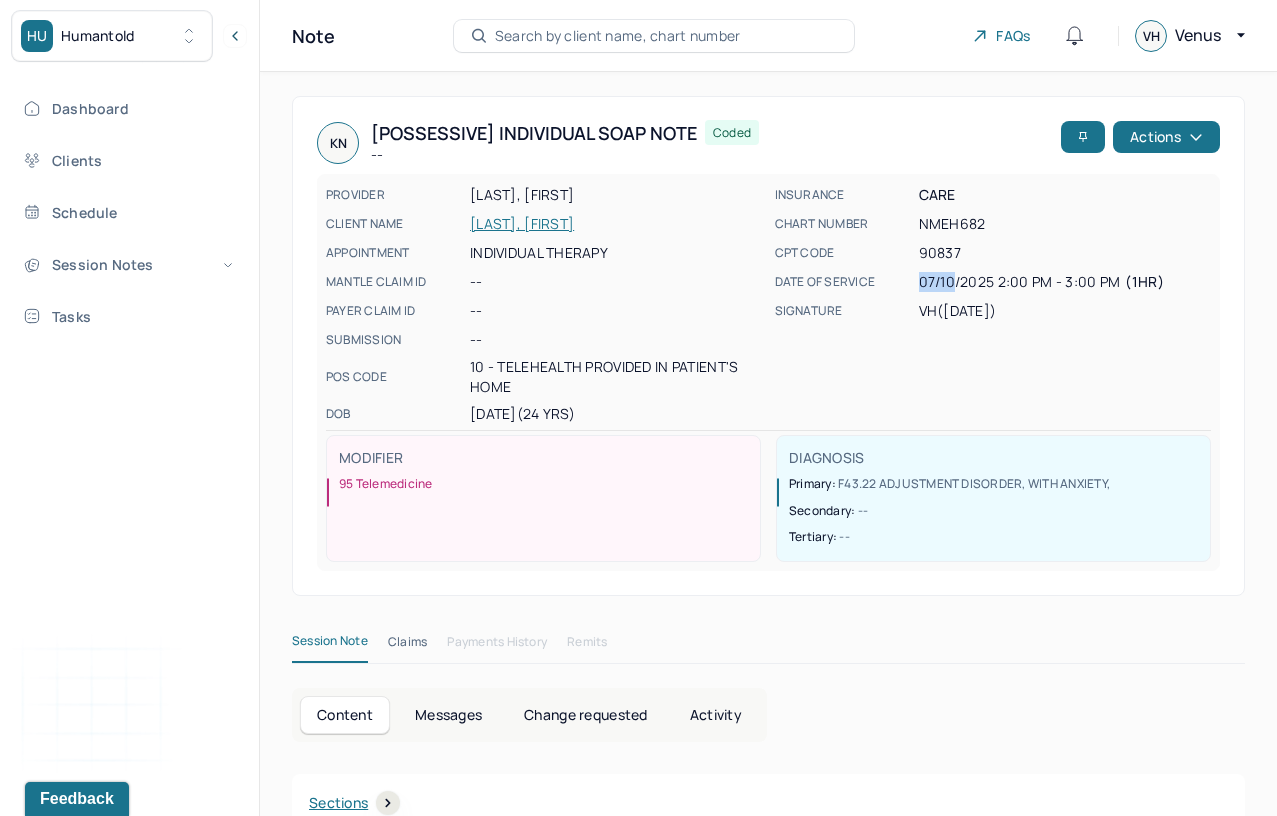 drag, startPoint x: 913, startPoint y: 281, endPoint x: 953, endPoint y: 281, distance: 40 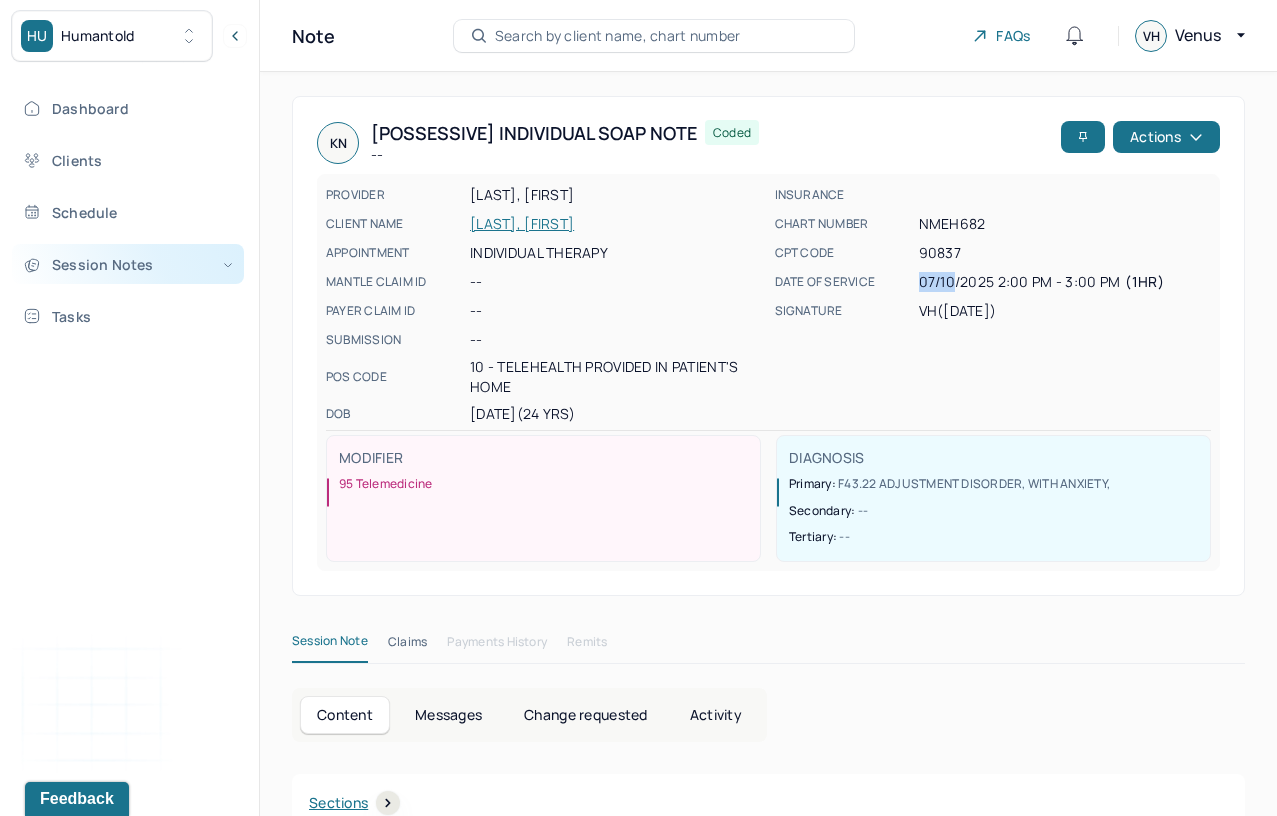 click on "Session Notes" at bounding box center (128, 264) 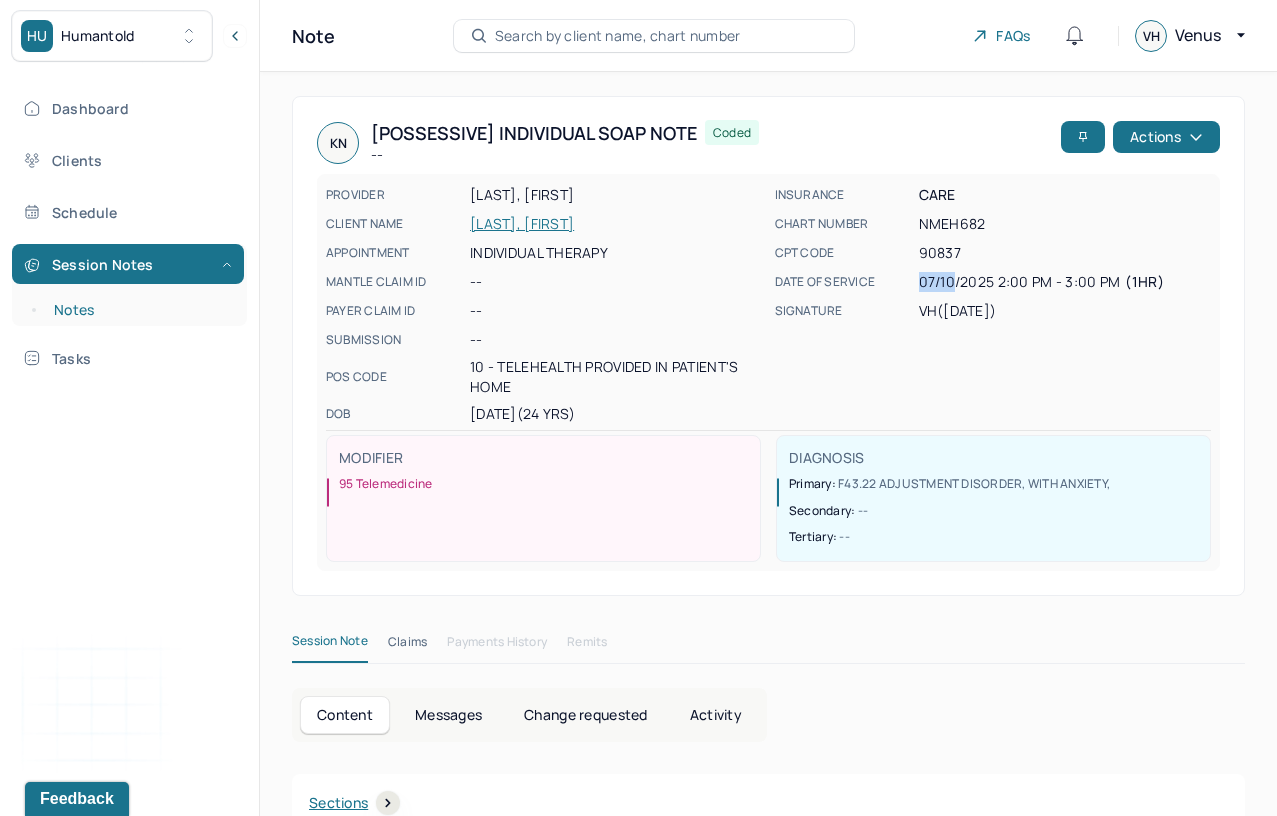 click on "Notes" at bounding box center (139, 310) 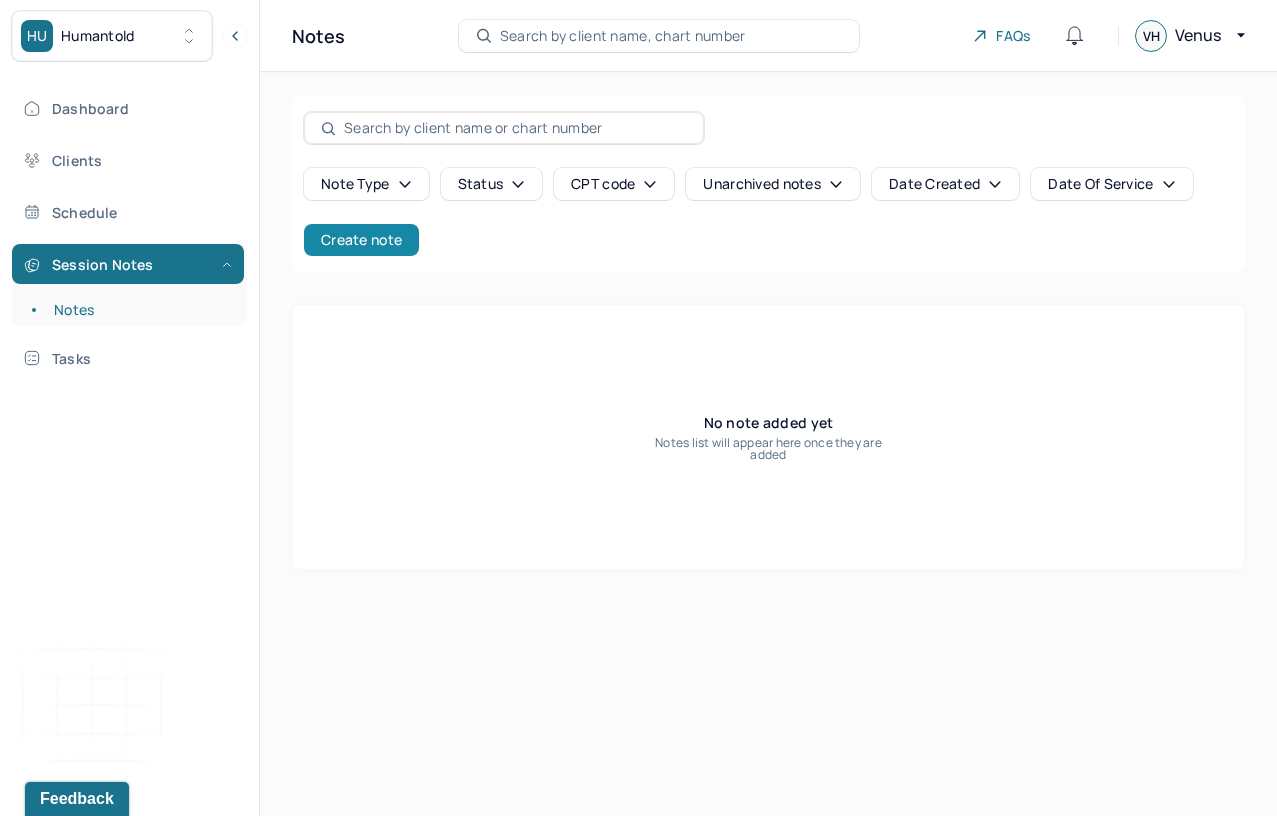 click on "Create note" at bounding box center (361, 240) 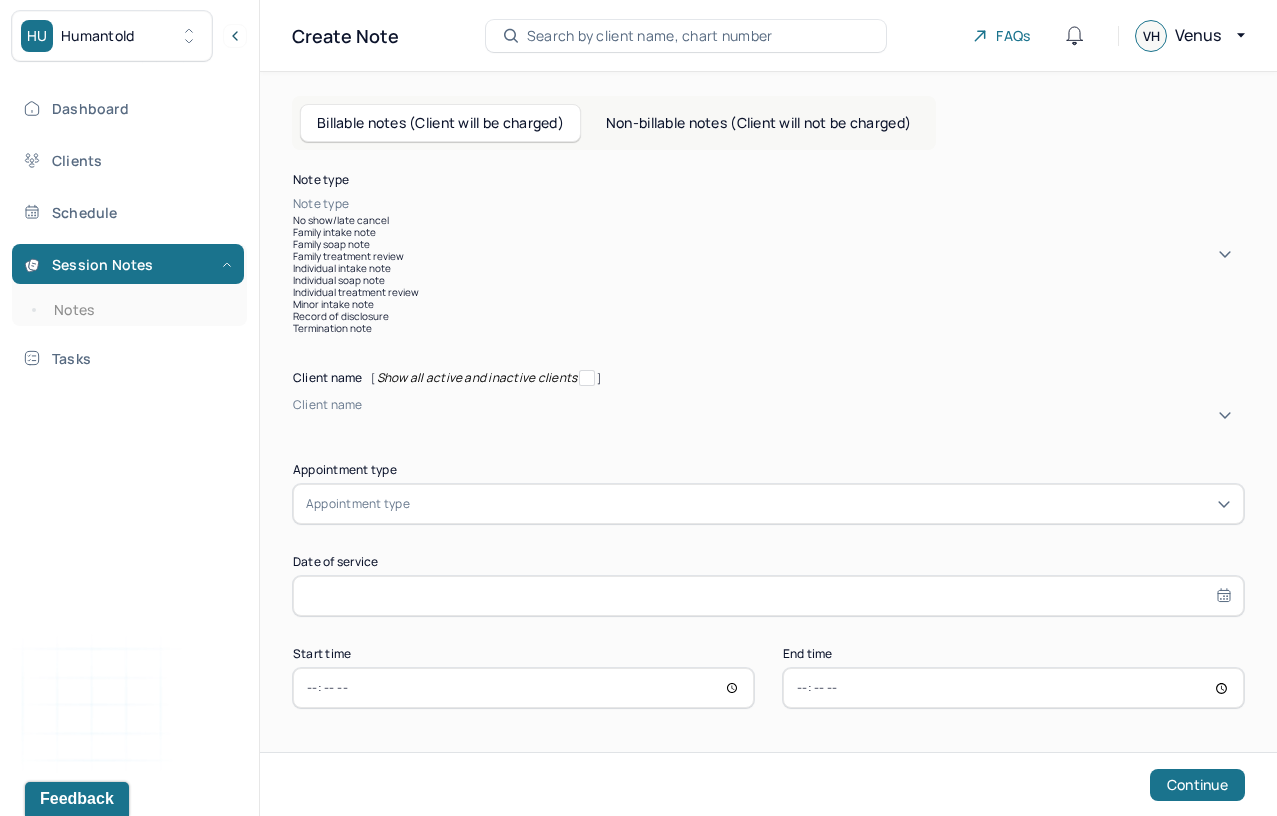 click at bounding box center (798, 204) 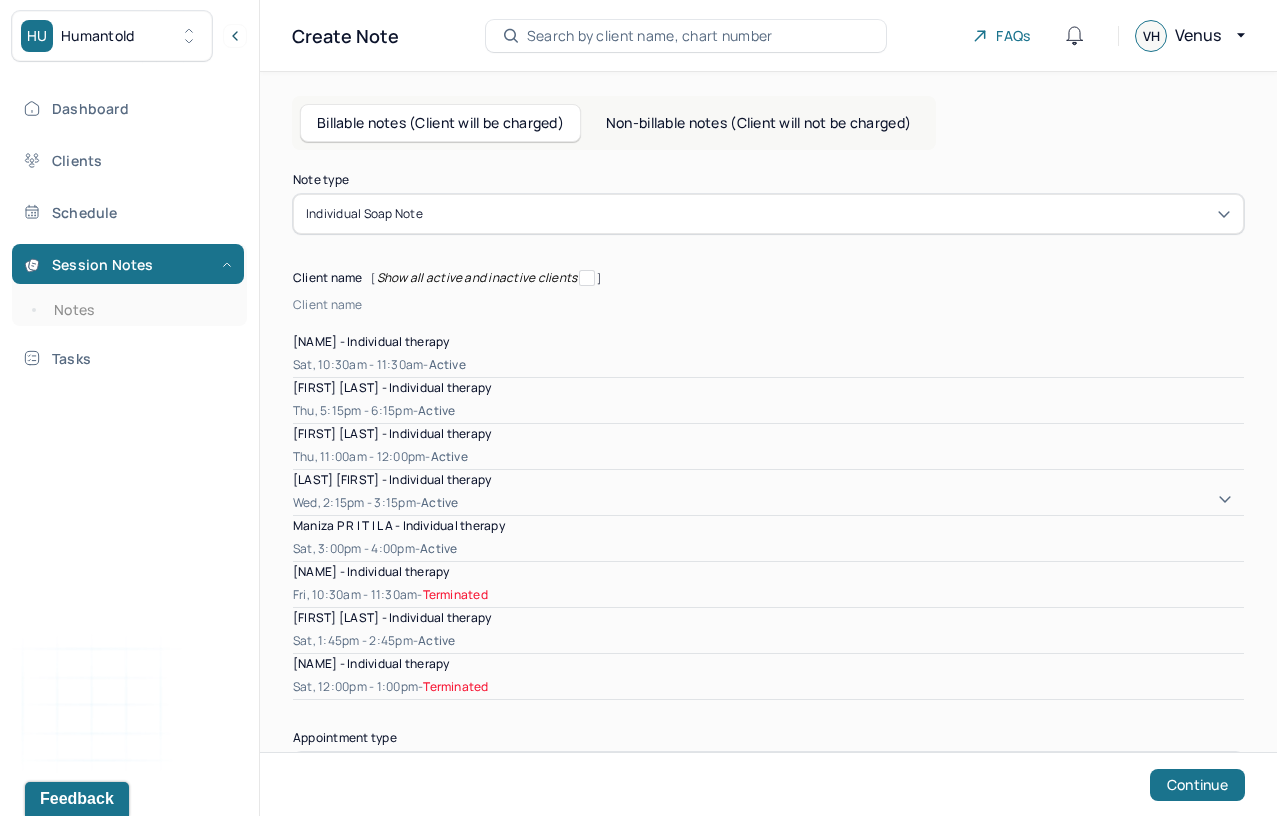 click at bounding box center (296, 322) 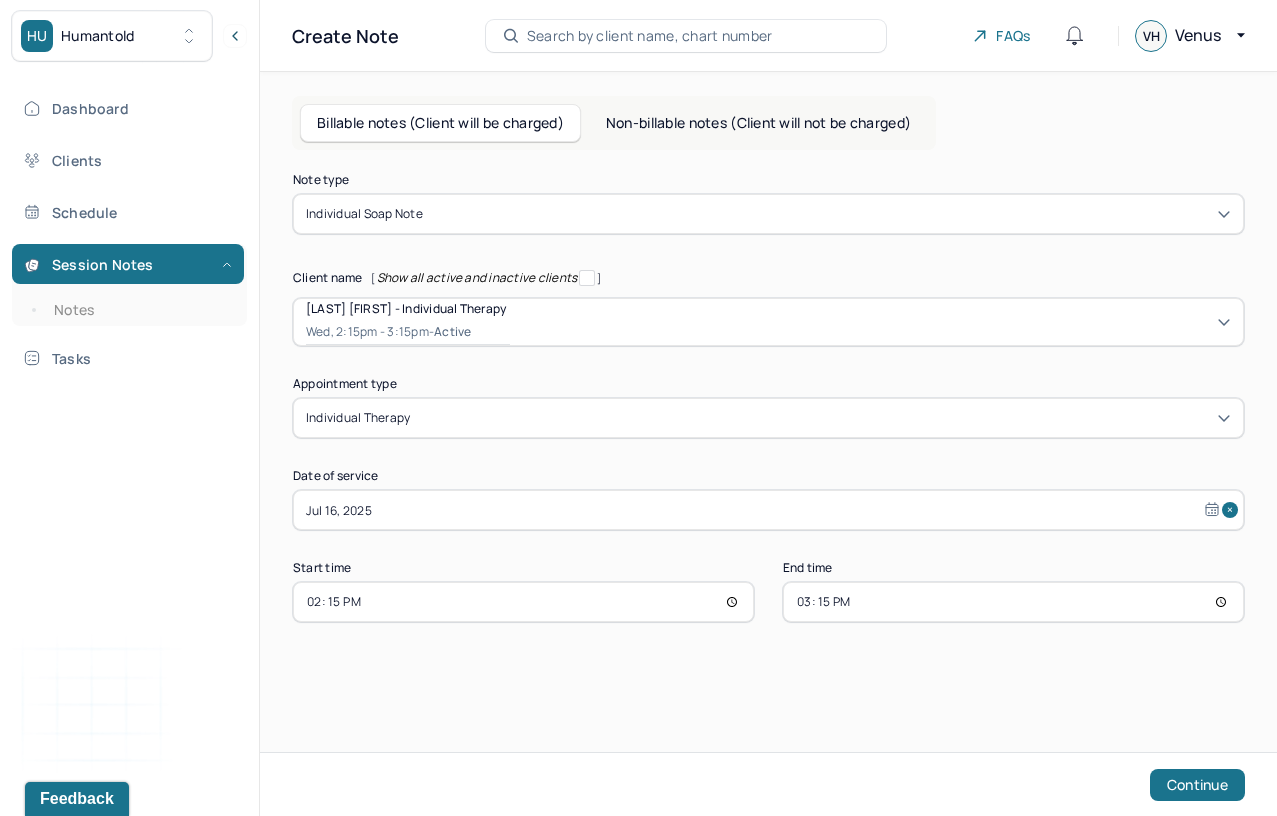 click on "14:15" at bounding box center (523, 602) 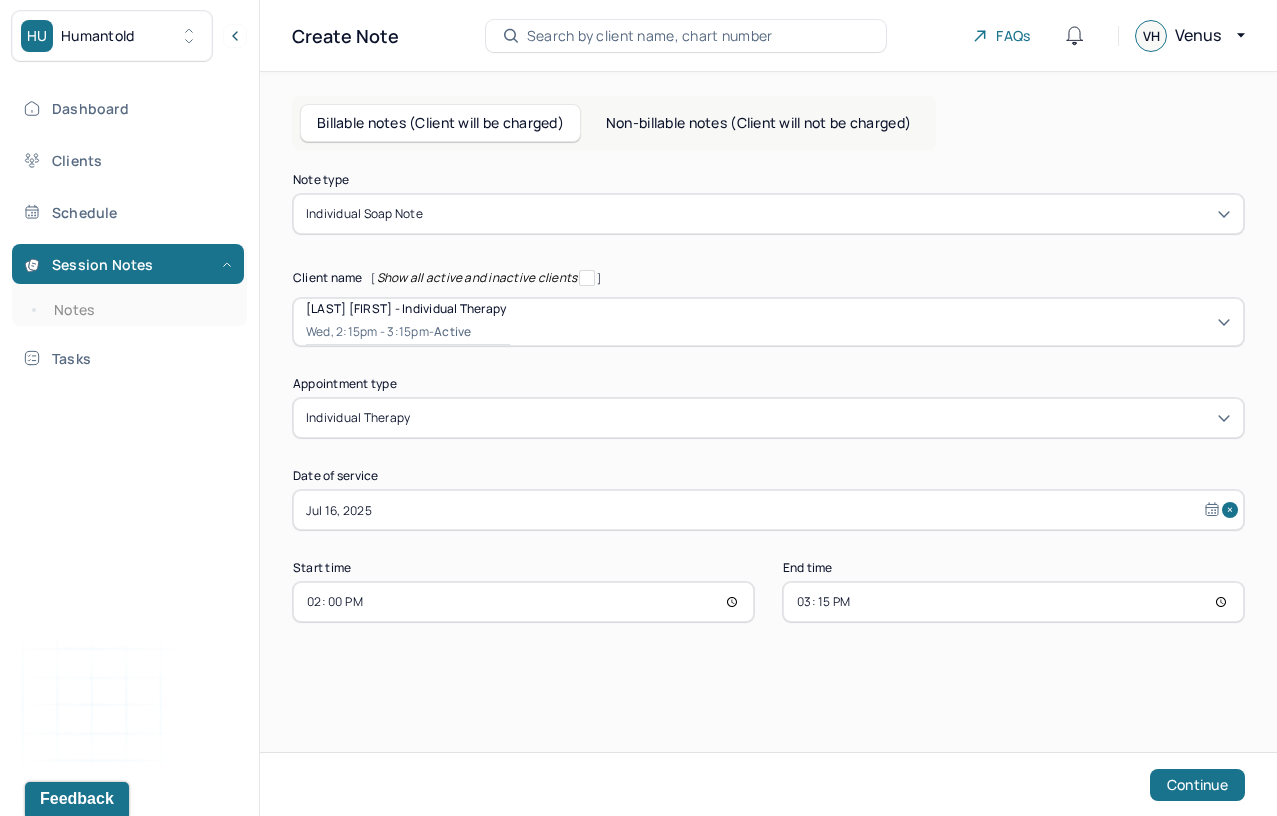 click on "15:15" at bounding box center (1013, 602) 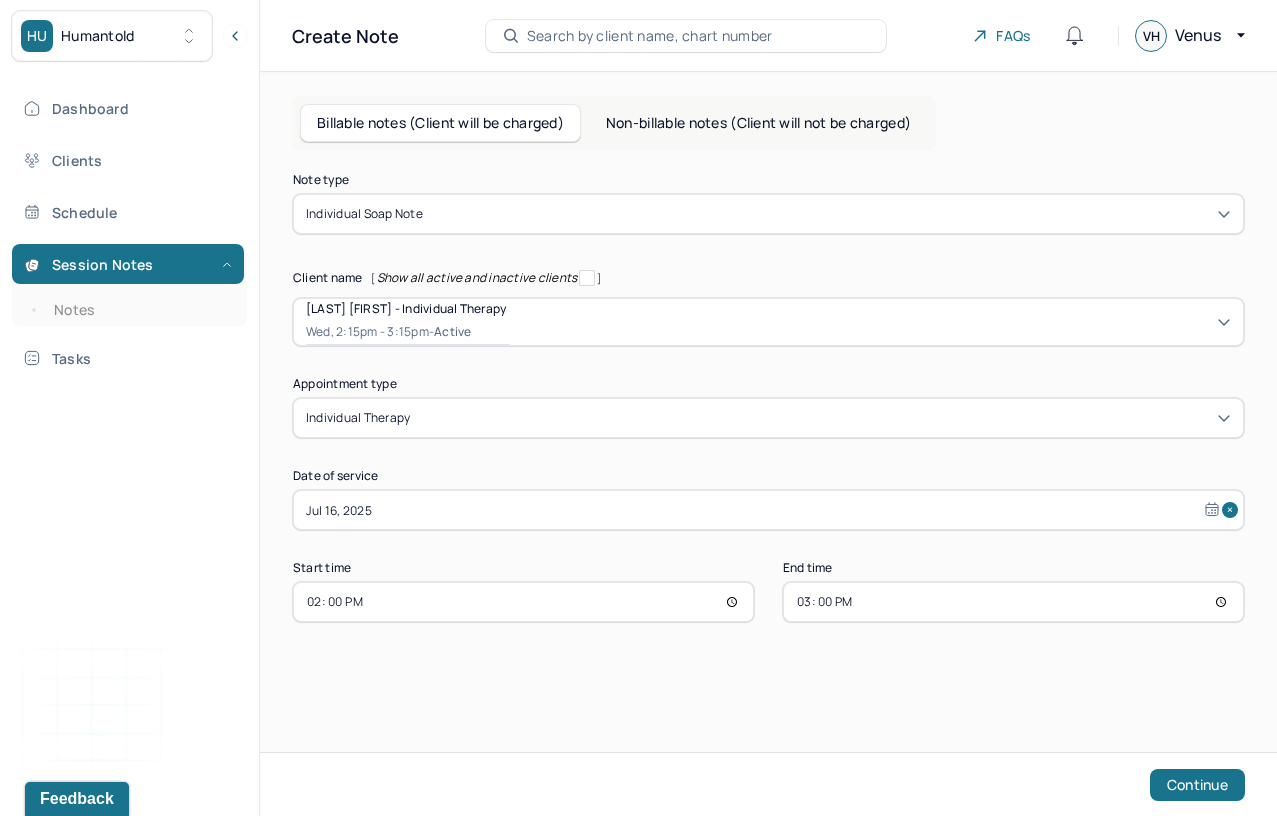 click on "Note type Individual soap note Client name [ Show all active and inactive clients ] [LAST] [FIRST] - Individual therapy [DAY], [TIME]pm - [TIME]pm  -  active Supervisee name [FIRST] [LAST] Appointment type individual therapy Date of service [DATE] Start time [TIME] End time [TIME]   Continue" at bounding box center [768, 439] 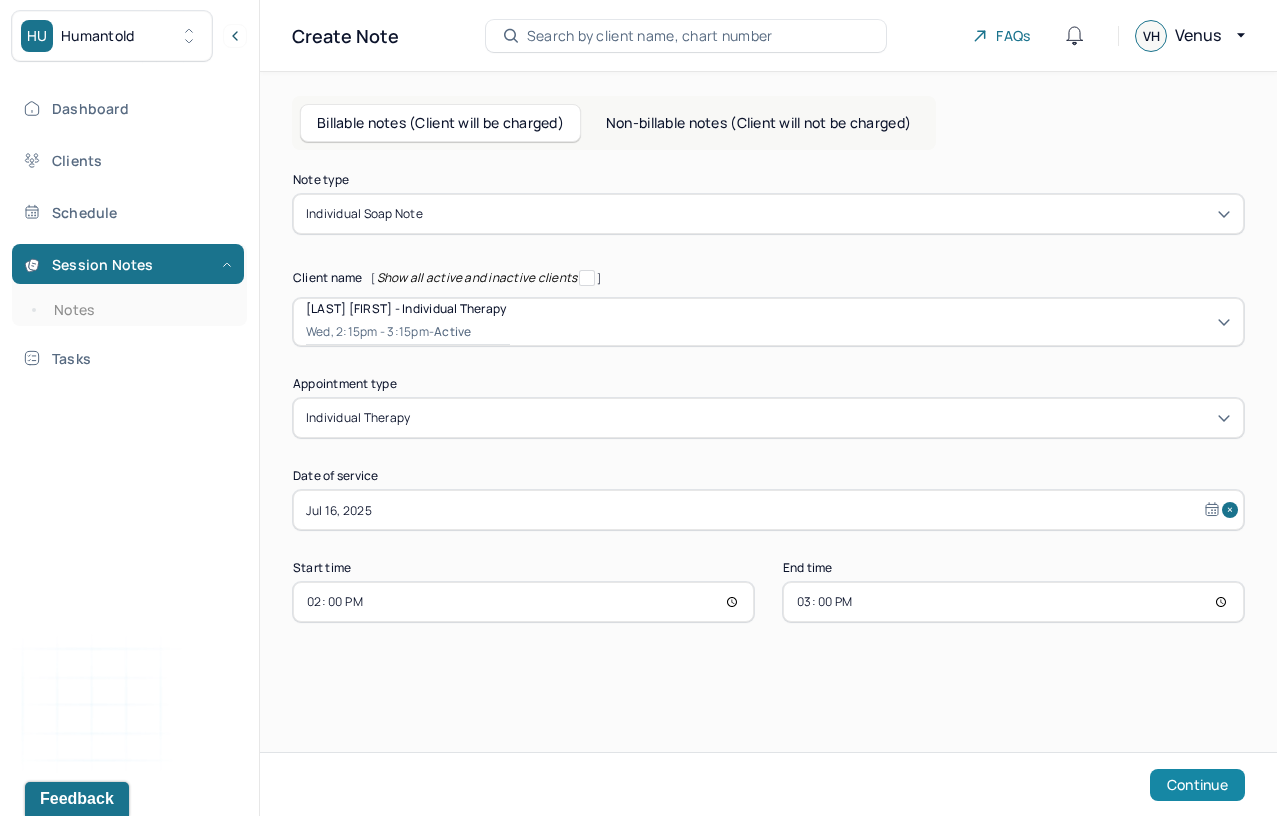 click on "Continue" at bounding box center [1197, 785] 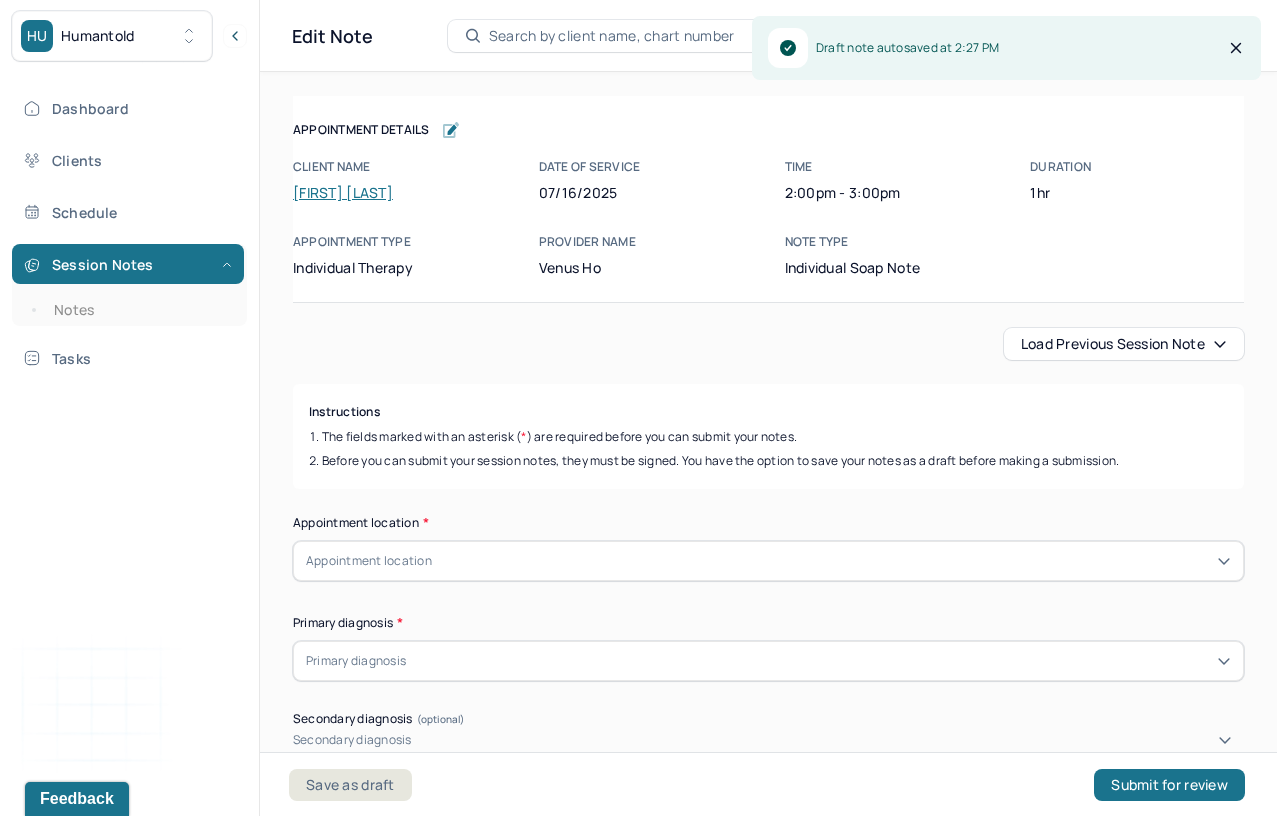 click on "Load previous session note" at bounding box center (1124, 344) 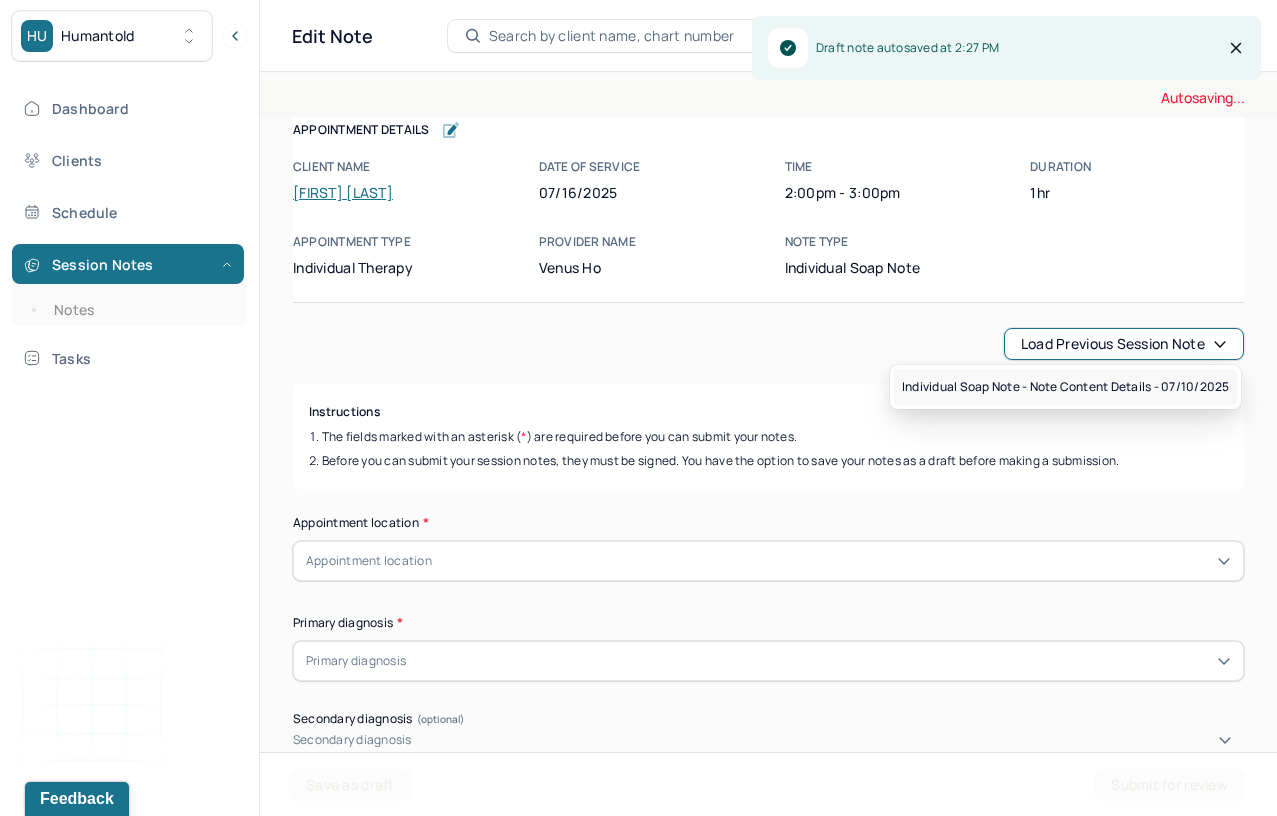 click on "Individual soap note   - Note content Details -   07/10/2025" at bounding box center [1065, 387] 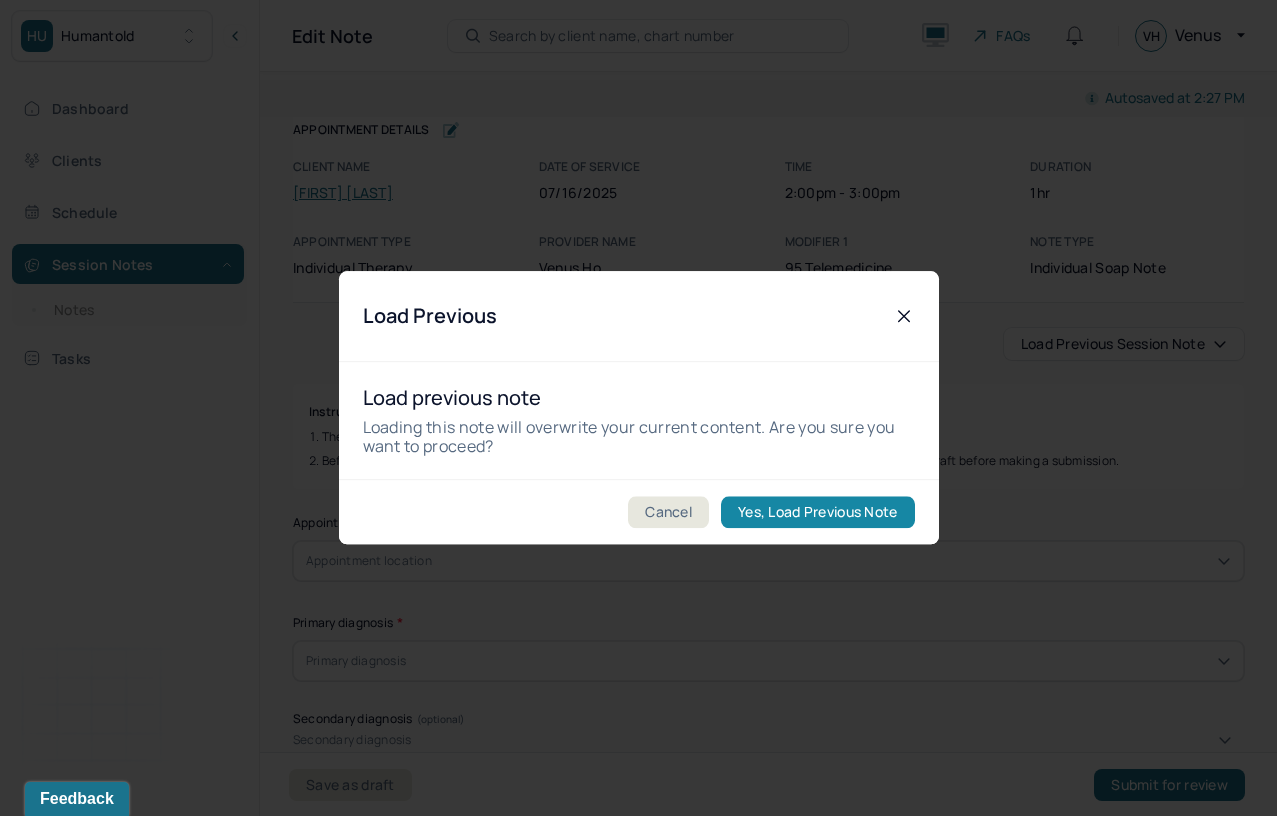 click on "Yes, Load Previous Note" at bounding box center [817, 513] 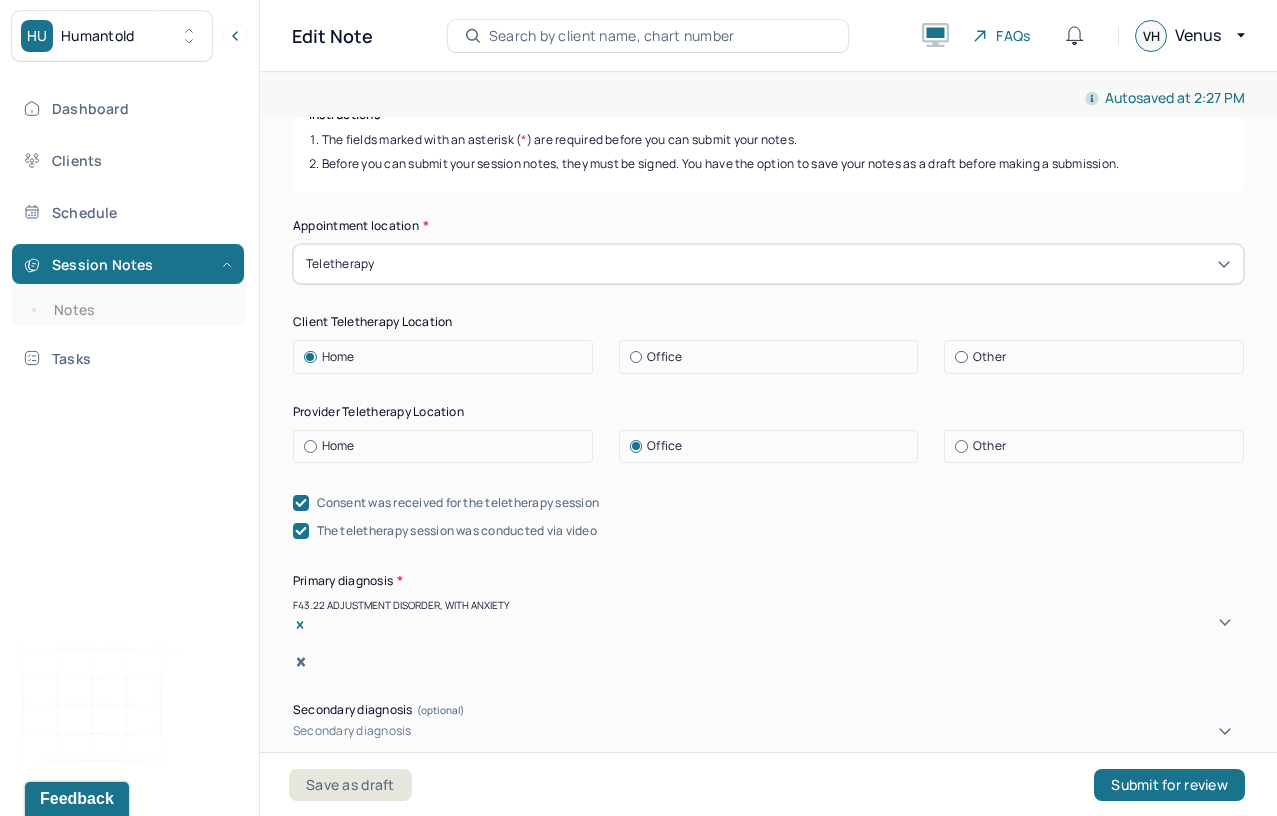 scroll, scrollTop: 307, scrollLeft: 0, axis: vertical 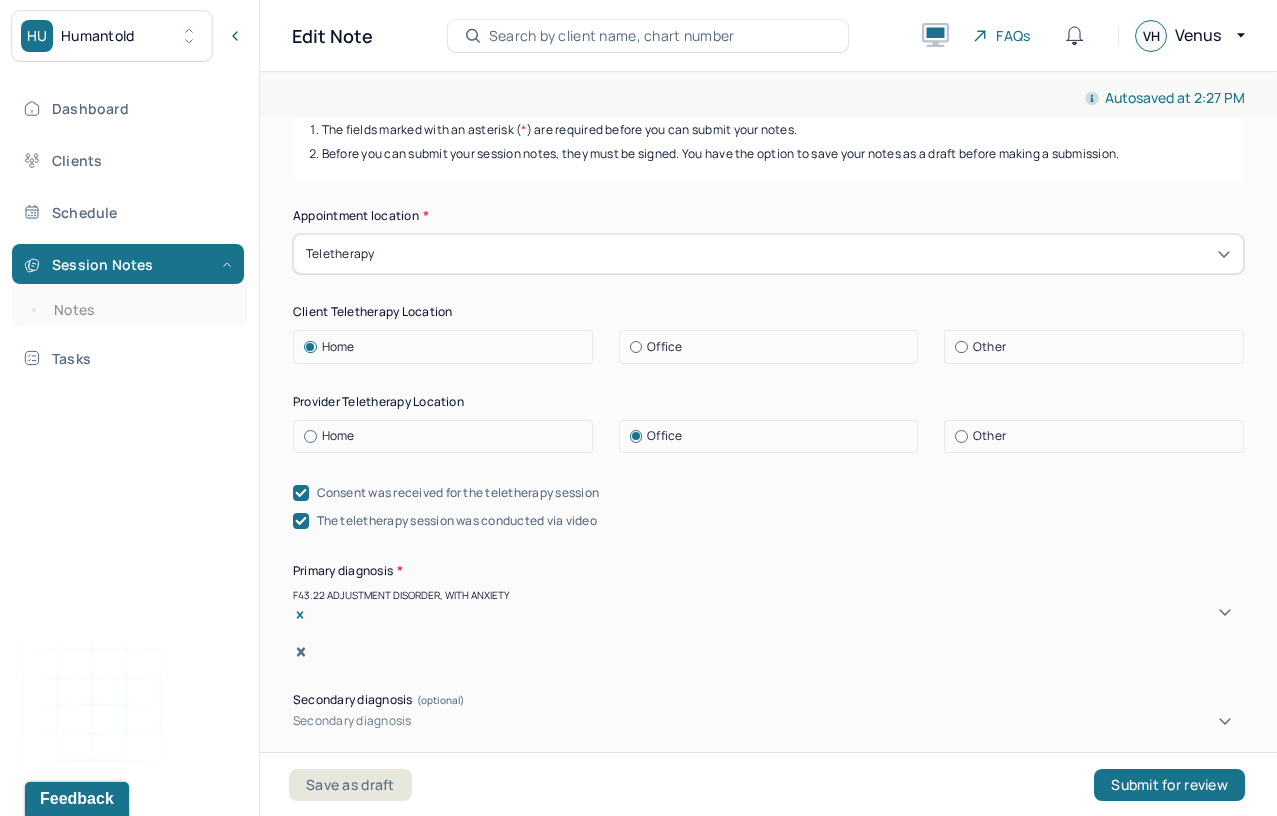 click on "Home" at bounding box center (338, 436) 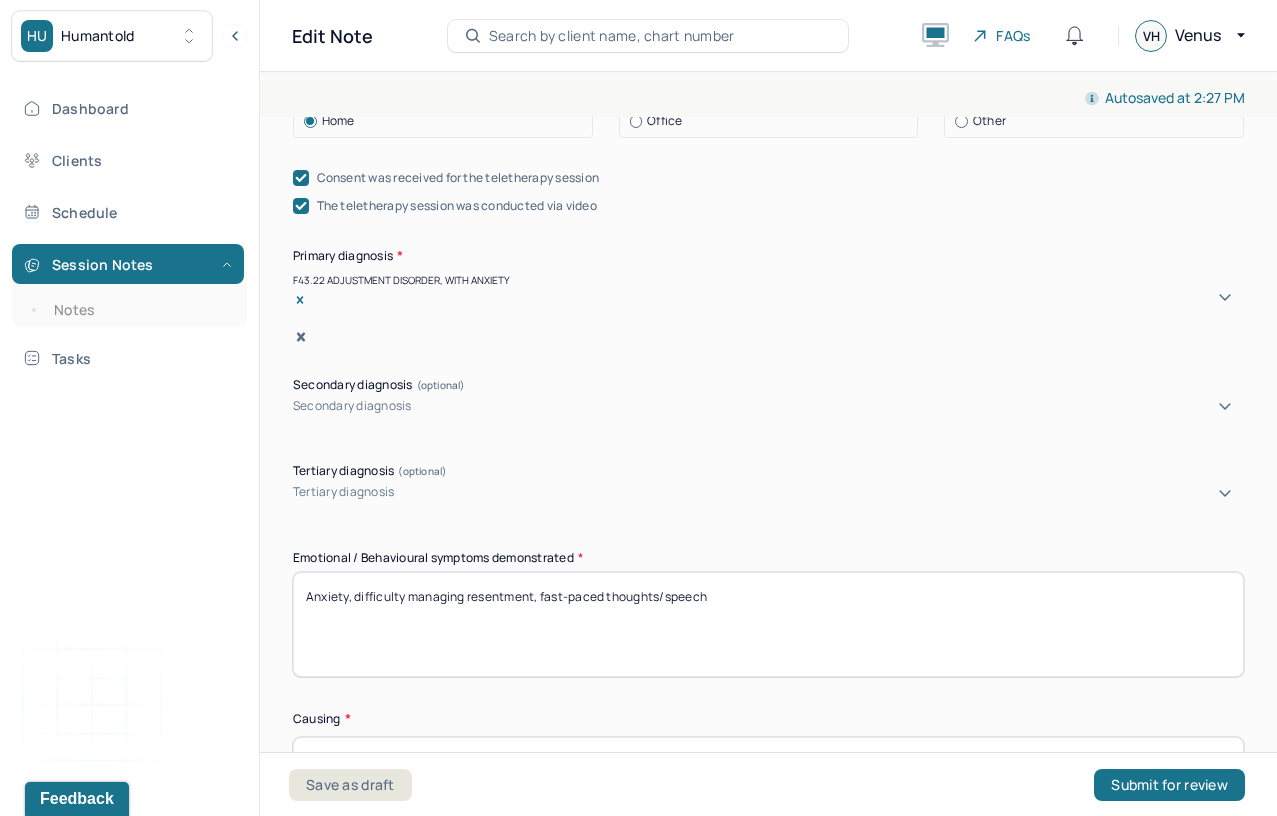 scroll, scrollTop: 739, scrollLeft: 0, axis: vertical 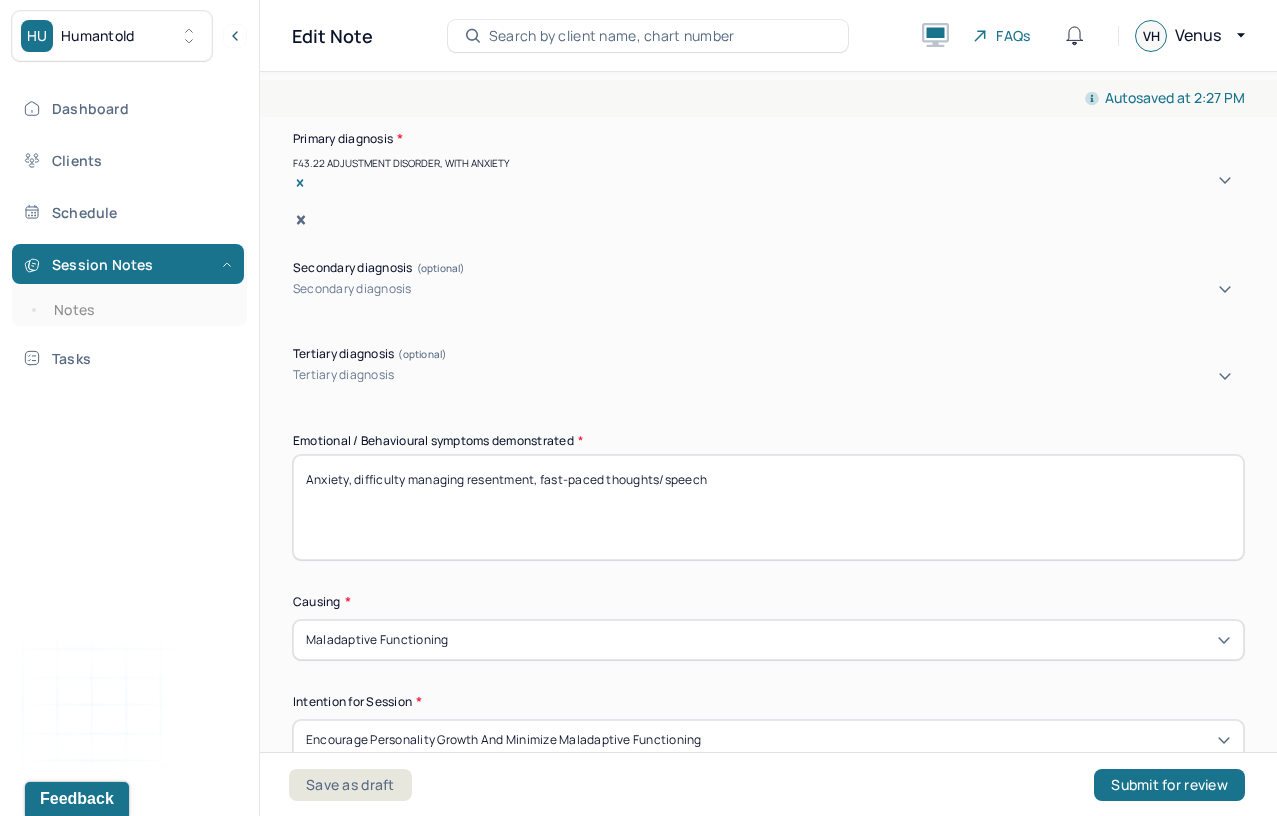 click on "Anxiety, difficulty managing resentment, fast-paced thoughts/speech" at bounding box center (768, 507) 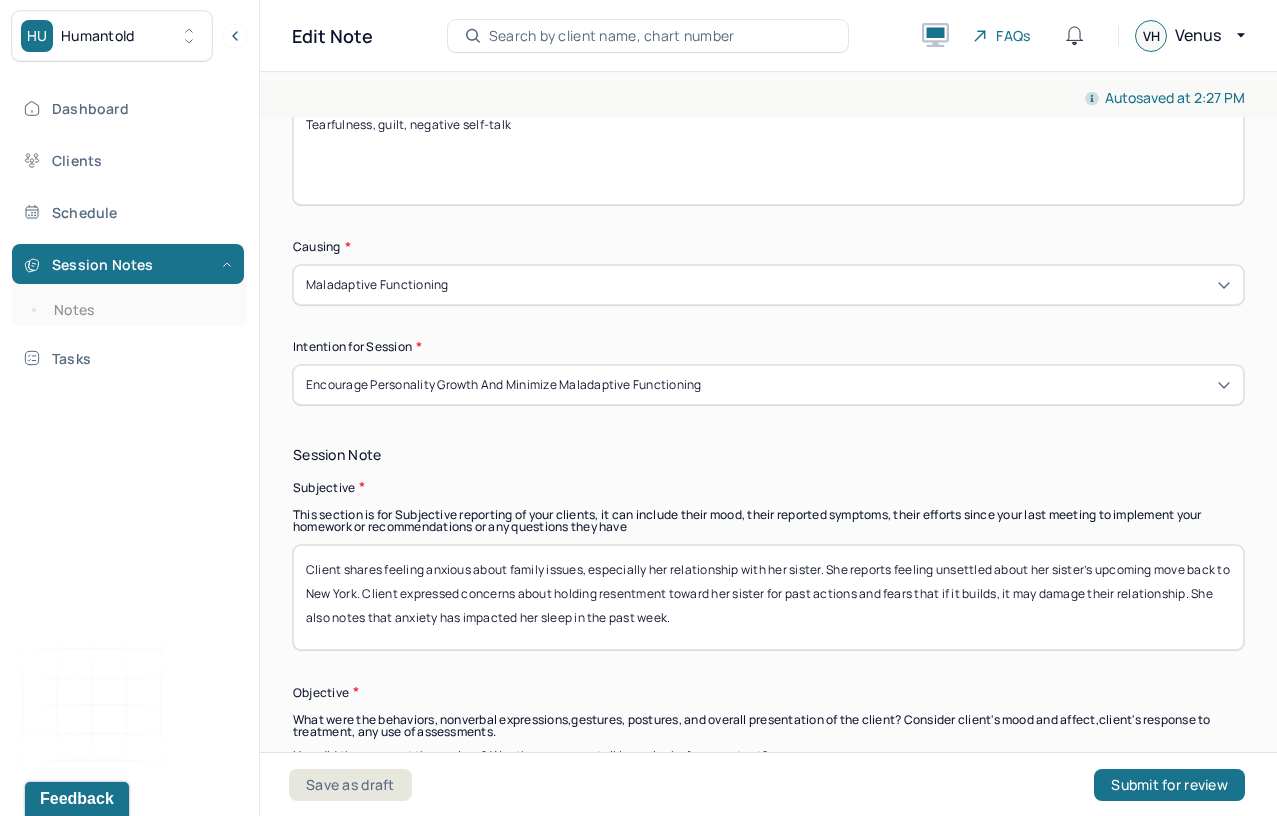 scroll, scrollTop: 1153, scrollLeft: 0, axis: vertical 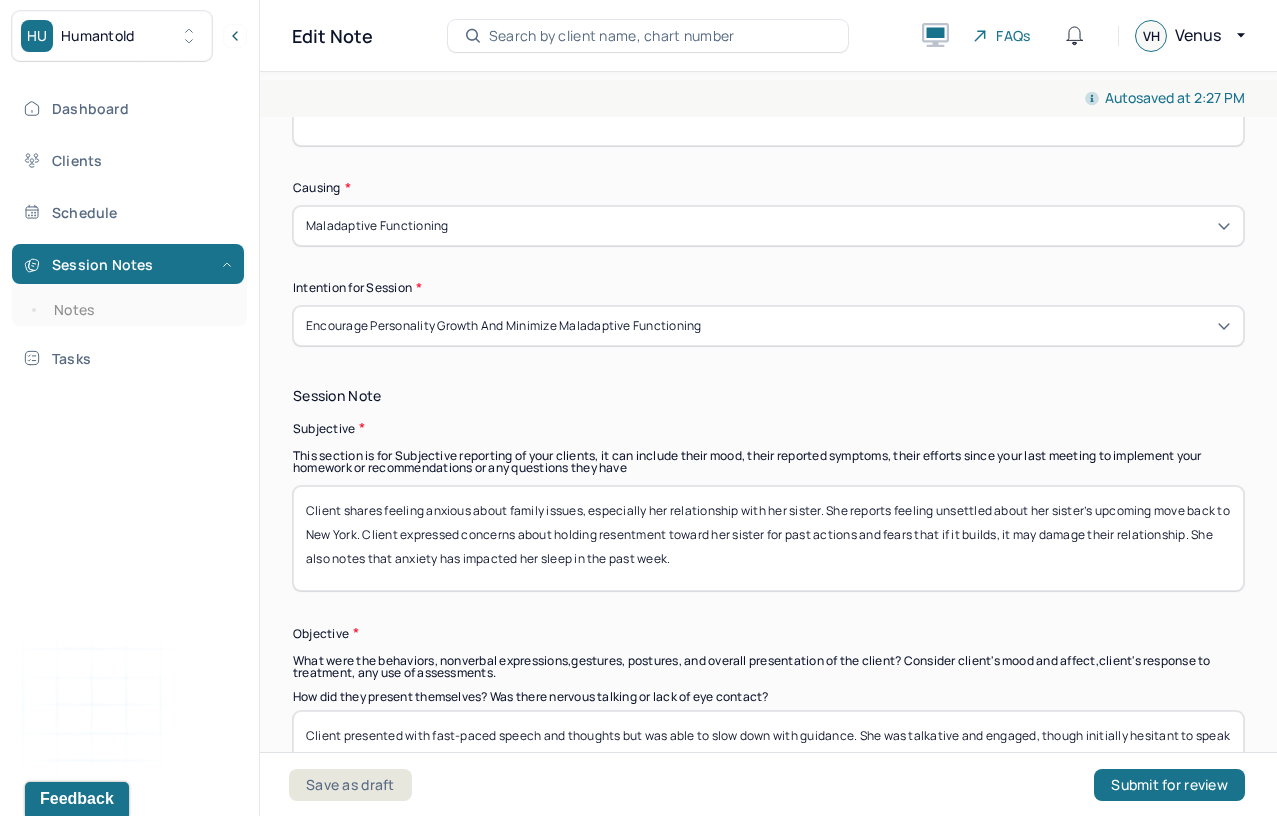 type on "Tearfulness, guilt, negative self-talk" 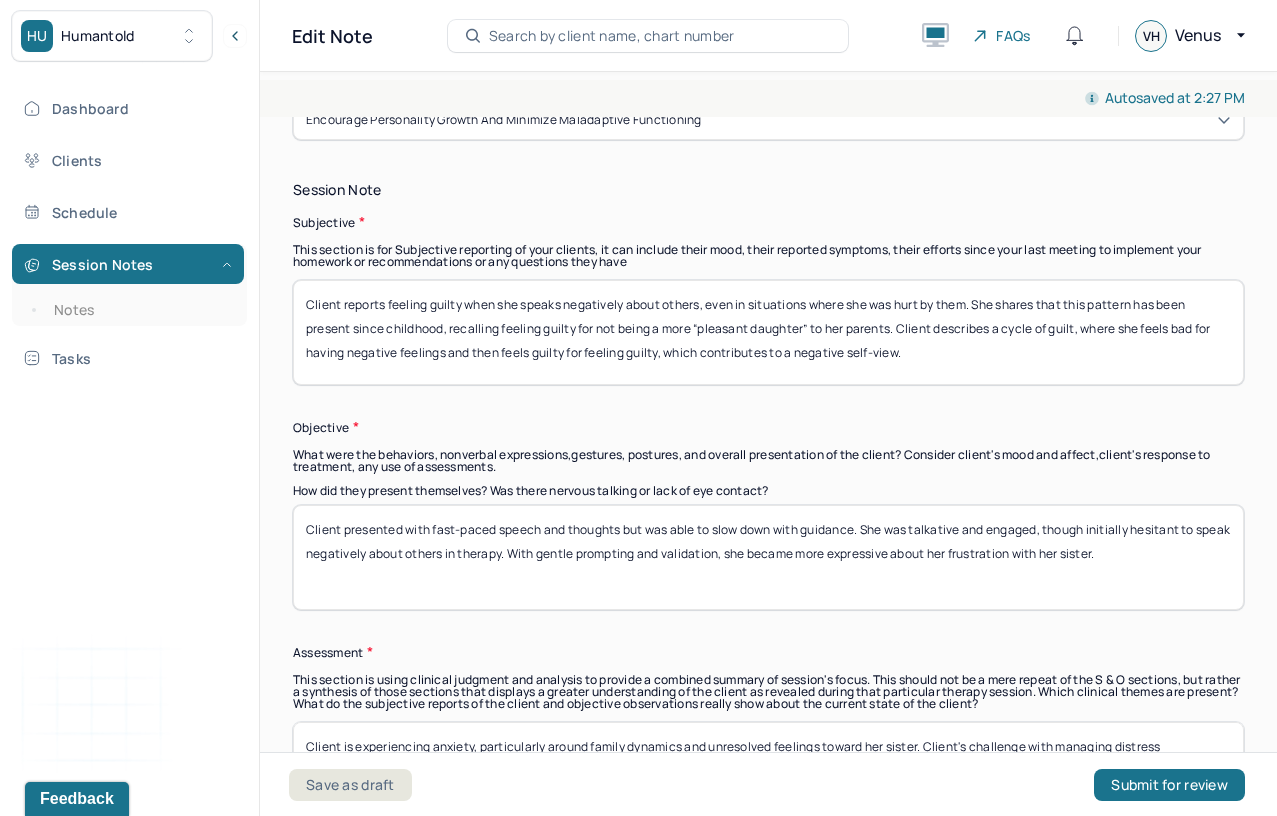 scroll, scrollTop: 1365, scrollLeft: 0, axis: vertical 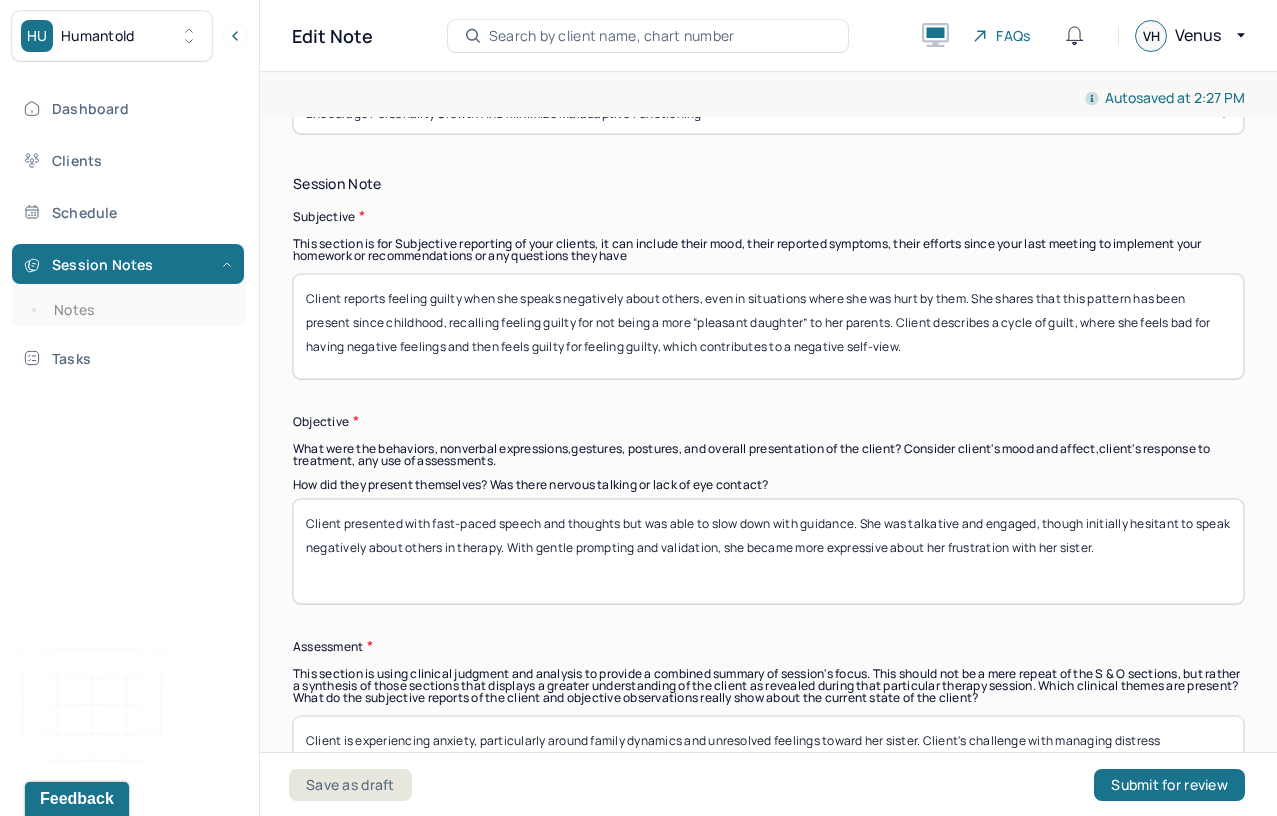 drag, startPoint x: 928, startPoint y: 322, endPoint x: 671, endPoint y: 322, distance: 257 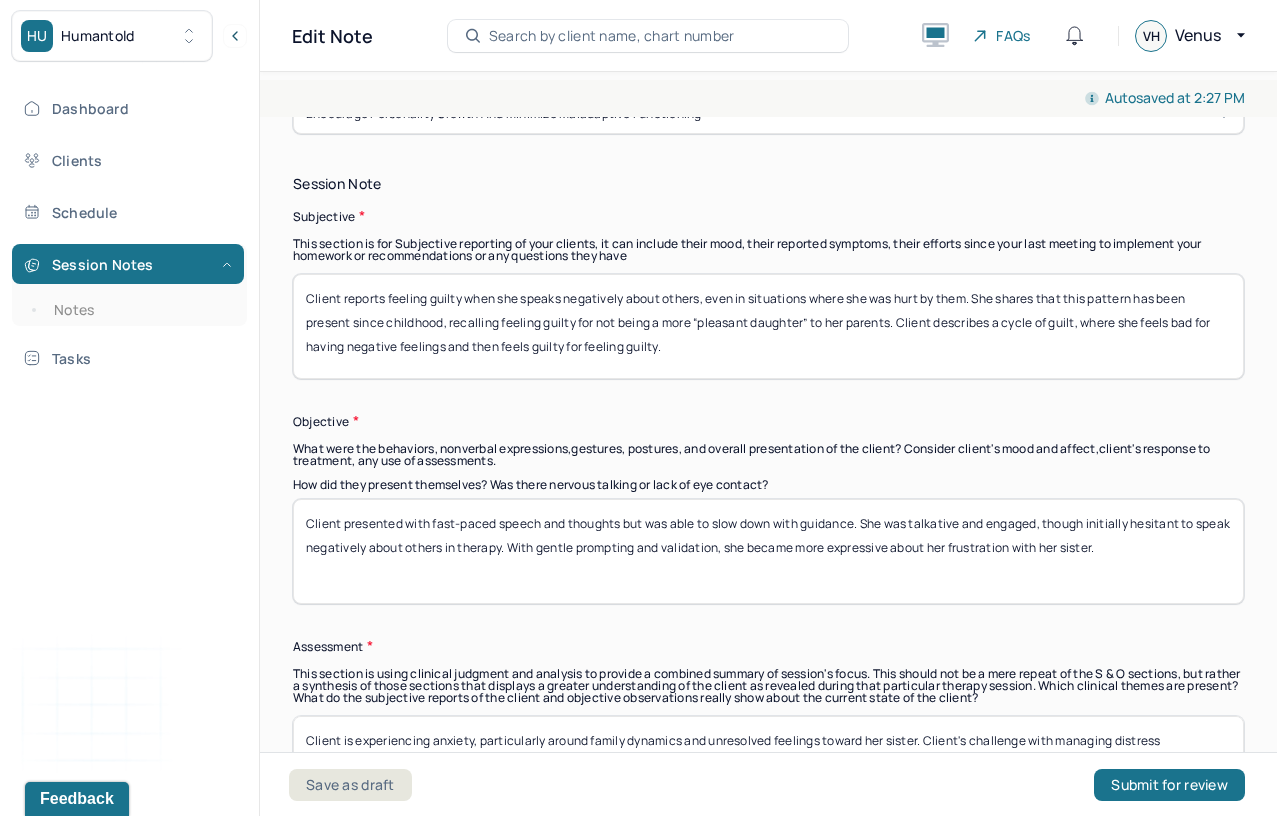 type on "Client reports feeling guilty when she speaks negatively about others, even in situations where she was hurt by them. She shares that this pattern has been present since childhood, recalling feeling guilty for not being a more “pleasant daughter” to her parents. Client describes a cycle of guilt, where she feels bad for having negative feelings and then feels guilty for feeling guilty." 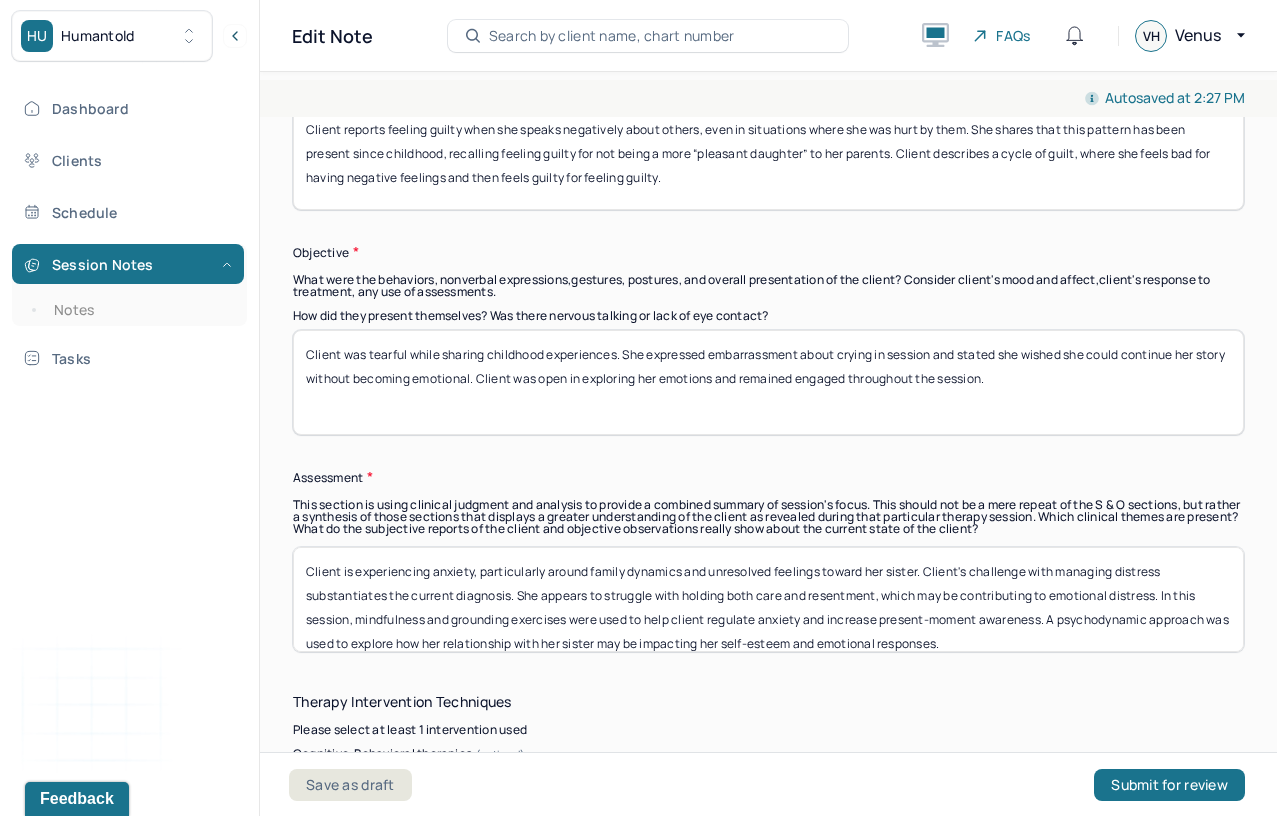 scroll, scrollTop: 1537, scrollLeft: 0, axis: vertical 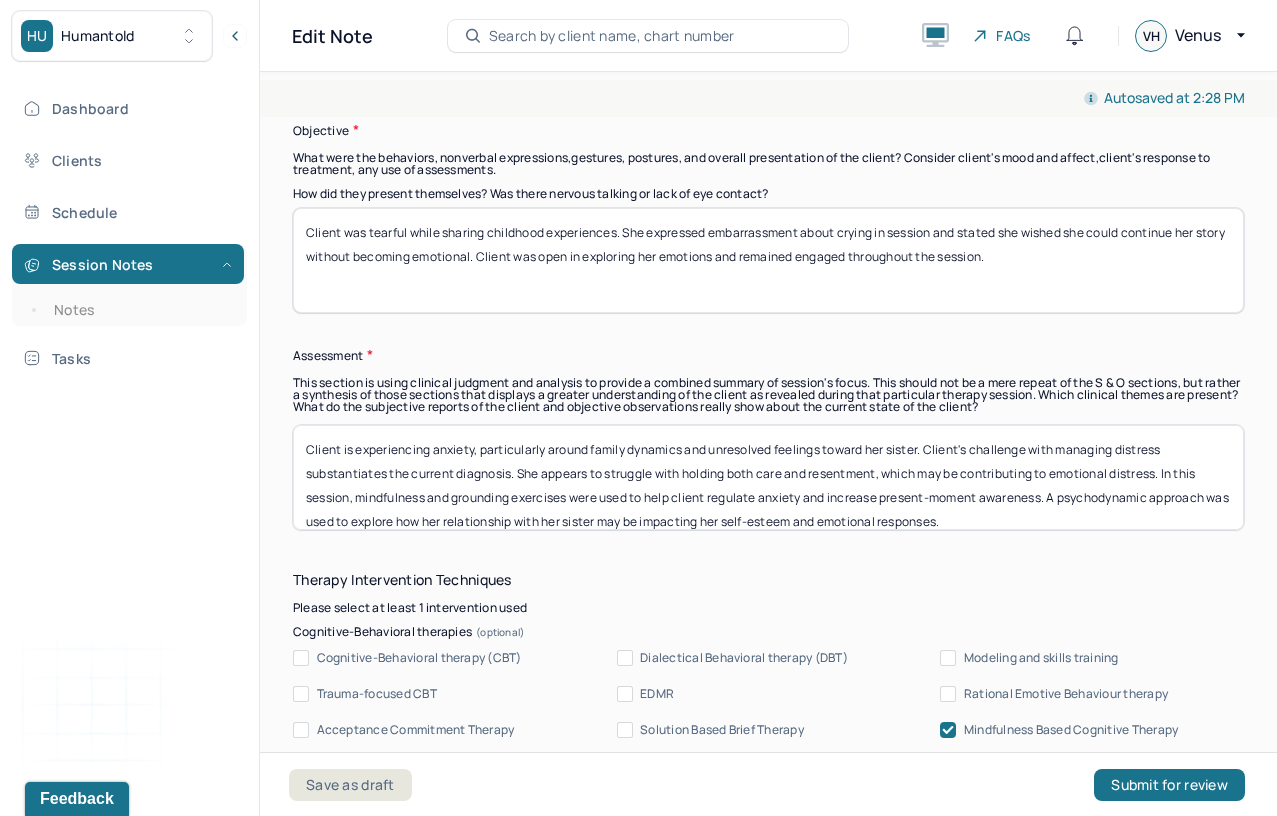 type on "Client was tearful while sharing childhood experiences. She expressed embarrassment about crying in session and stated she wished she could continue her story without becoming emotional. Client was open in exploring her emotions and remained engaged throughout the session." 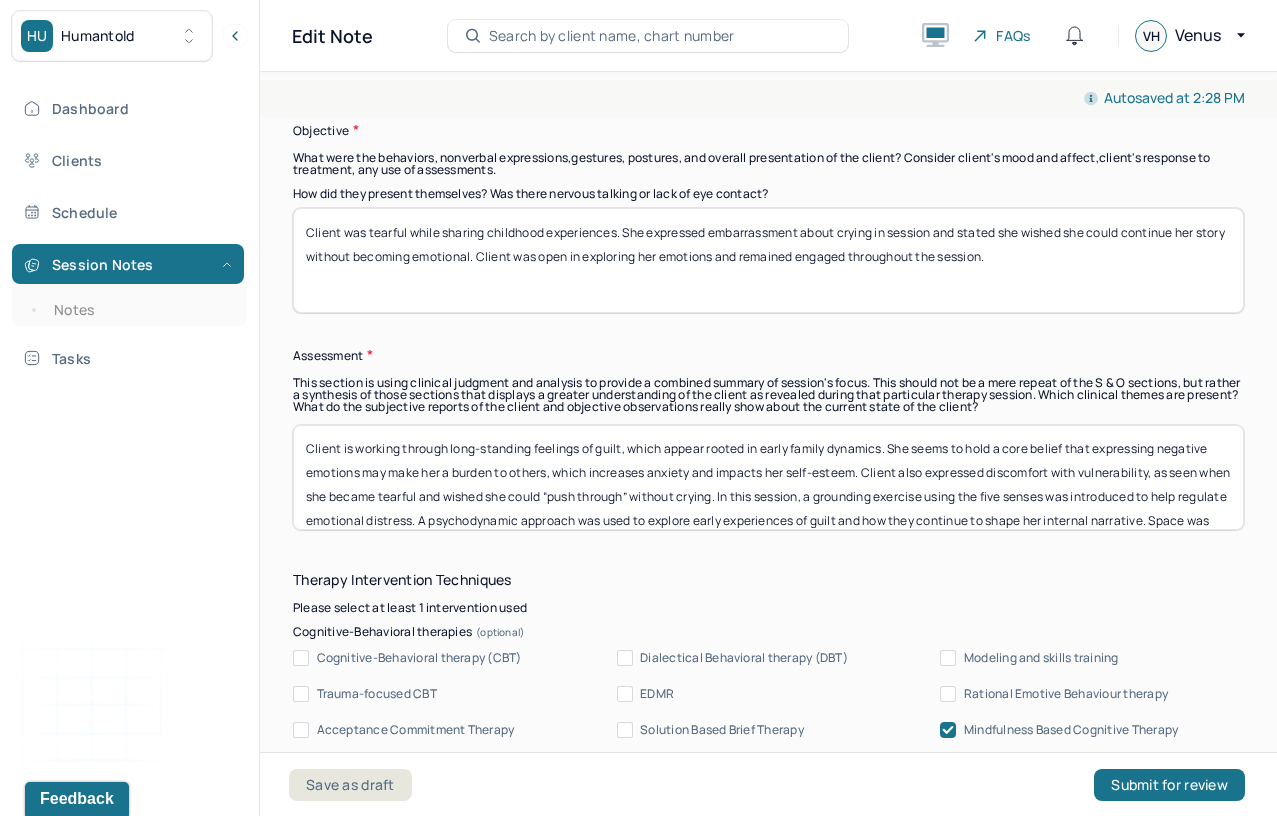 scroll, scrollTop: 0, scrollLeft: 0, axis: both 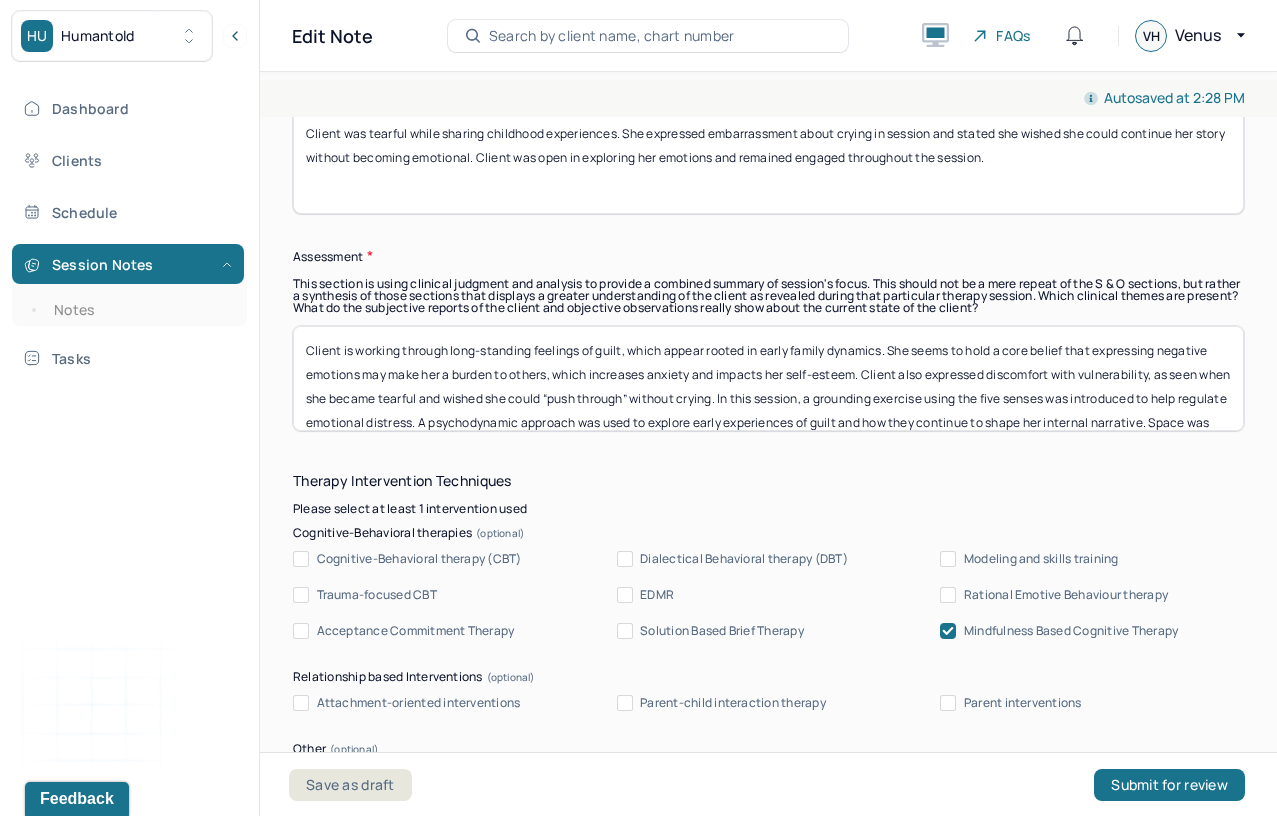 click on "Client is working through long-standing feelings of guilt, which appear rooted in early family dynamics. She seems to hold a core belief that expressing negative emotions may make her a burden to others, which increases anxiety and impacts her self-esteem. Client also expressed discomfort with vulnerability, as seen when she became tearful and wished she could “push through” without crying. In this session, a grounding exercise using the five senses was introduced to help regulate emotional distress. A psychodynamic approach was used to explore early experiences of guilt and how they continue to shape her internal narrative. Space was held to normalize and support emotional expression without judgment." at bounding box center (768, 378) 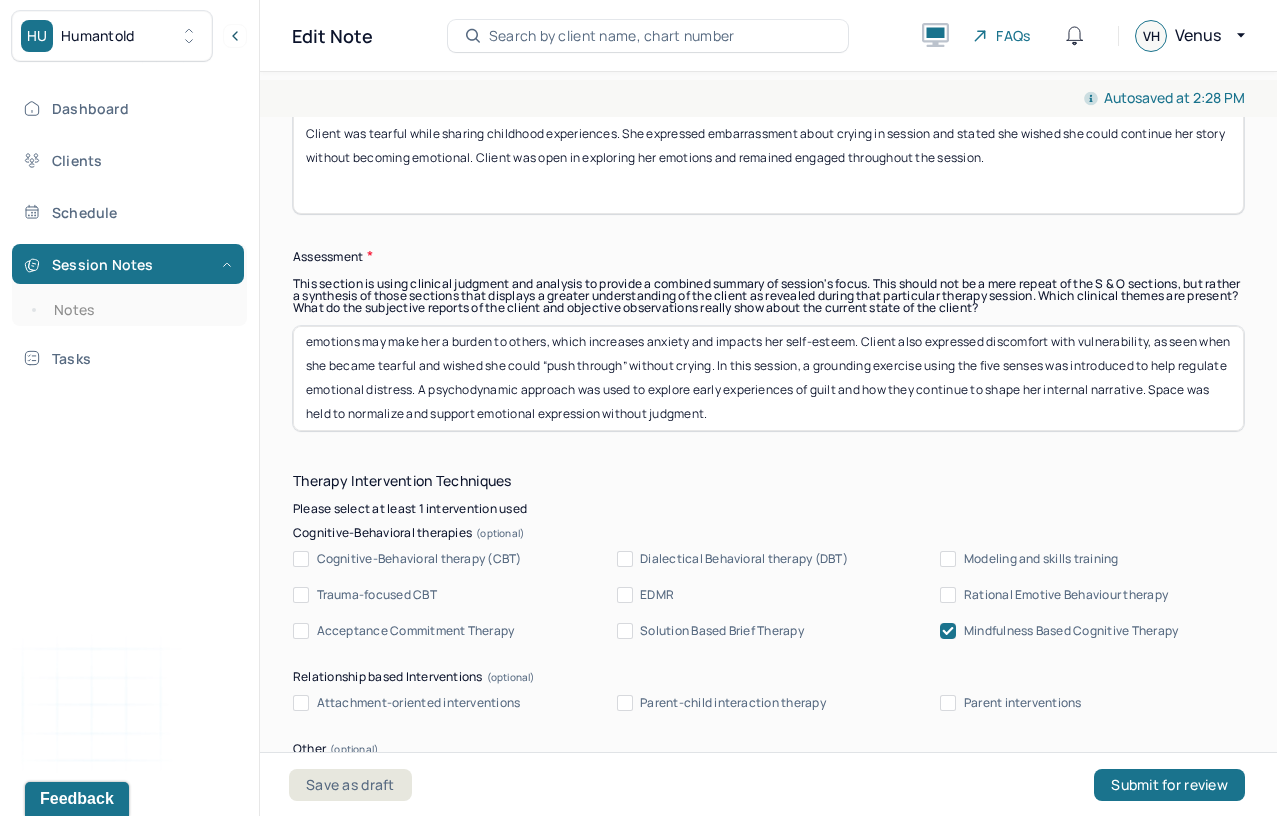 scroll, scrollTop: 40, scrollLeft: 0, axis: vertical 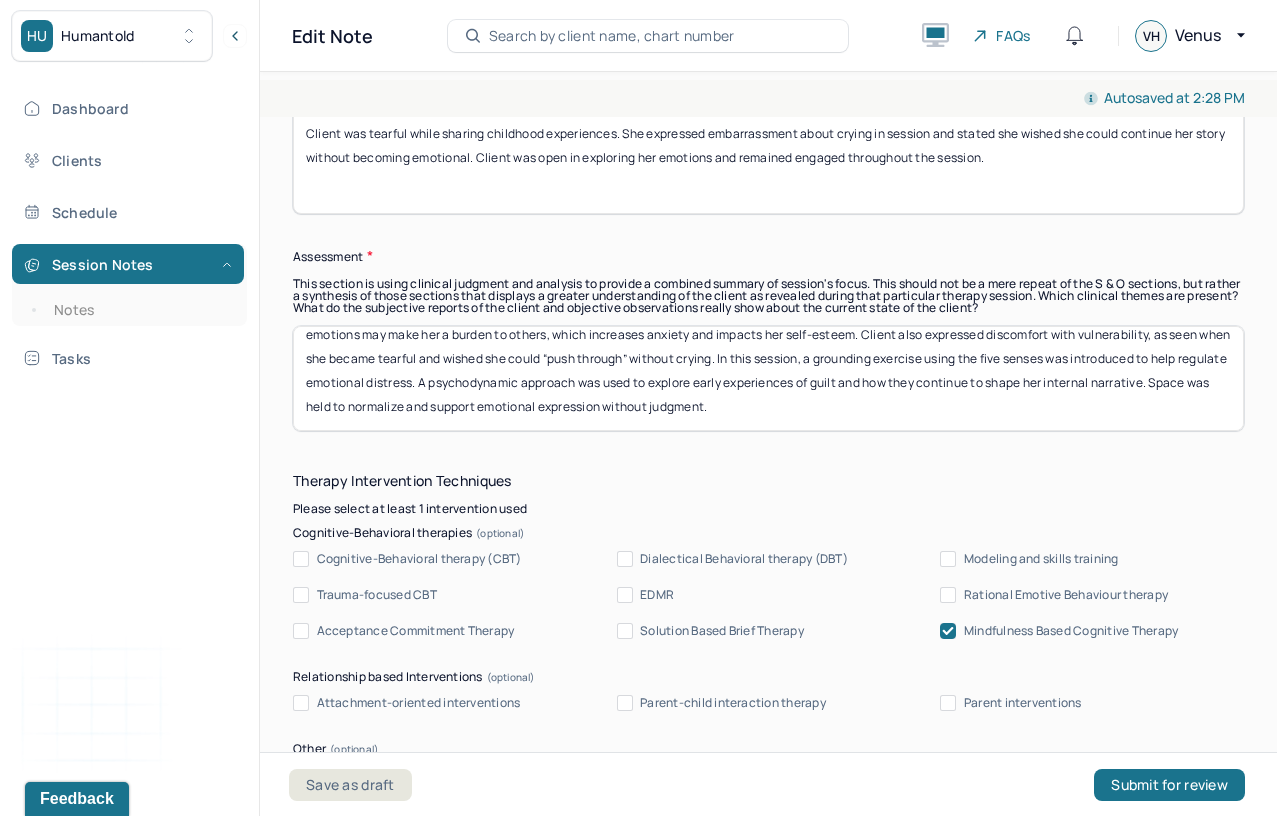click on "Client is working through long-standing feelings of guilt, which appear rooted in early family dynamics. She seems to hold a core belief that expressing negative emotions may make her a burden to others, which increases anxiety and impacts her self-esteem. Client also expressed discomfort with vulnerability, as seen when she became tearful and wished she could “push through” without crying. In this session, a grounding exercise using the five senses was introduced to help regulate emotional distress. A psychodynamic approach was used to explore early experiences of guilt and how they continue to shape her internal narrative. Space was held to normalize and support emotional expression without judgment." at bounding box center (768, 378) 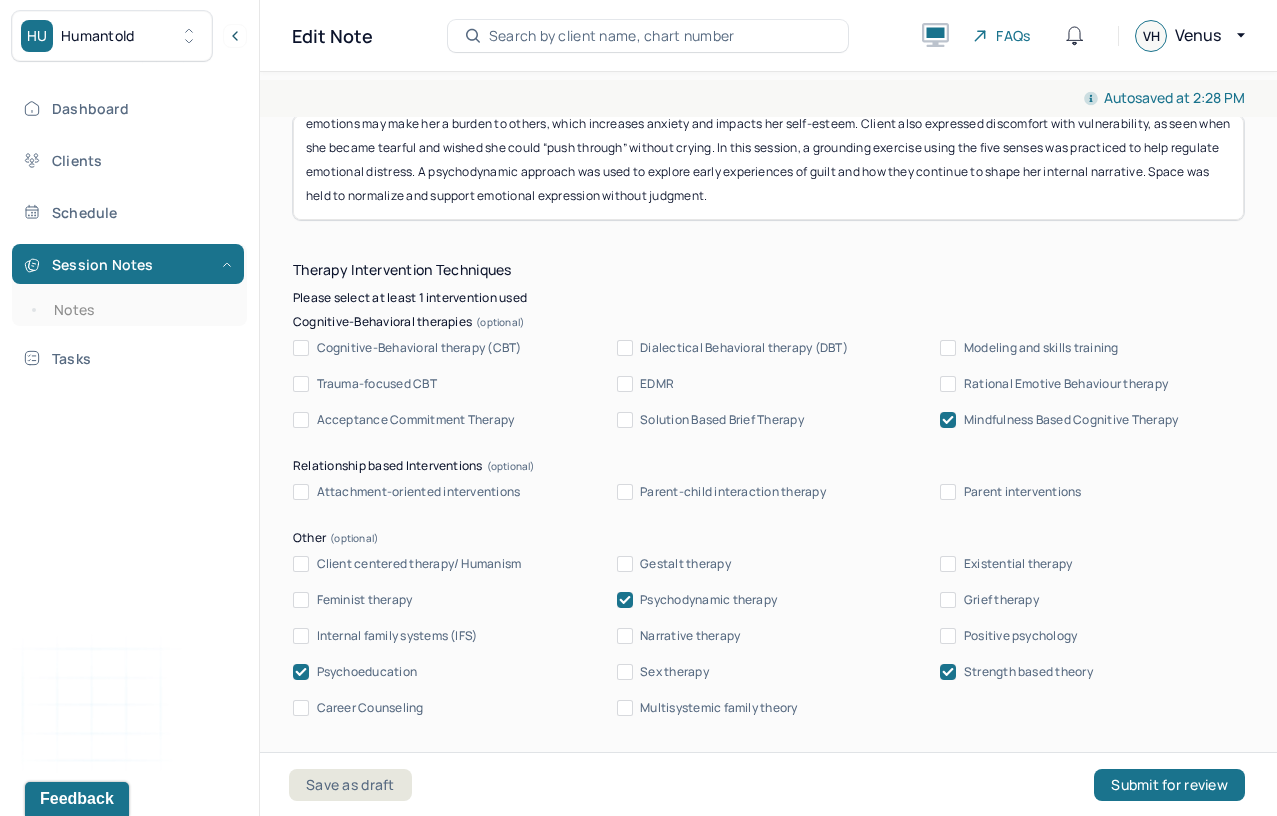 scroll, scrollTop: 2014, scrollLeft: 0, axis: vertical 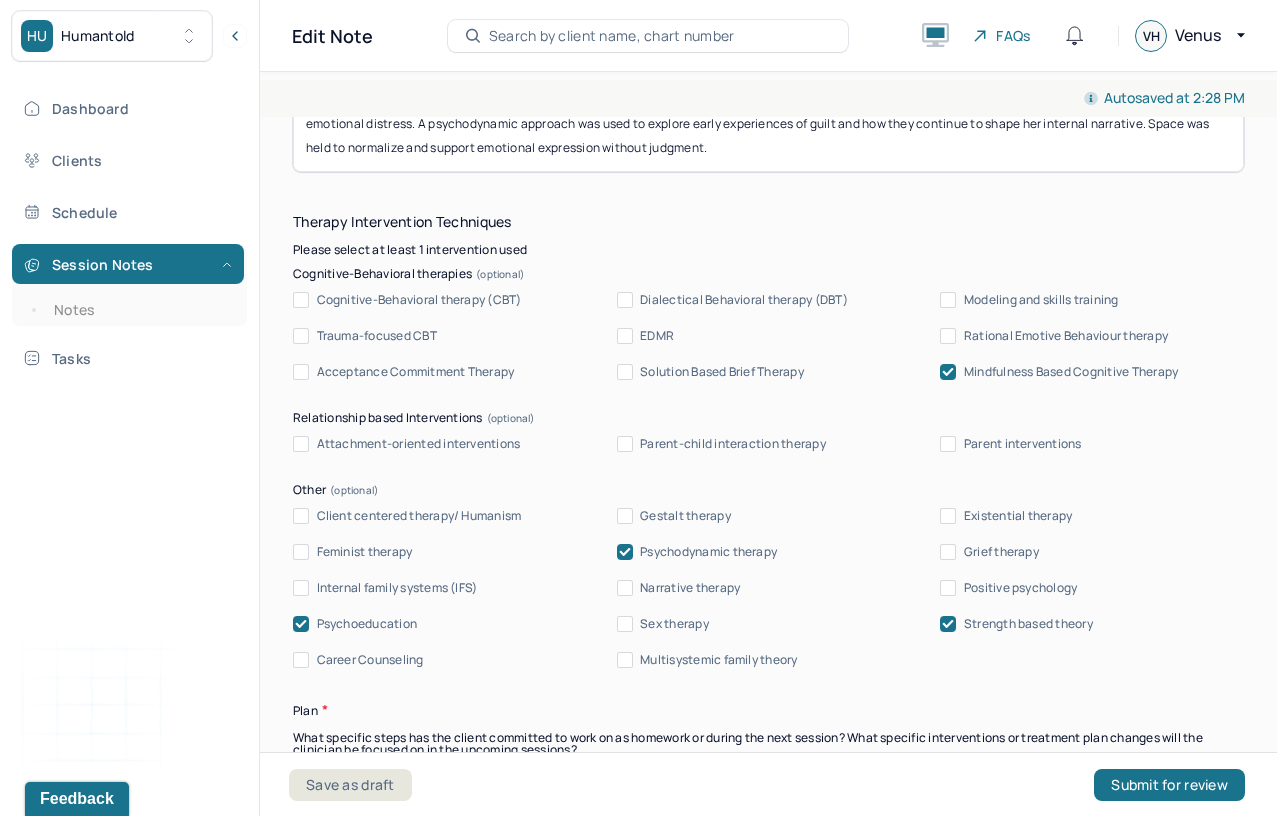 type on "Client is working through long-standing feelings of guilt, which appear rooted in early family dynamics. She seems to hold a core belief that expressing negative emotions may make her a burden to others, which increases anxiety and impacts her self-esteem. Client also expressed discomfort with vulnerability, as seen when she became tearful and wished she could “push through” without crying. In this session, a grounding exercise using the five senses was practiced to help regulate emotional distress. A psychodynamic approach was used to explore early experiences of guilt and how they continue to shape her internal narrative. Space was held to normalize and support emotional expression without judgment." 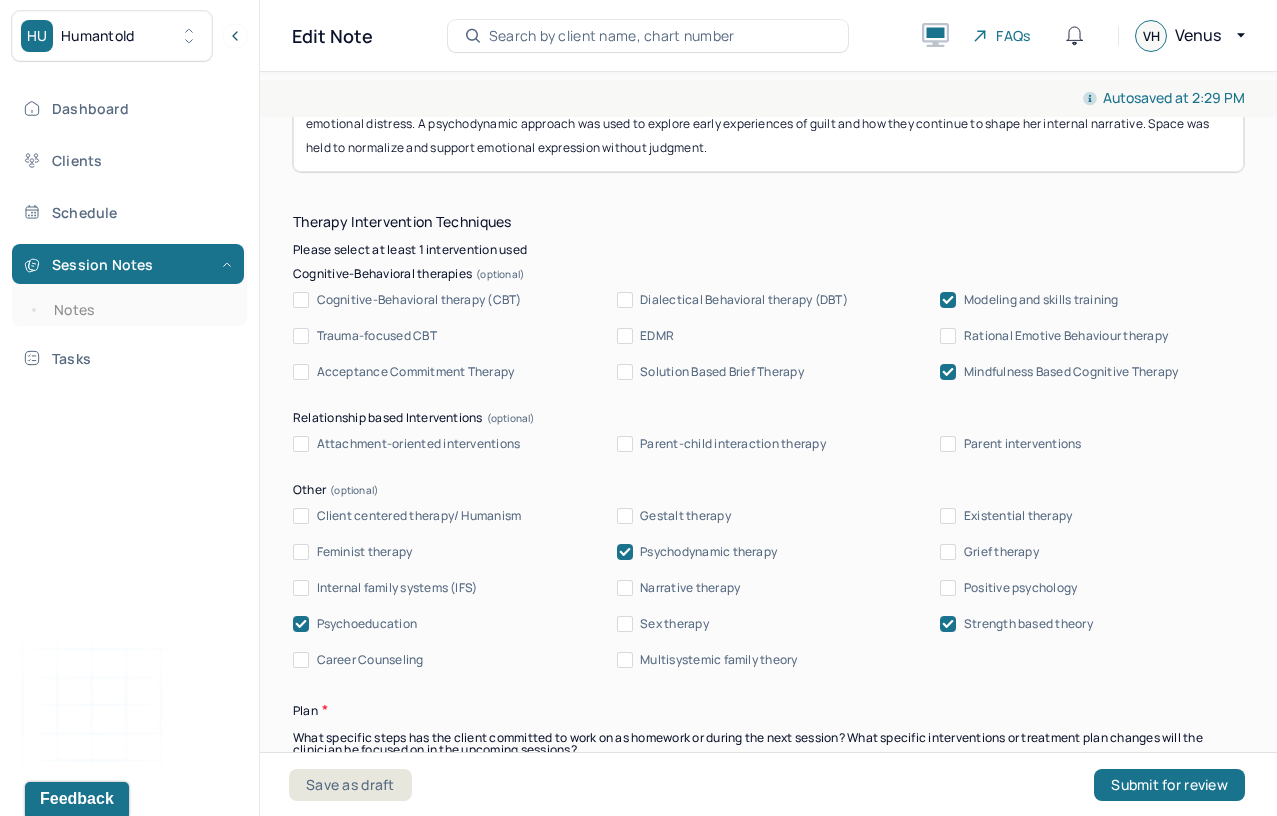 click on "Mindfulness Based Cognitive Therapy" at bounding box center (1071, 372) 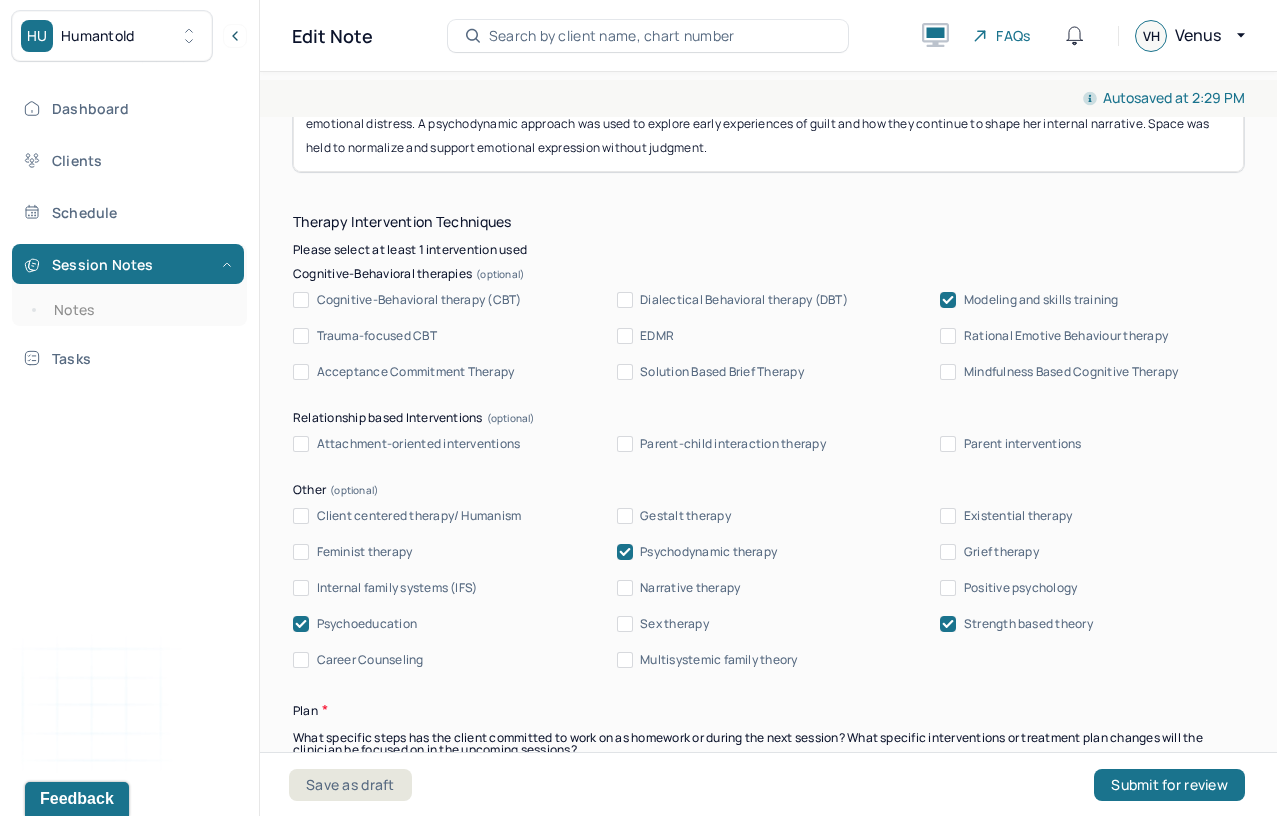 click on "Cognitive-Behavioral therapy (CBT)" at bounding box center (419, 300) 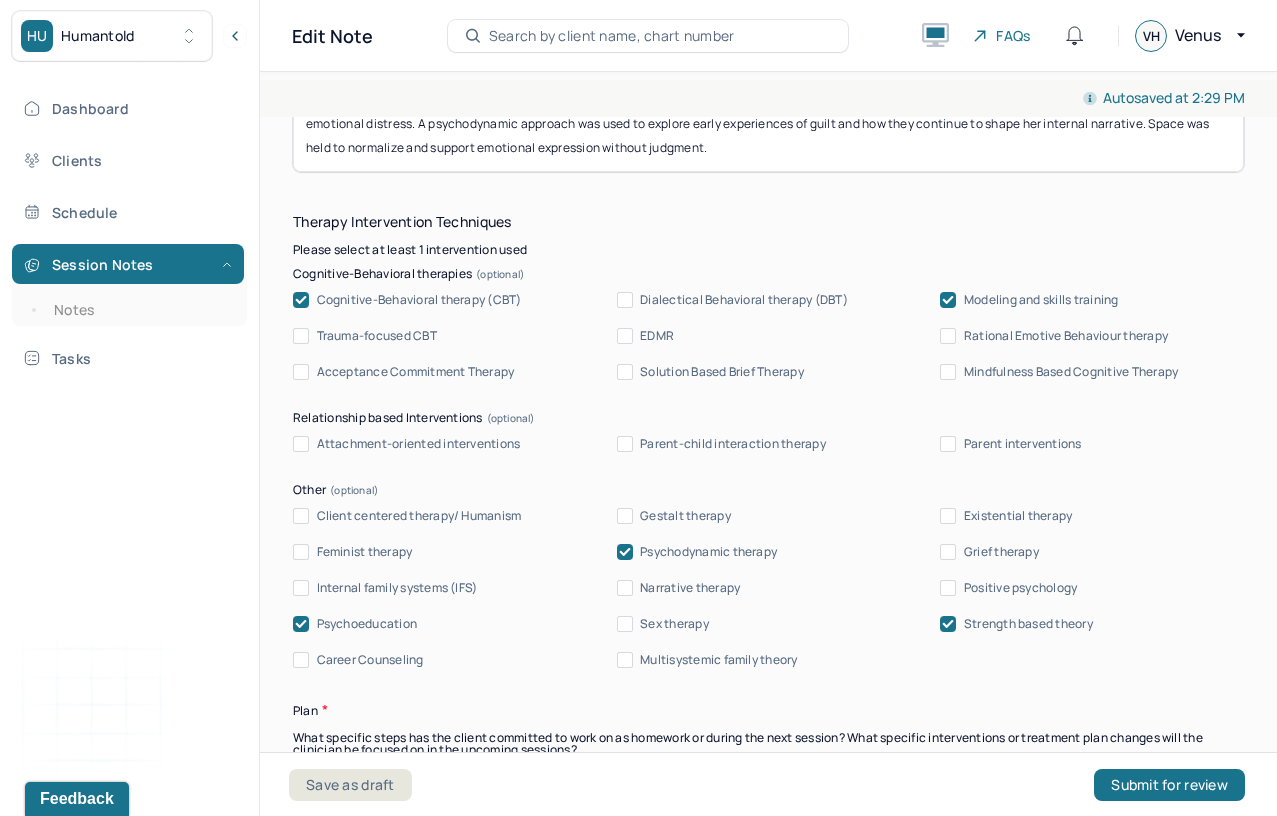 click on "Cognitive-Behavioral therapy (CBT)" at bounding box center (419, 300) 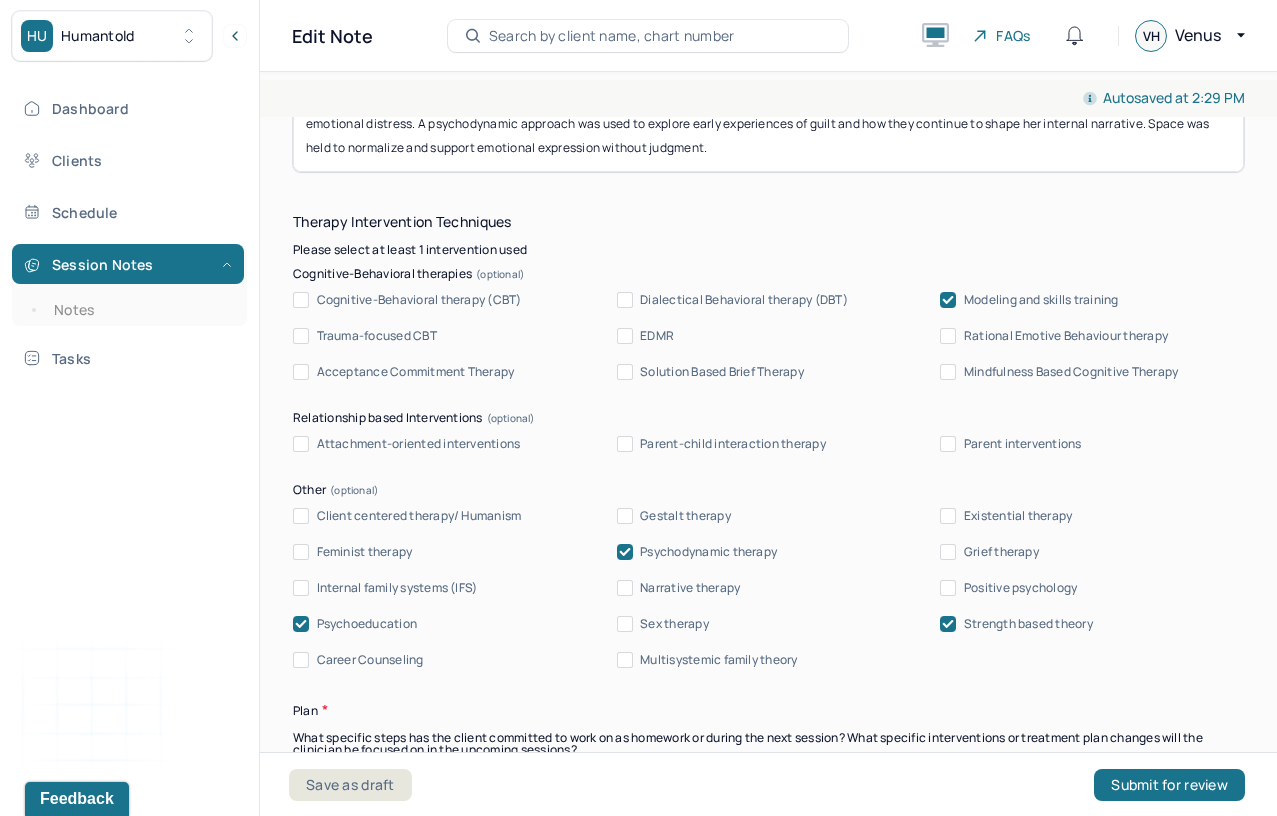 click on "Mindfulness Based Cognitive Therapy" at bounding box center [1071, 372] 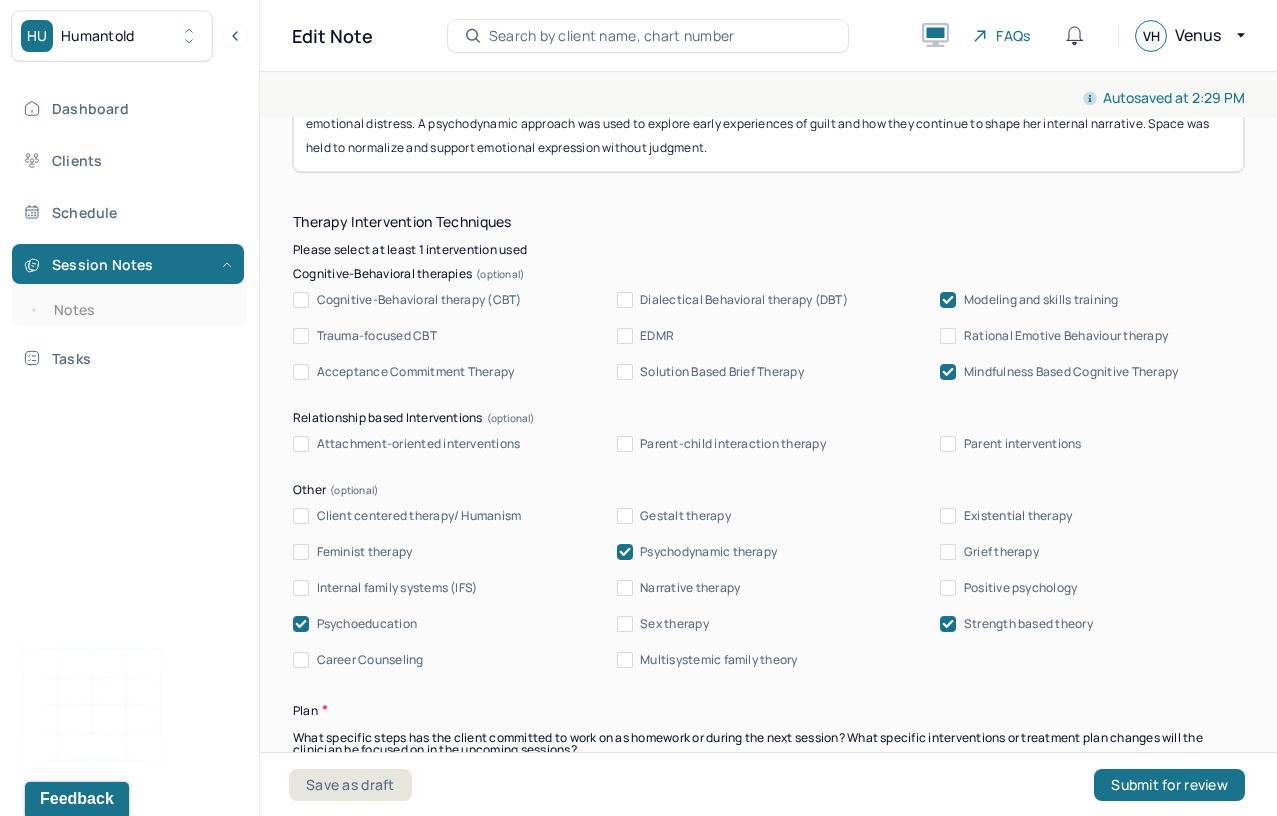 click on "Mindfulness Based Cognitive Therapy" at bounding box center [1071, 372] 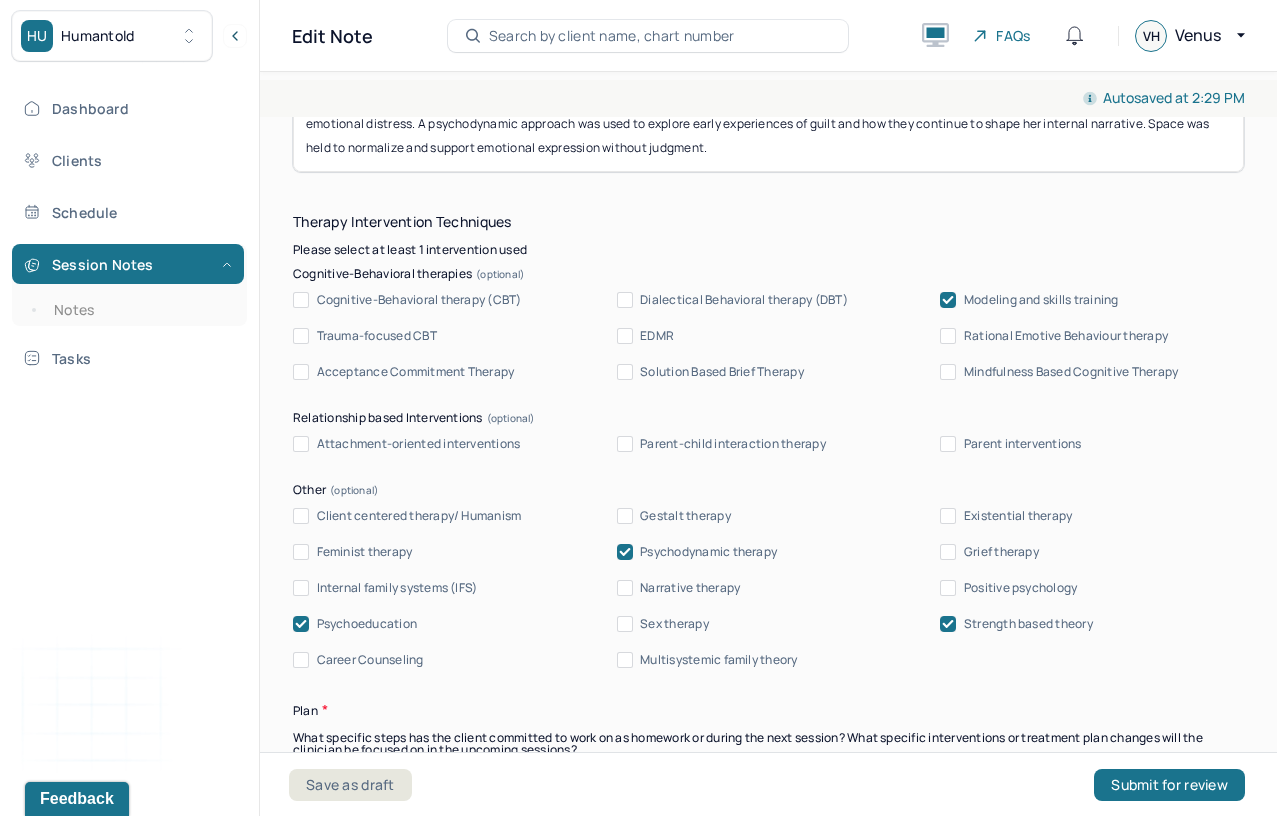 click on "Client centered therapy/ Humanism Gestalt therapy Existential therapy Feminist therapy Psychodynamic therapy Grief therapy Internal family systems (IFS) Narrative therapy Positive psychology Psychoeducation Sex therapy Strength based theory Career Counseling Multisystemic family theory" at bounding box center (768, 588) 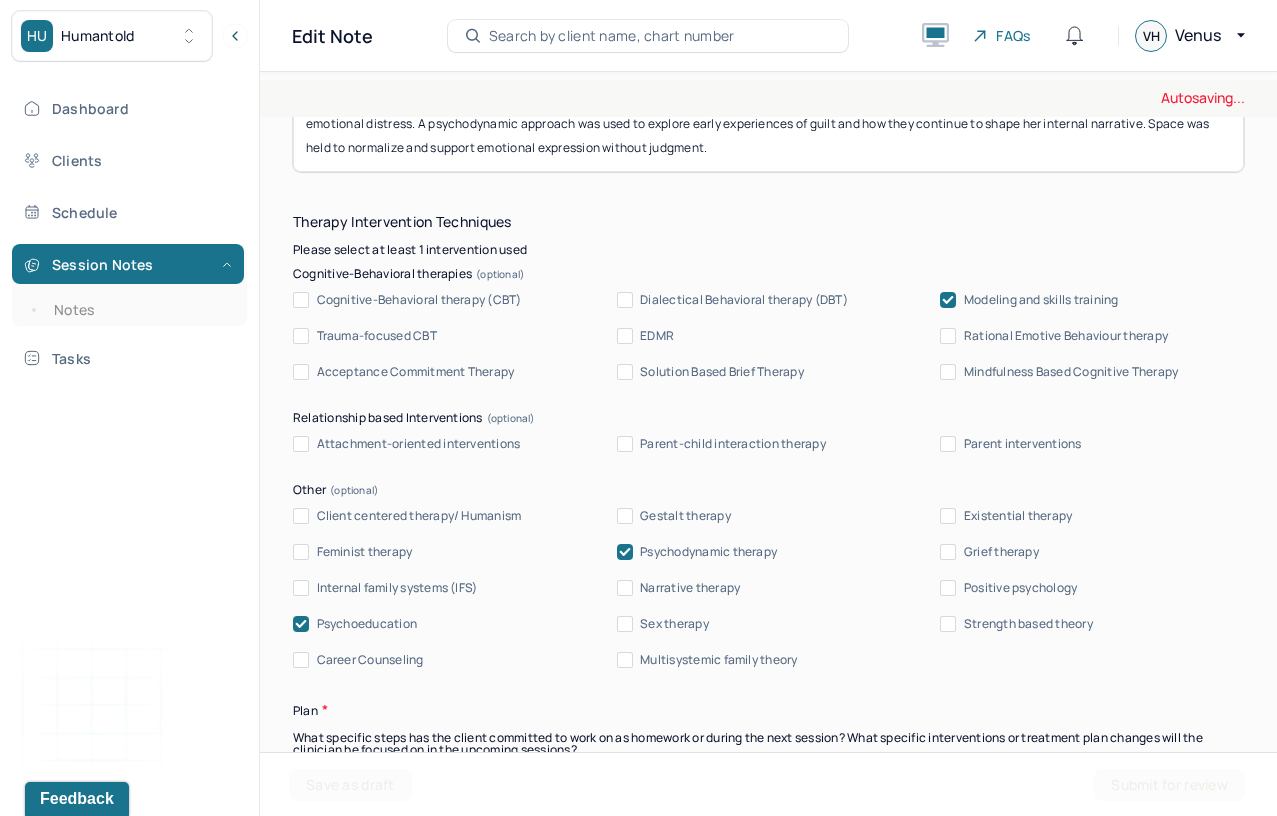 click on "Therapy Intervention Techniques Please select at least 1 intervention used Cognitive-Behavioral therapies Cognitive-Behavioral therapy (CBT) Dialectical Behavioral therapy (DBT) Modeling and skills training Trauma-focused CBT EDMR Rational Emotive Behaviour therapy Acceptance Commitment Therapy Solution Based Brief Therapy Mindfulness Based Cognitive Therapy Relationship based Interventions Attachment-oriented interventions Parent-child interaction therapy Parent interventions Other Client centered therapy/ Humanism Gestalt therapy Existential therapy Feminist therapy Psychodynamic therapy Grief therapy Internal family systems (IFS) Narrative therapy Positive psychology Psychoeducation Sex therapy Strength based theory Career Counseling Multisystemic family theory Plan What specific steps has the client committed to work on as homework or during the next session? What specific interventions or treatment plan changes will the clinician be focused on in the upcoming sessions? Frequency of sessions Weekly Other" at bounding box center (768, 822) 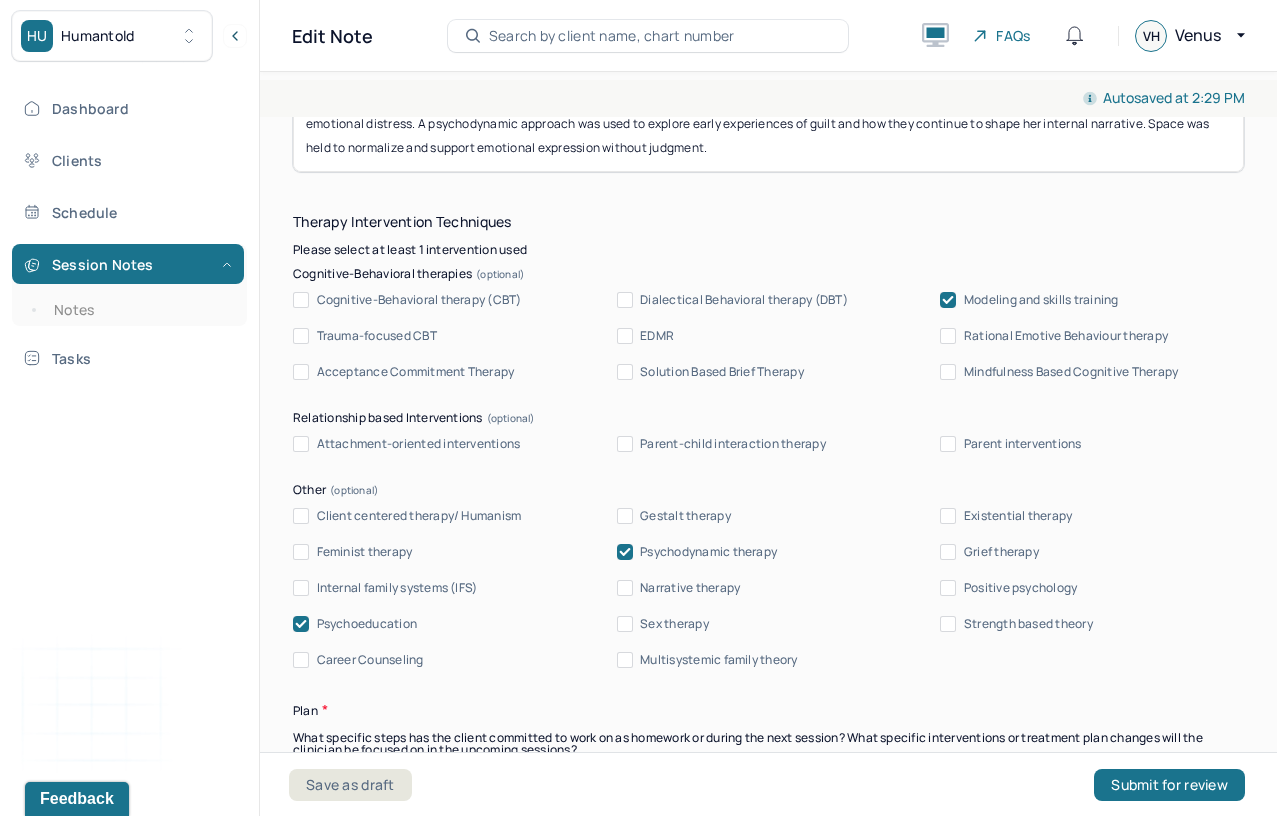 click on "Mindfulness Based Cognitive Therapy" at bounding box center [1071, 372] 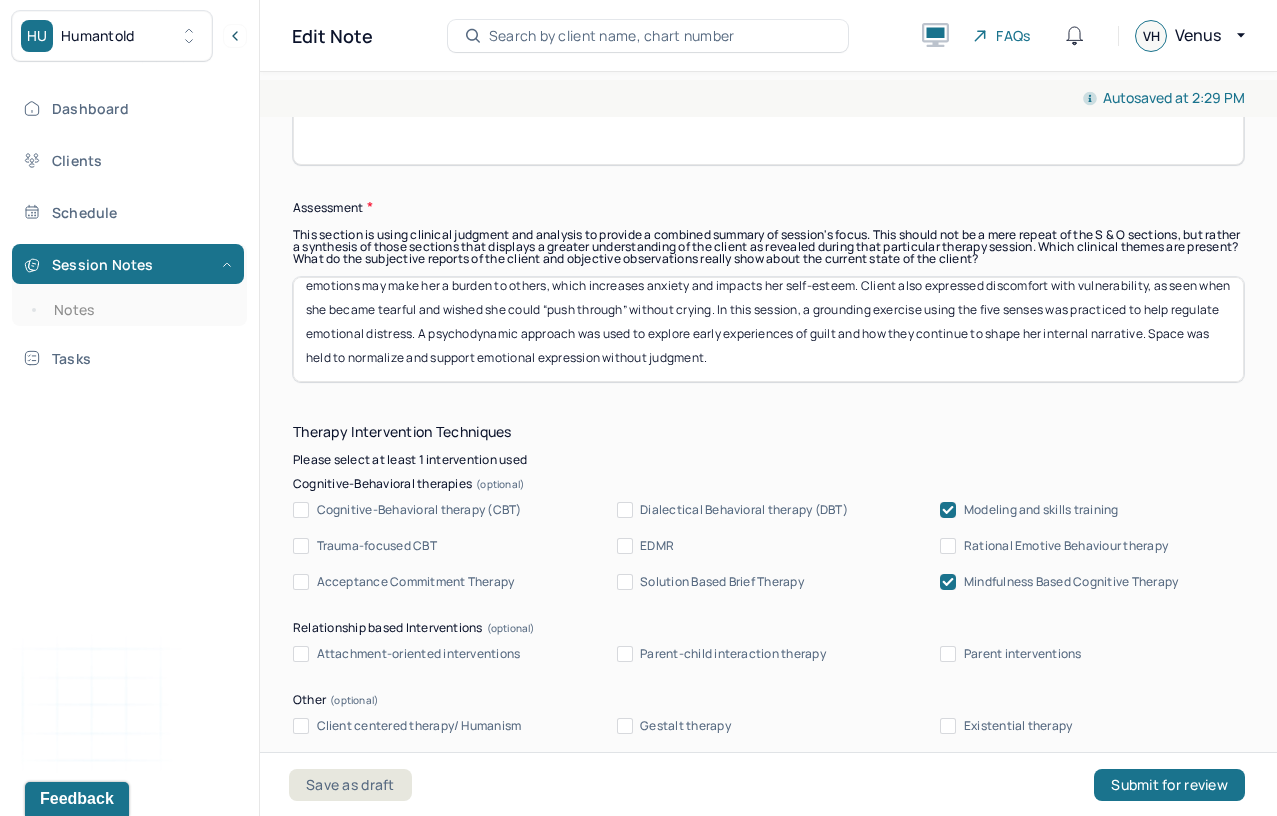 scroll, scrollTop: 1805, scrollLeft: 0, axis: vertical 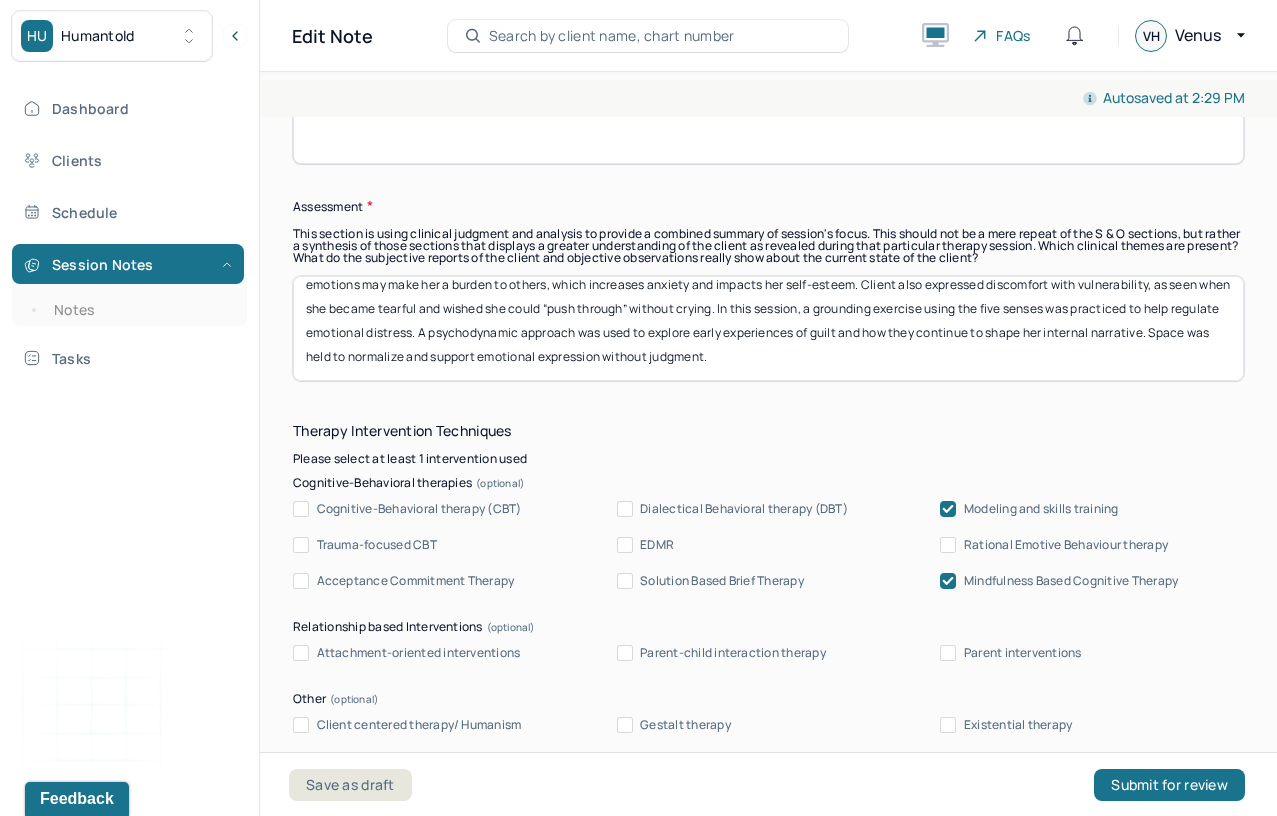 click on "Mindfulness Based Cognitive Therapy" at bounding box center (1071, 581) 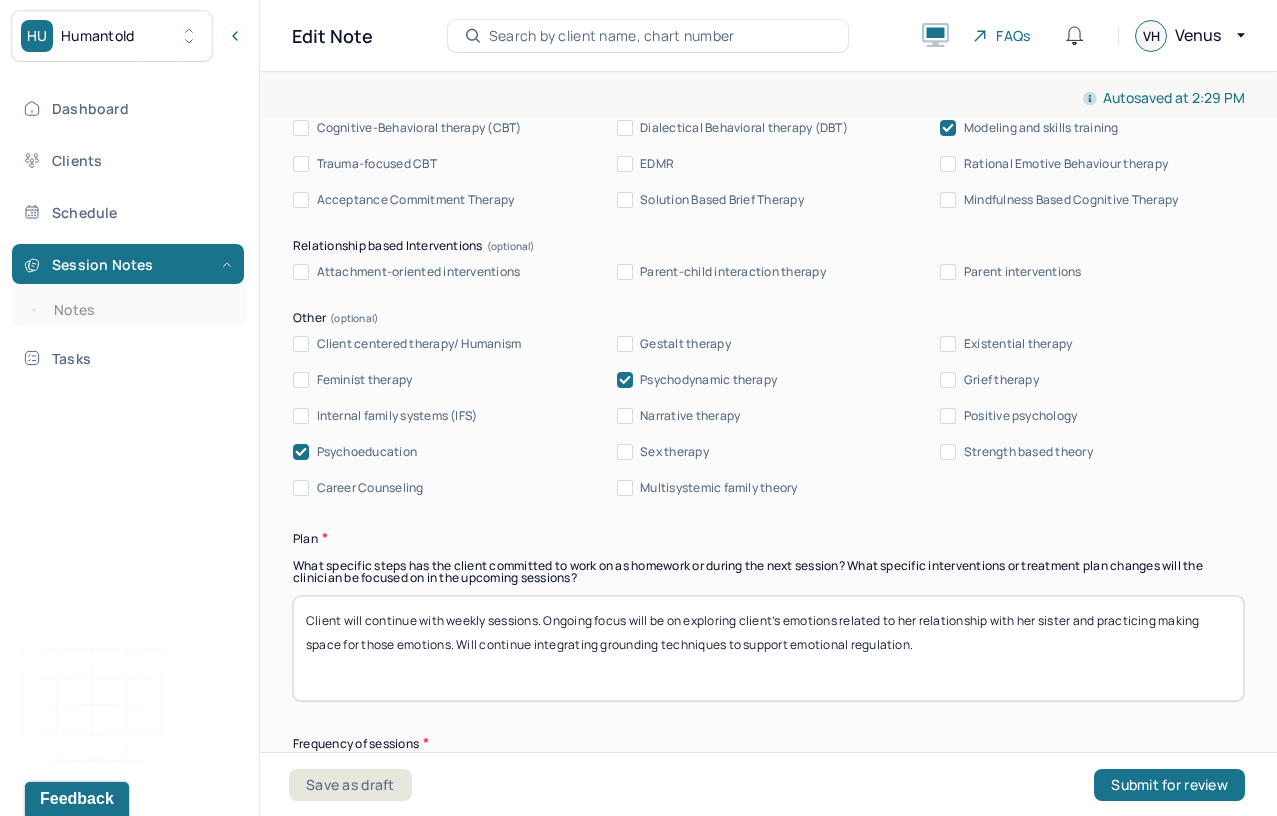 scroll, scrollTop: 2194, scrollLeft: 0, axis: vertical 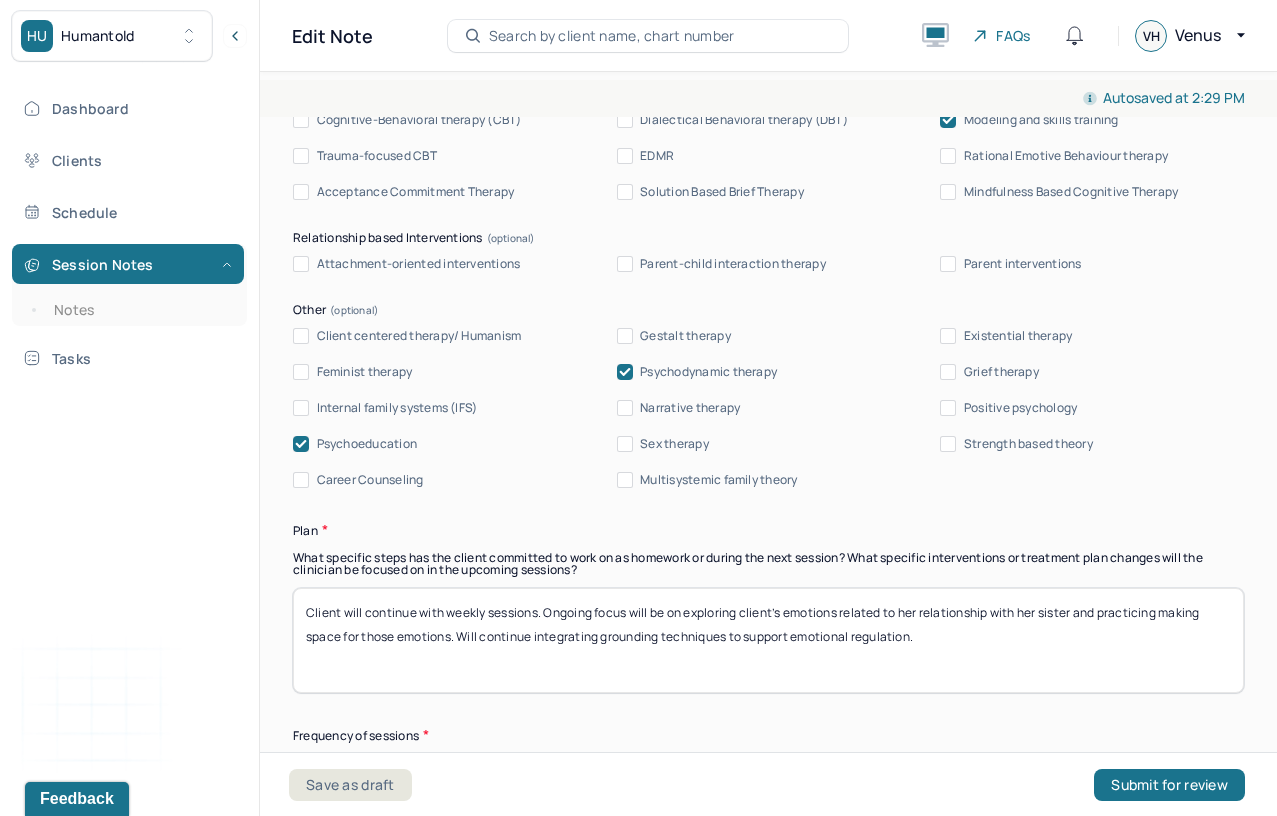 click on "Client will continue with weekly sessions. Ongoing focus will be on exploring client’s emotions related to her relationship with her sister and practicing making space for those emotions. Will continue integrating grounding techniques to support emotional regulation." at bounding box center [768, 640] 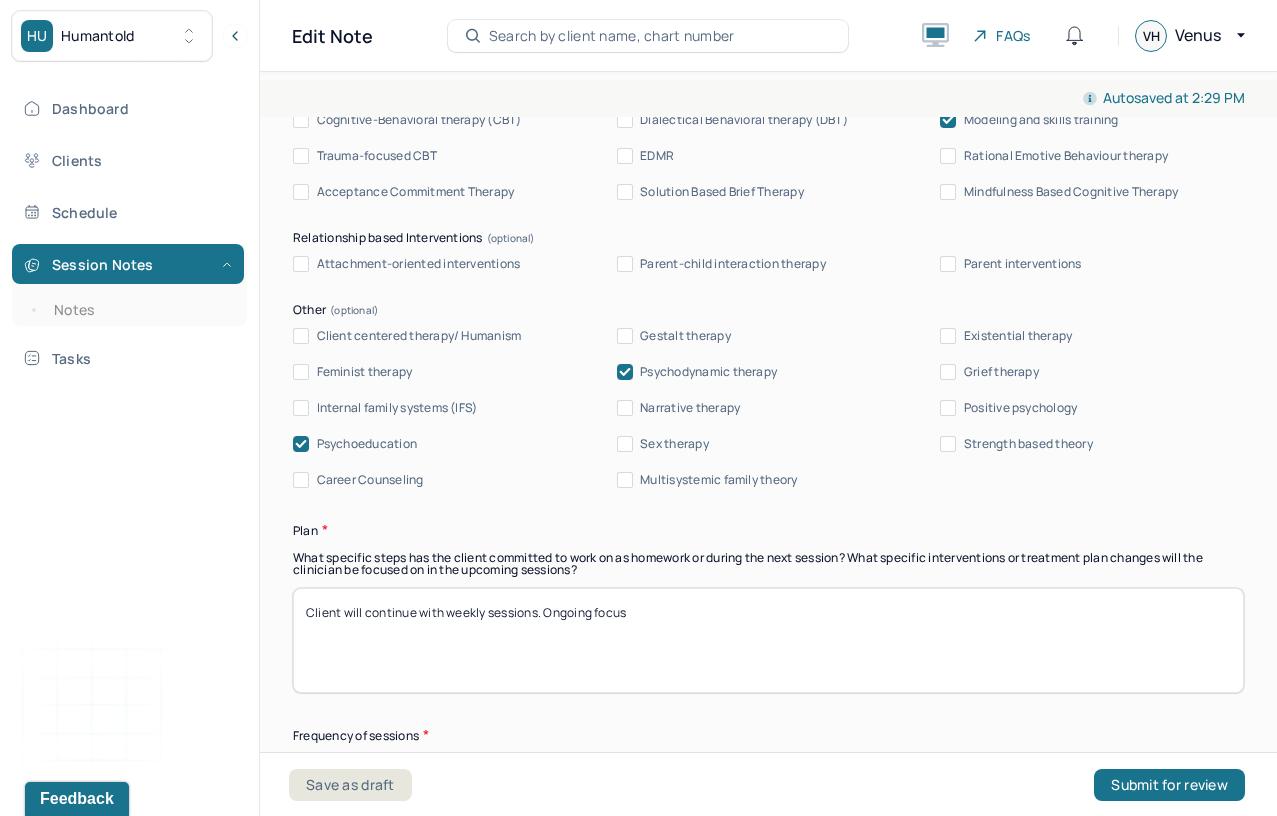 paste on "Continue weekly sessions. Focus will remain on exploring the client’s relationship with guilt, understanding its origins, and developing ways to navigate and process these feelings with more self-compassion." 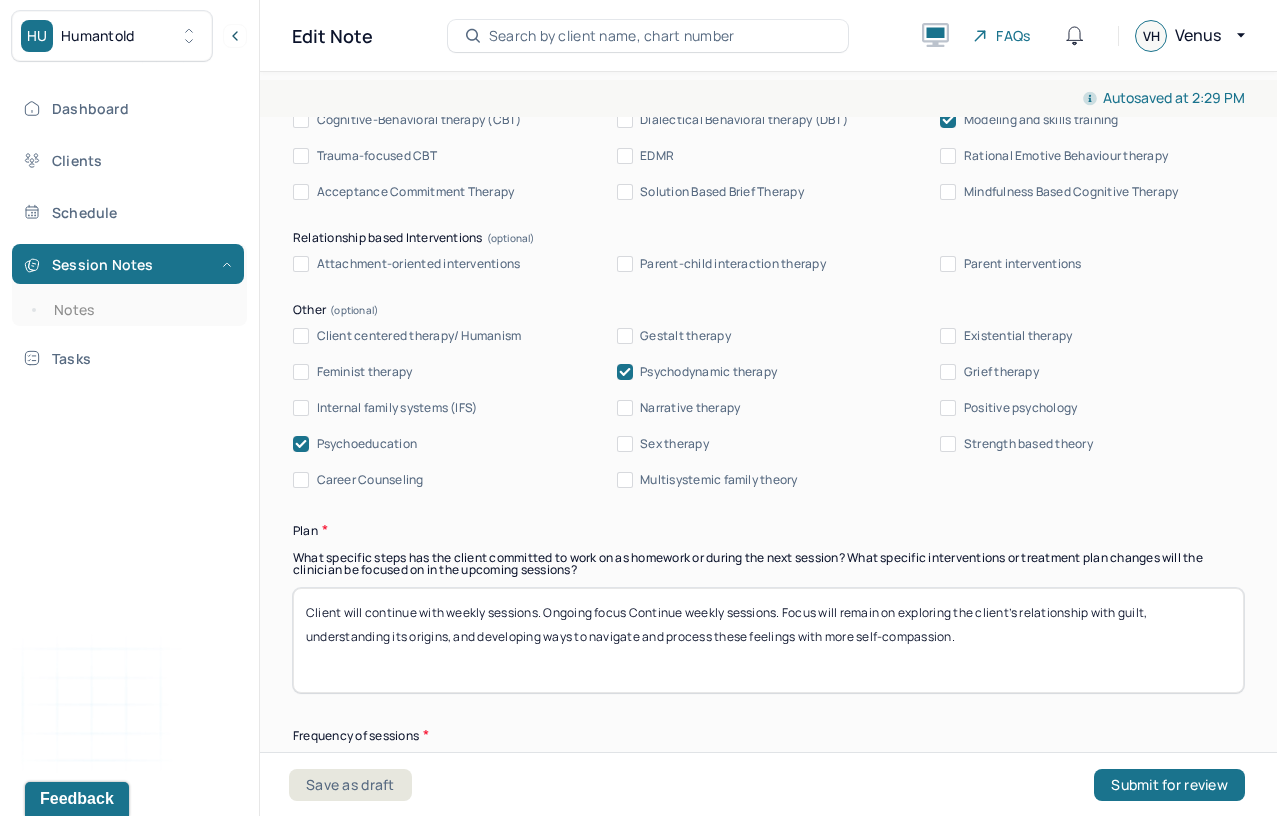 drag, startPoint x: 907, startPoint y: 592, endPoint x: 616, endPoint y: 596, distance: 291.0275 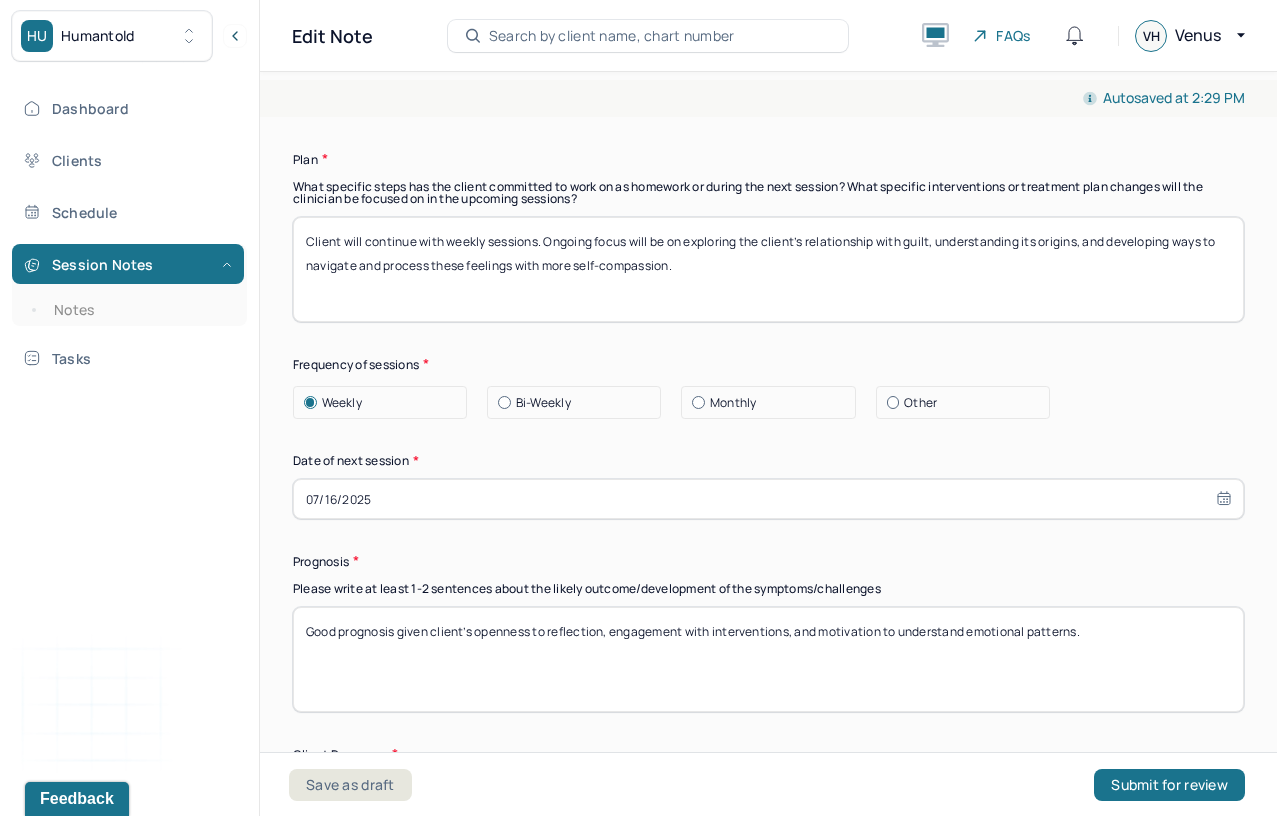 scroll, scrollTop: 2584, scrollLeft: 0, axis: vertical 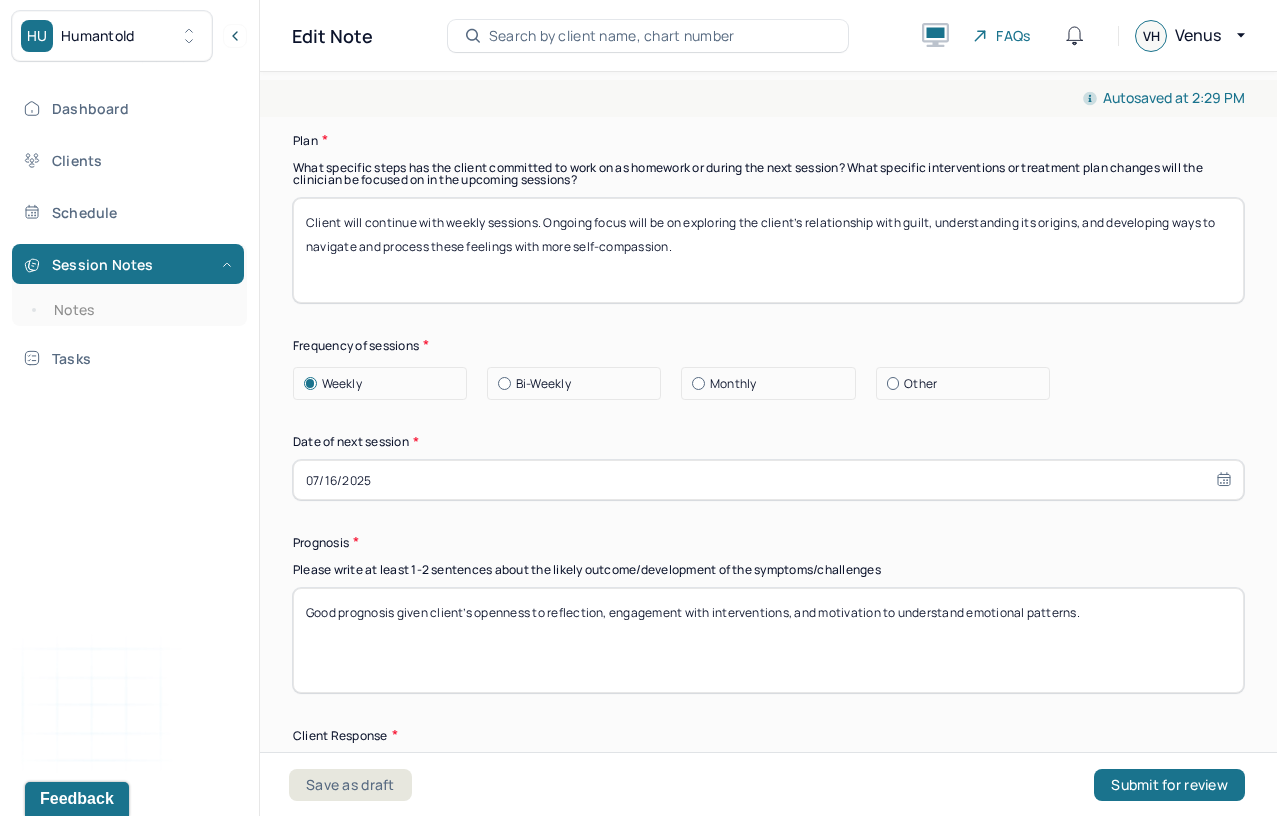 type on "Client will continue with weekly sessions. Ongoing focus will be on exploring the client’s relationship with guilt, understanding its origins, and developing ways to navigate and process these feelings with more self-compassion." 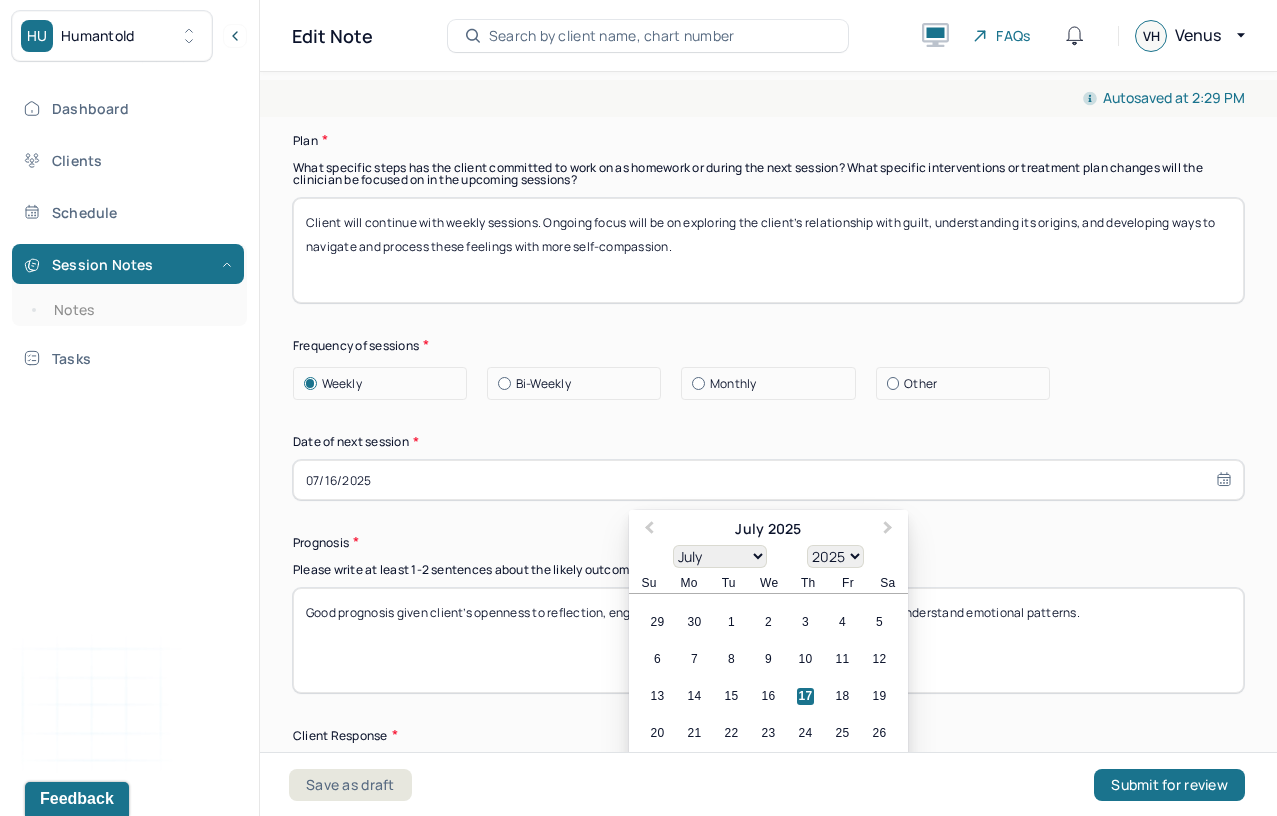 click on "20 21 22 23 24 25 26" at bounding box center [768, 734] 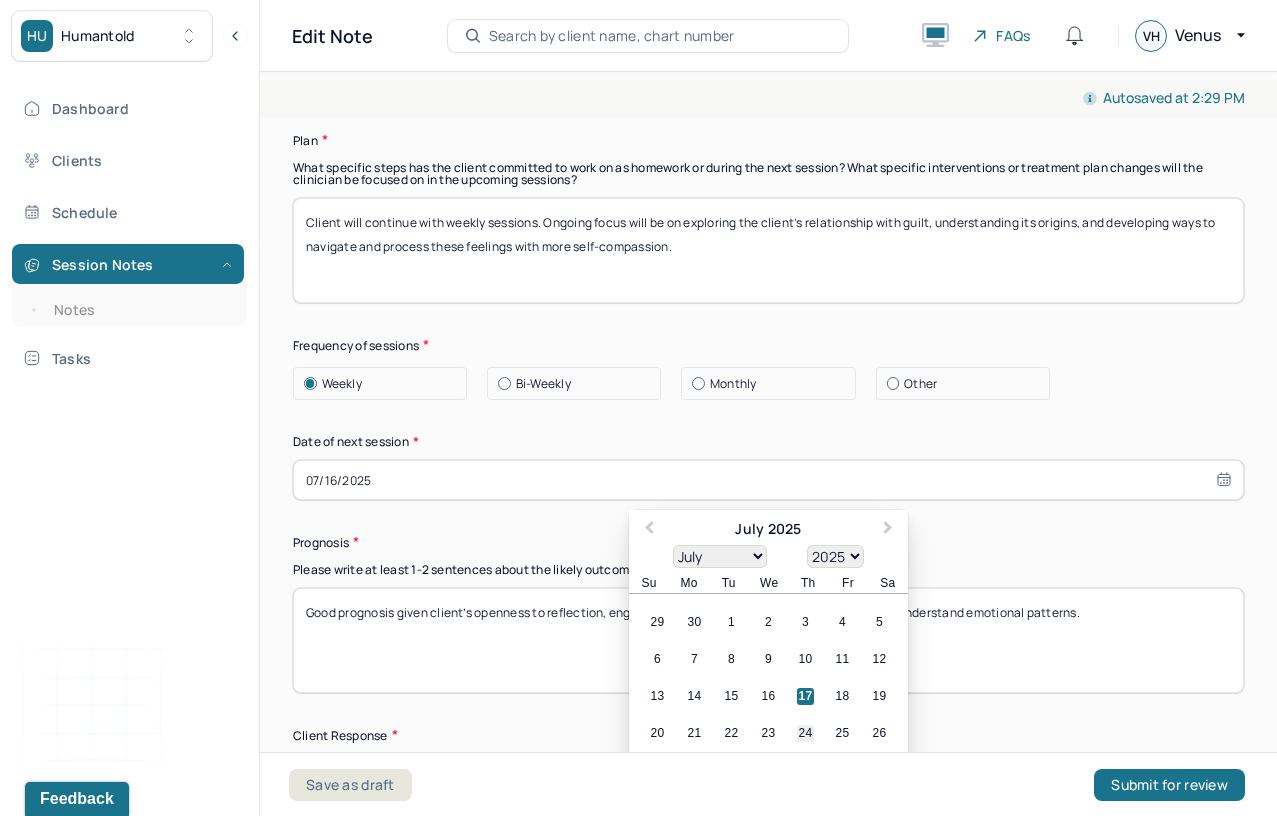 click on "24" at bounding box center [805, 734] 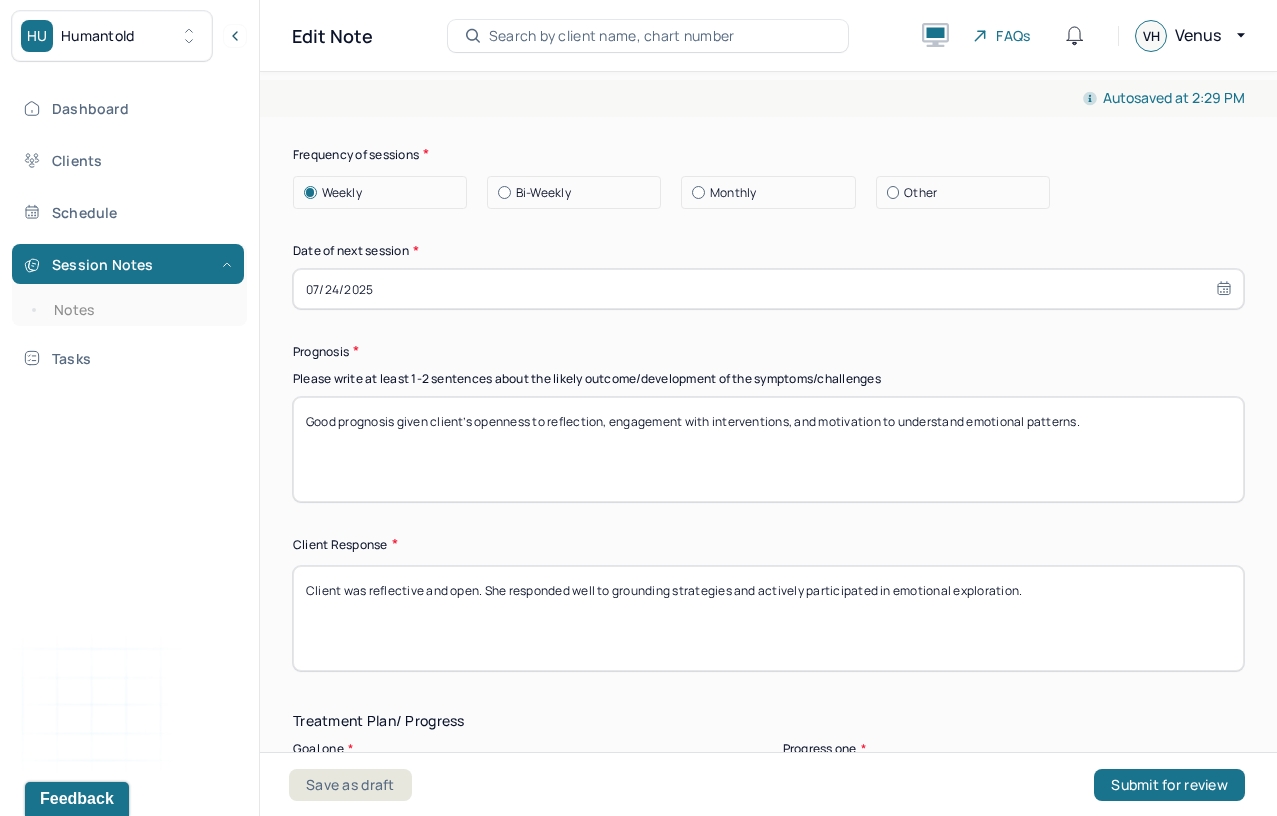 scroll, scrollTop: 2791, scrollLeft: 0, axis: vertical 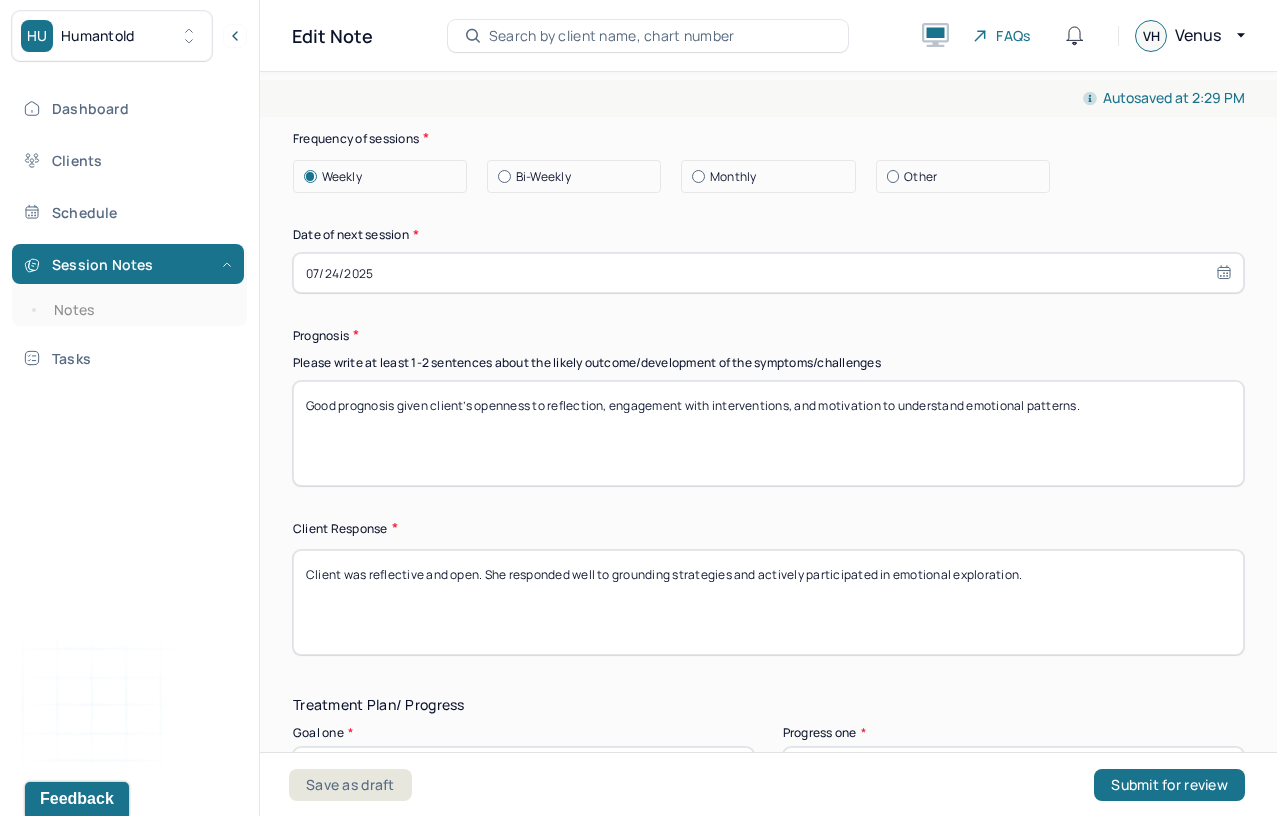 select on "6" 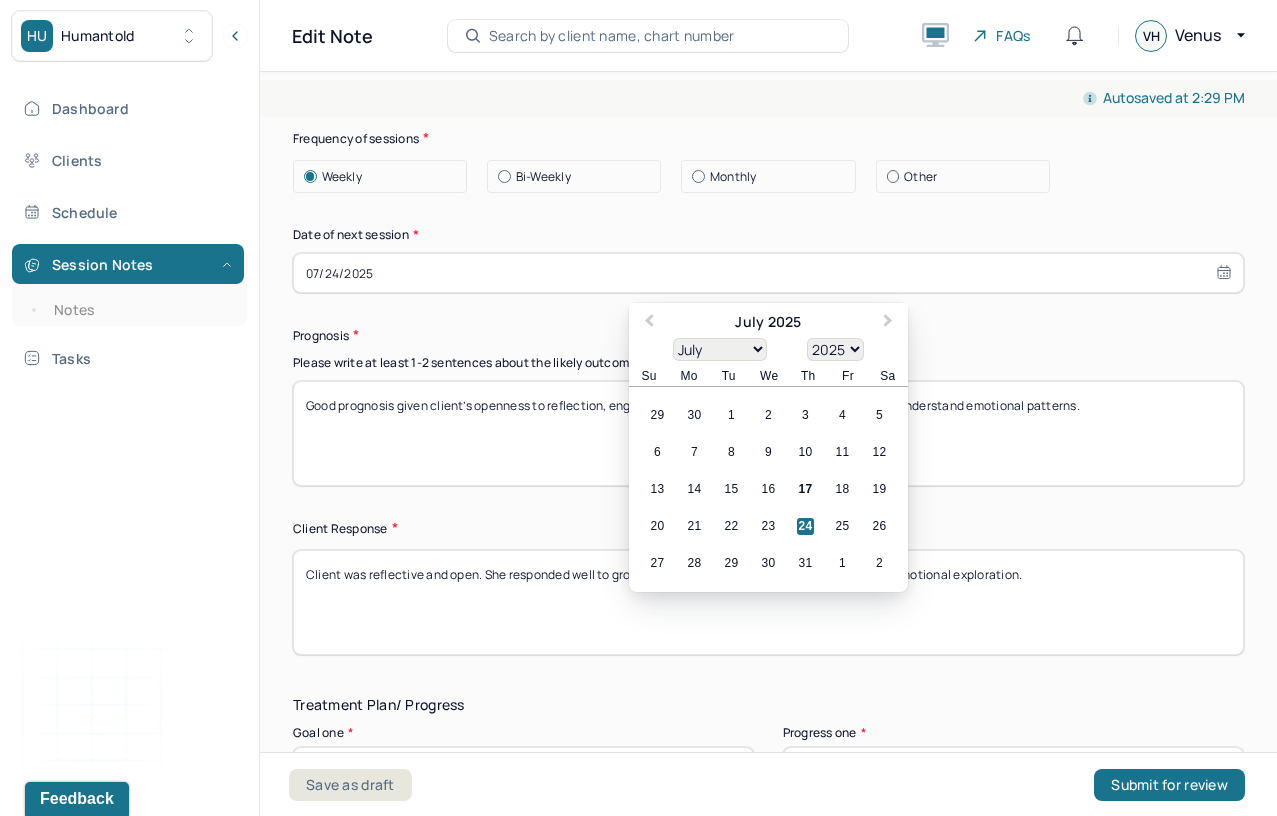click on "Good prognosis given client’s openness to reflection, engagement with interventions, and motivation to understand emotional patterns." at bounding box center (768, 433) 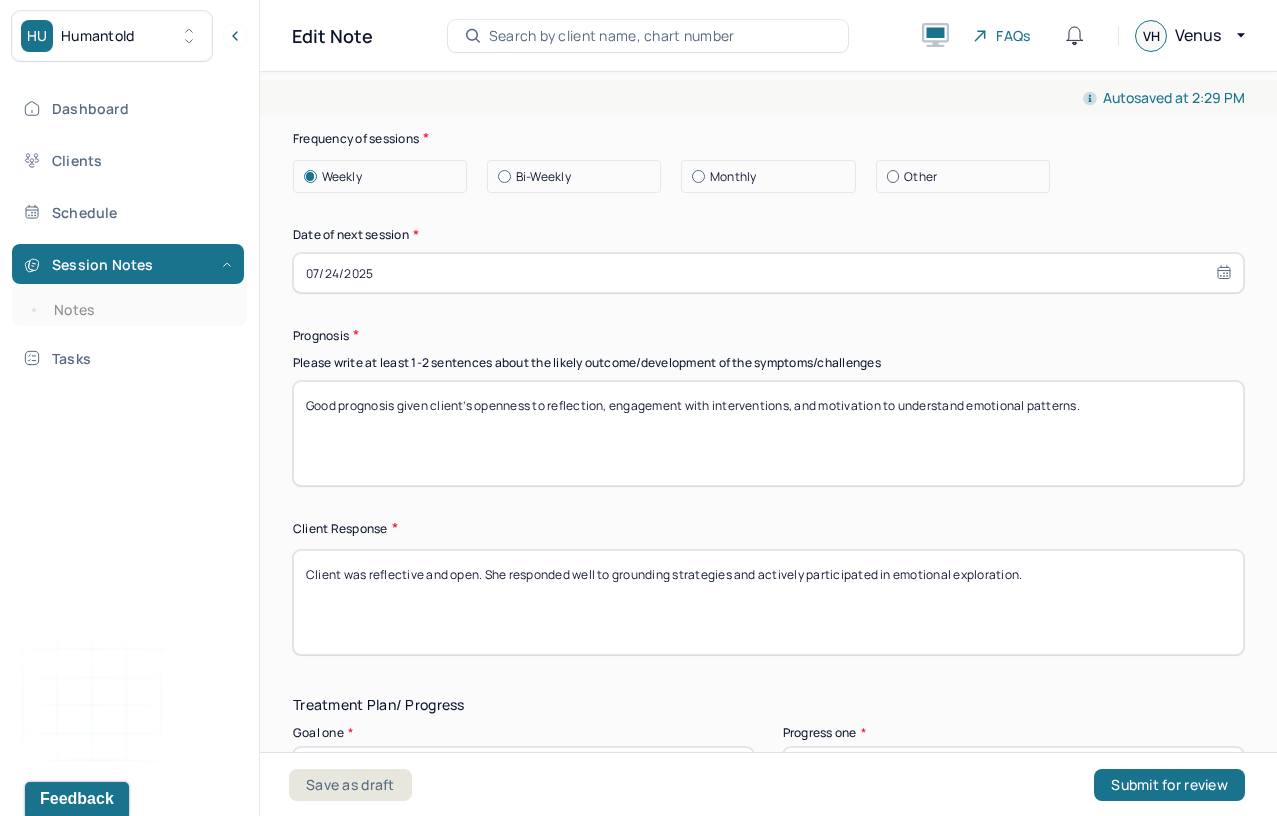 drag, startPoint x: 1095, startPoint y: 386, endPoint x: 639, endPoint y: 393, distance: 456.0537 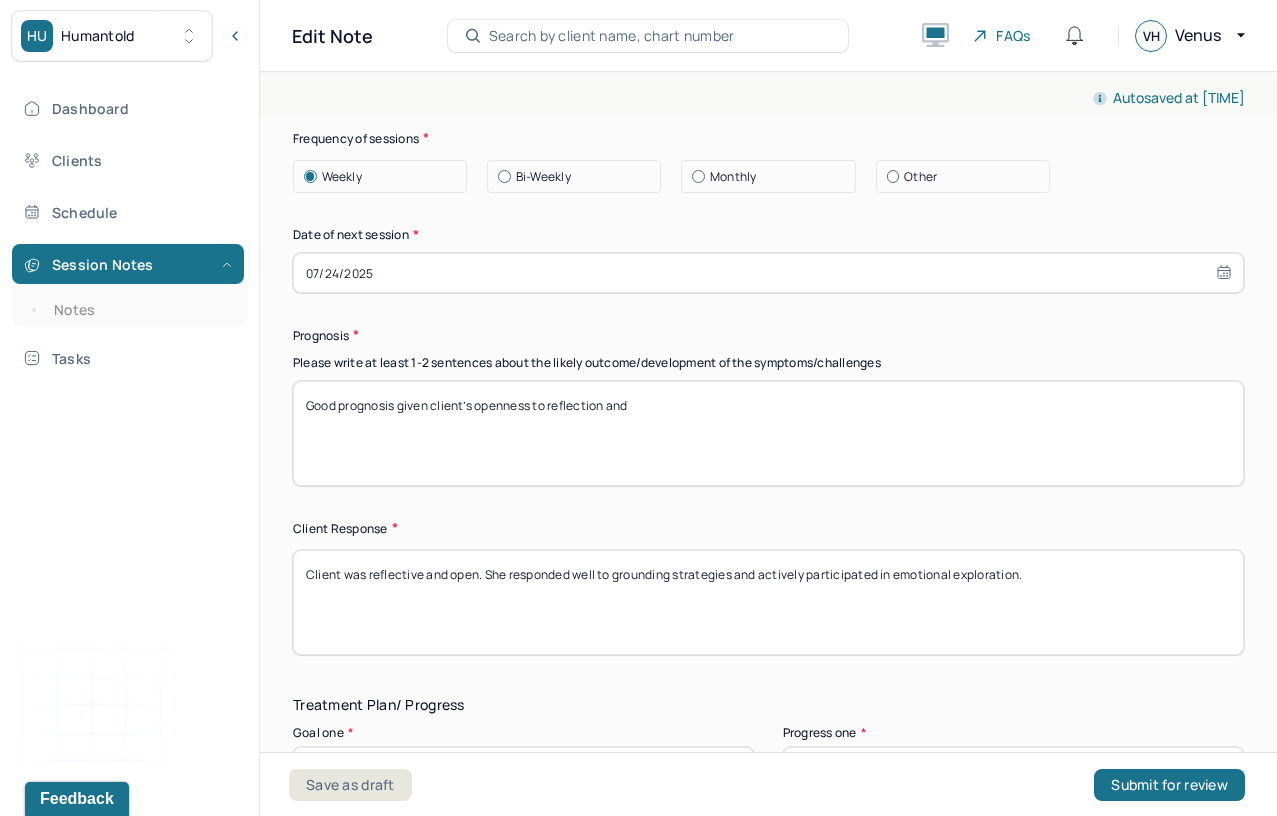 type on "Good prognosis given client’s openness to reflection and" 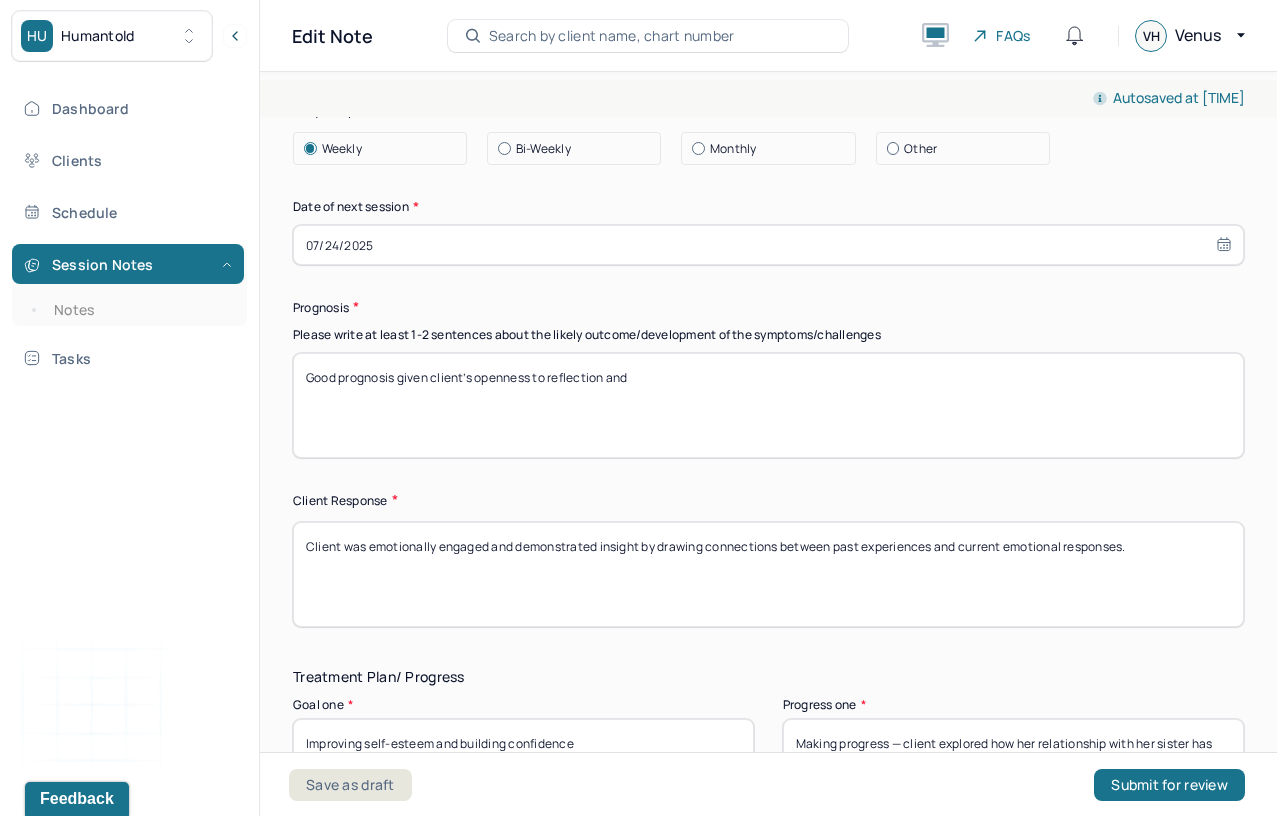 scroll, scrollTop: 2821, scrollLeft: 0, axis: vertical 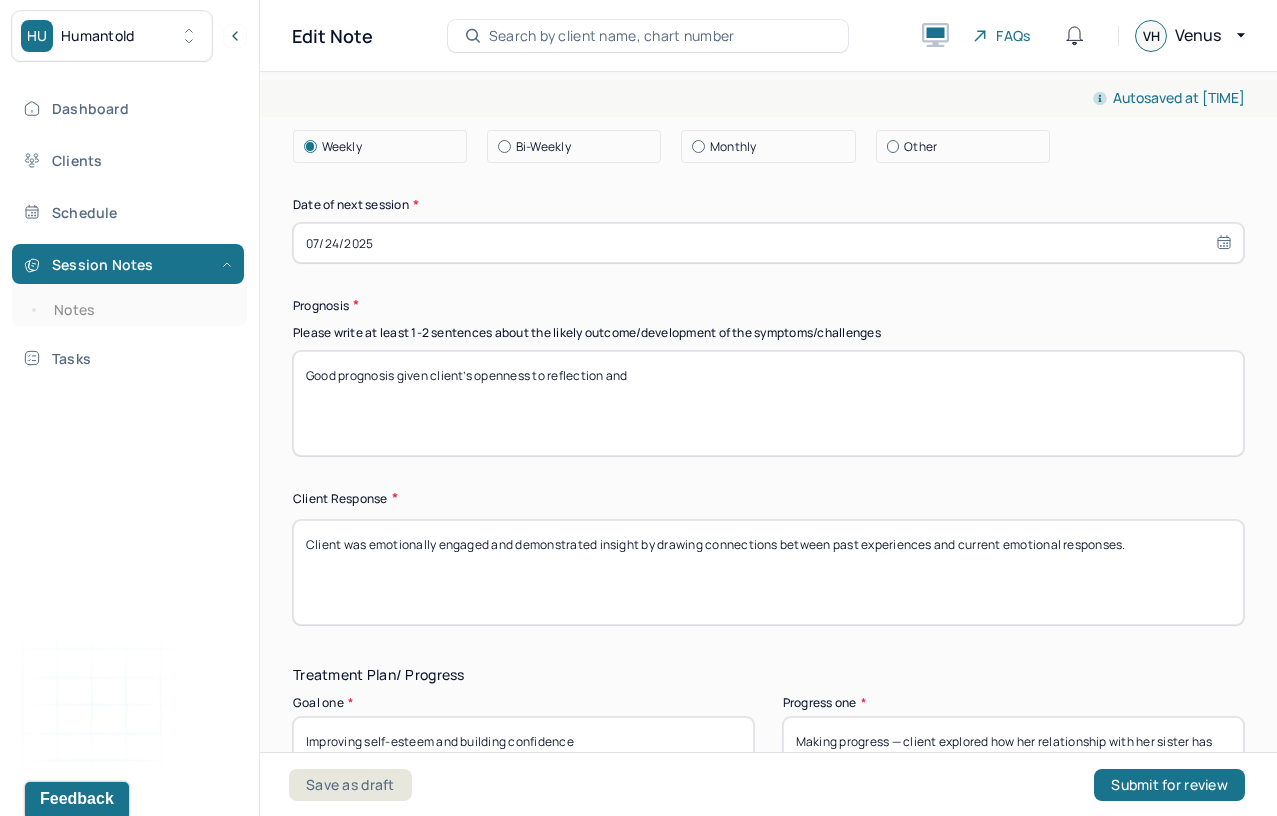 type on "Client was emotionally engaged and demonstrated insight by drawing connections between past experiences and current emotional responses." 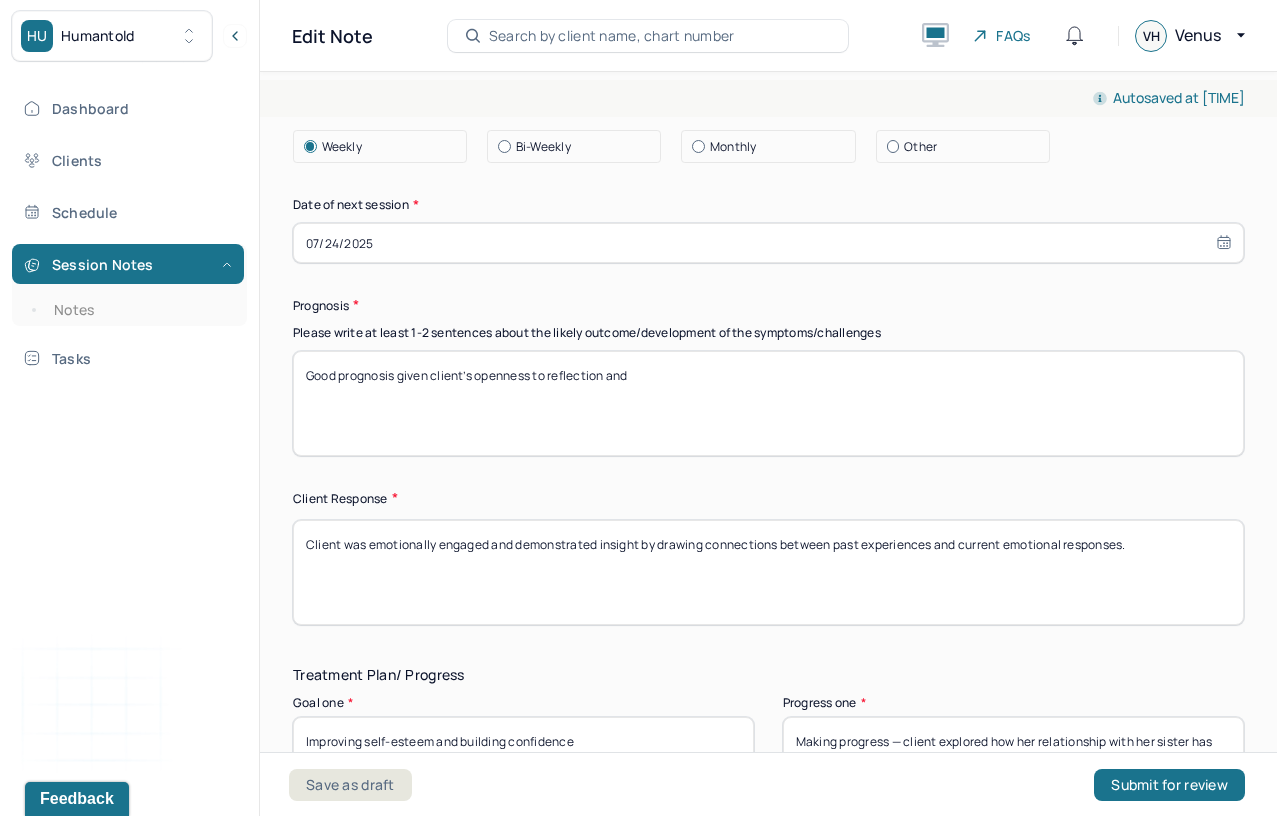 scroll, scrollTop: 3022, scrollLeft: 0, axis: vertical 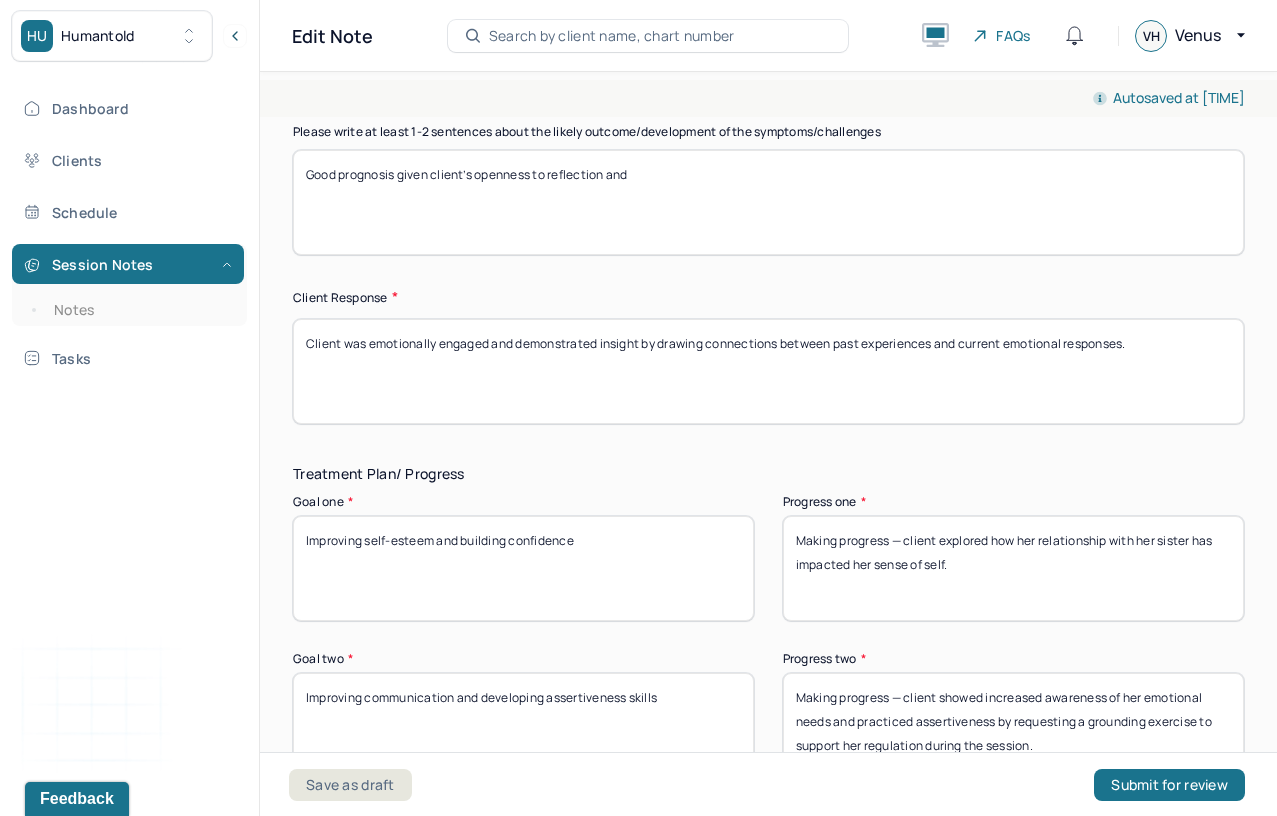 click on "Making progress — client explored how her relationship with her sister has impacted her sense of self." at bounding box center [1013, 568] 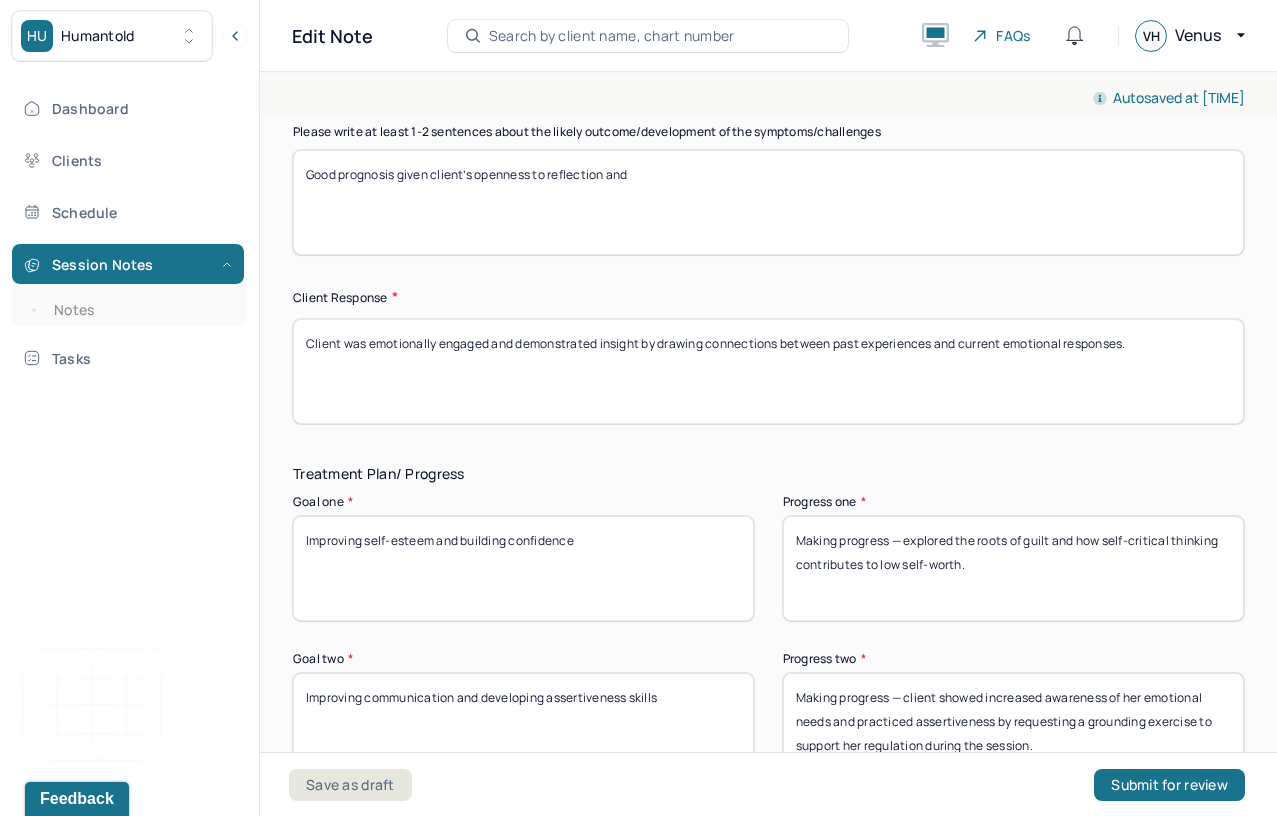 click on "Making progress — client explored how her relationship with her sister has impacted her sense of self." at bounding box center (1013, 568) 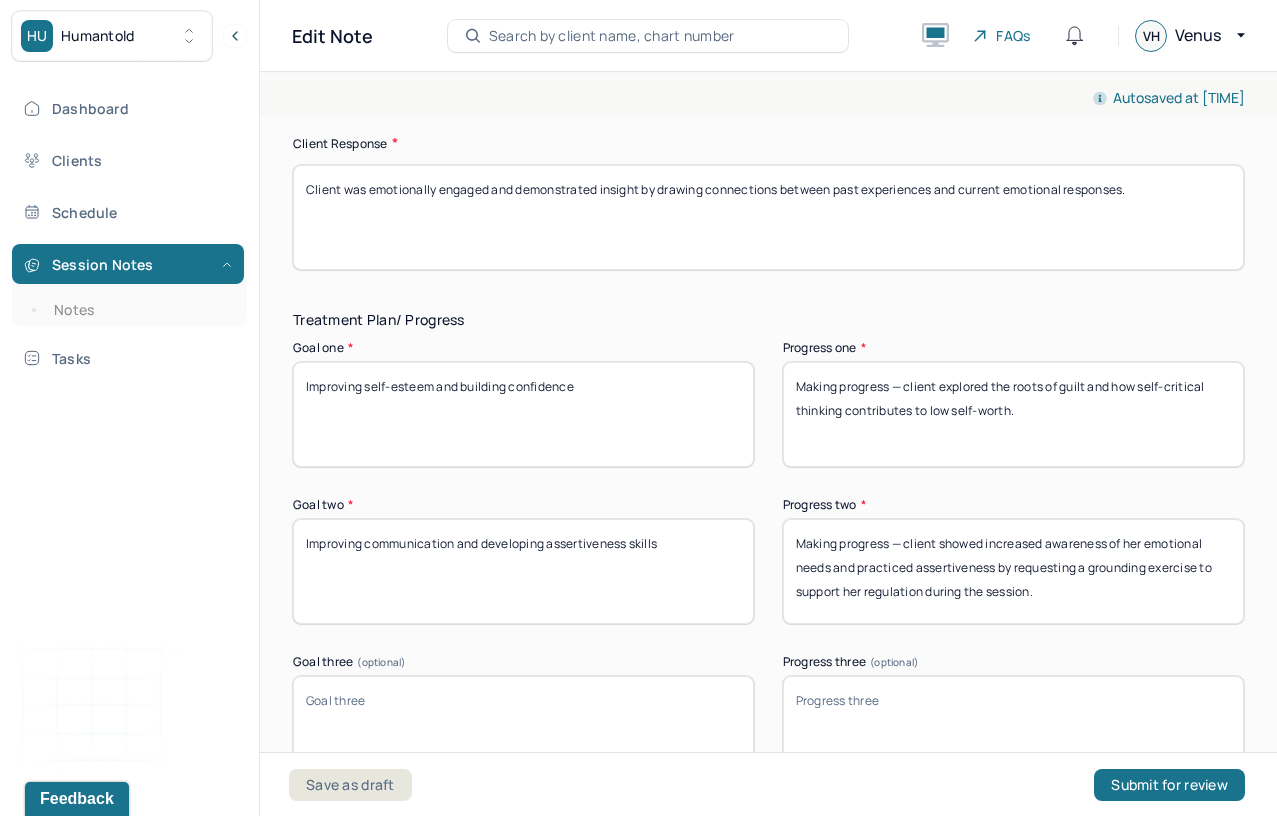 scroll, scrollTop: 3181, scrollLeft: 0, axis: vertical 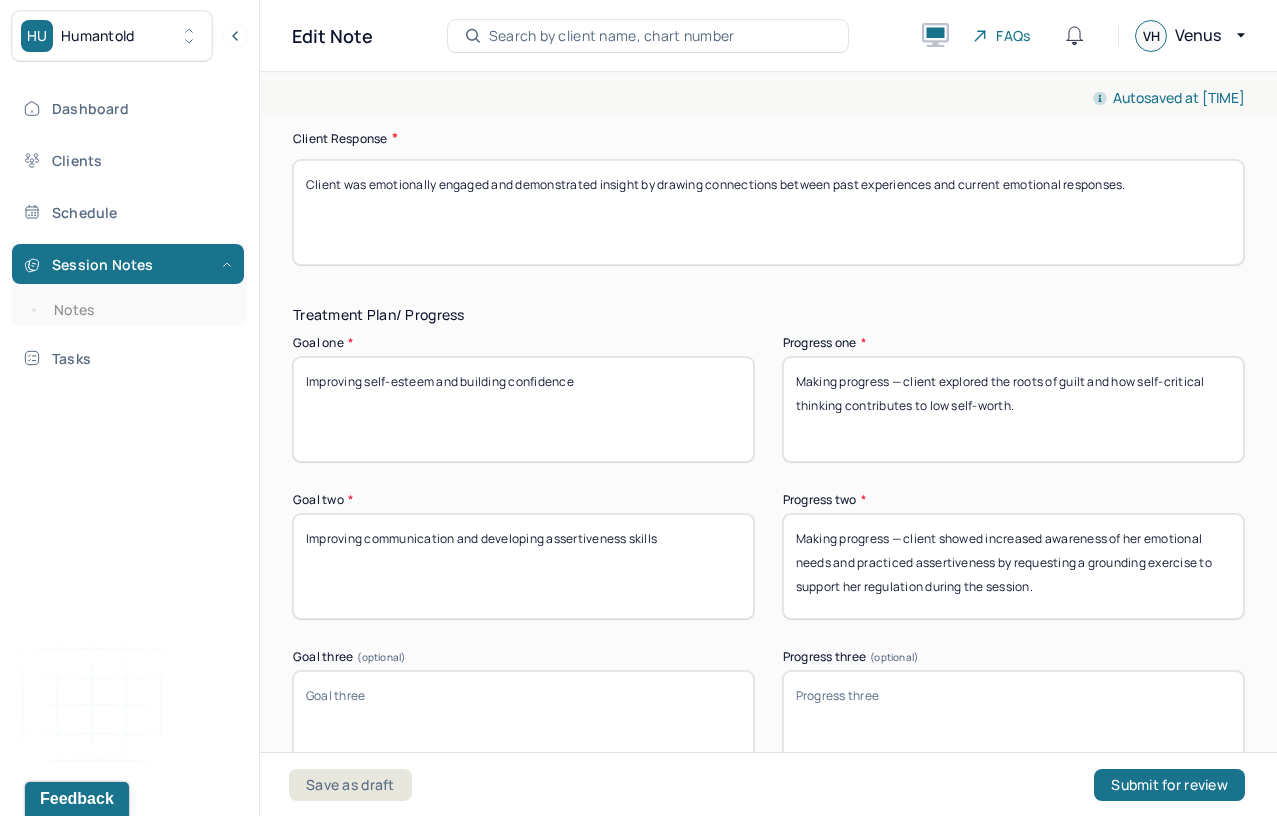 type on "Making progress — client explored the roots of guilt and how self-critical thinking contributes to low self-worth." 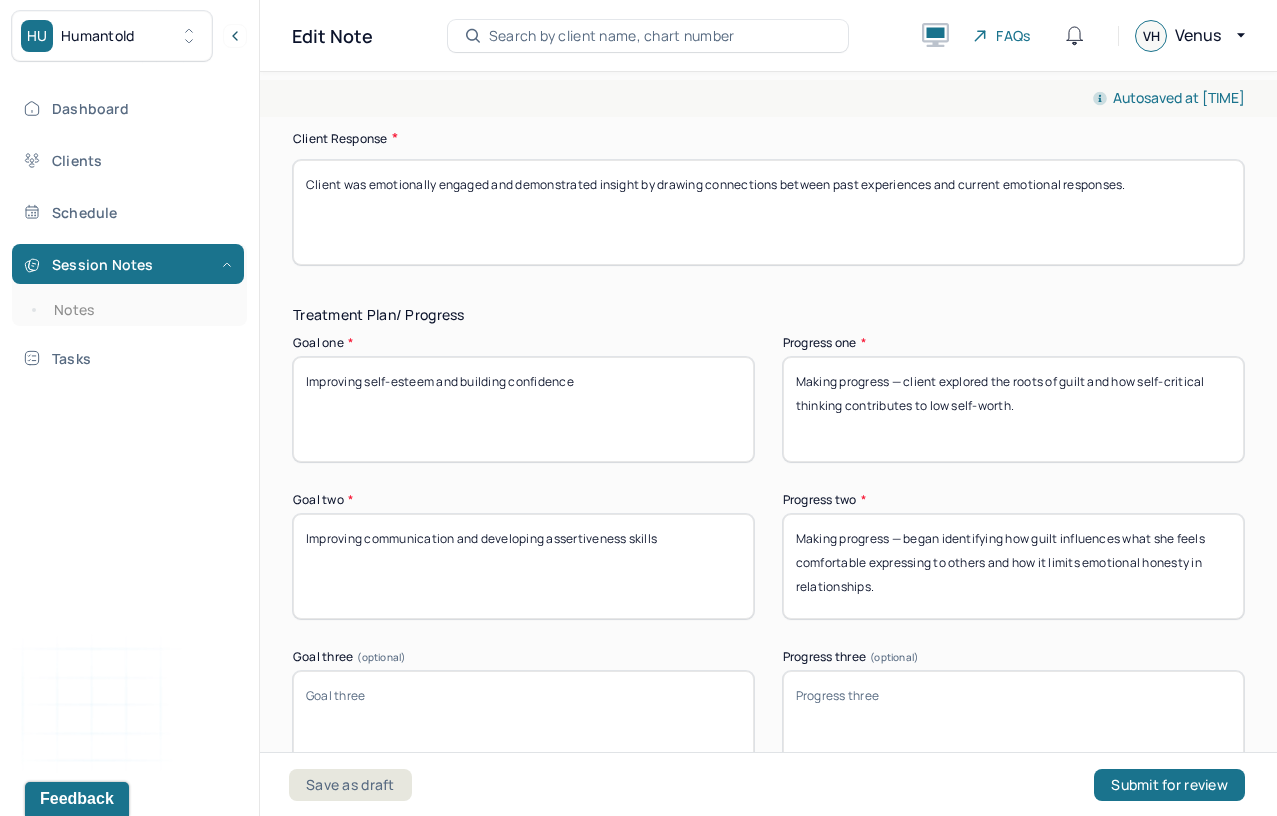 drag, startPoint x: 1091, startPoint y: 581, endPoint x: 997, endPoint y: 546, distance: 100.304535 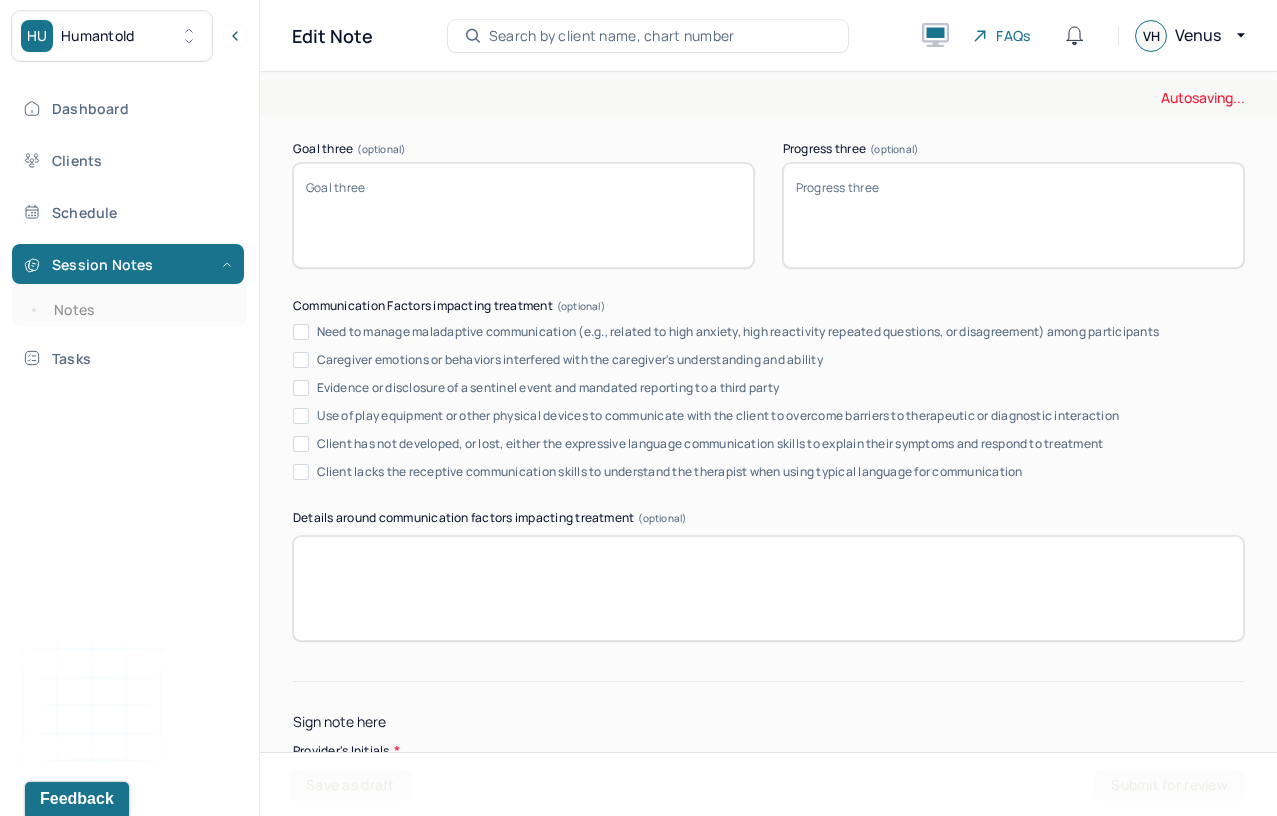 scroll, scrollTop: 3012, scrollLeft: 0, axis: vertical 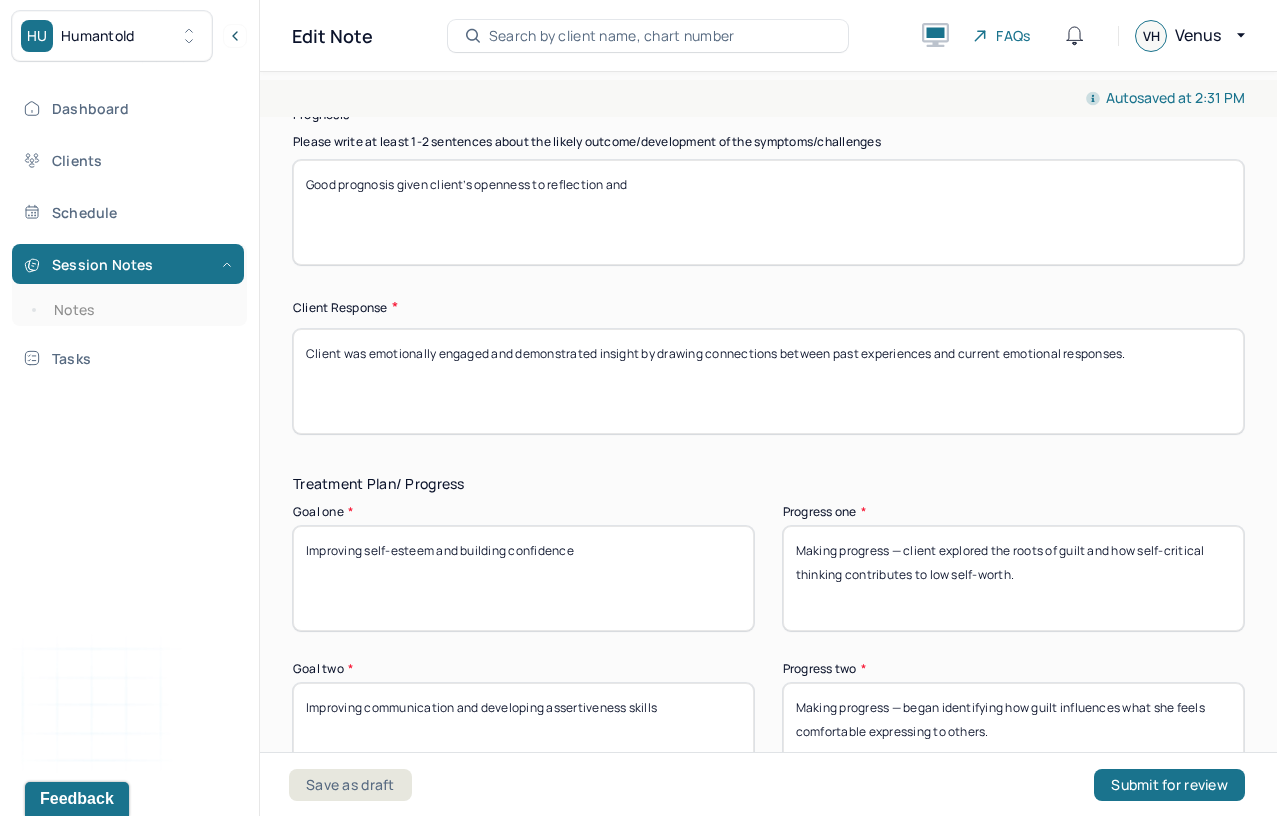 type on "Making progress — began identifying how guilt influences what she feels comfortable expressing to others." 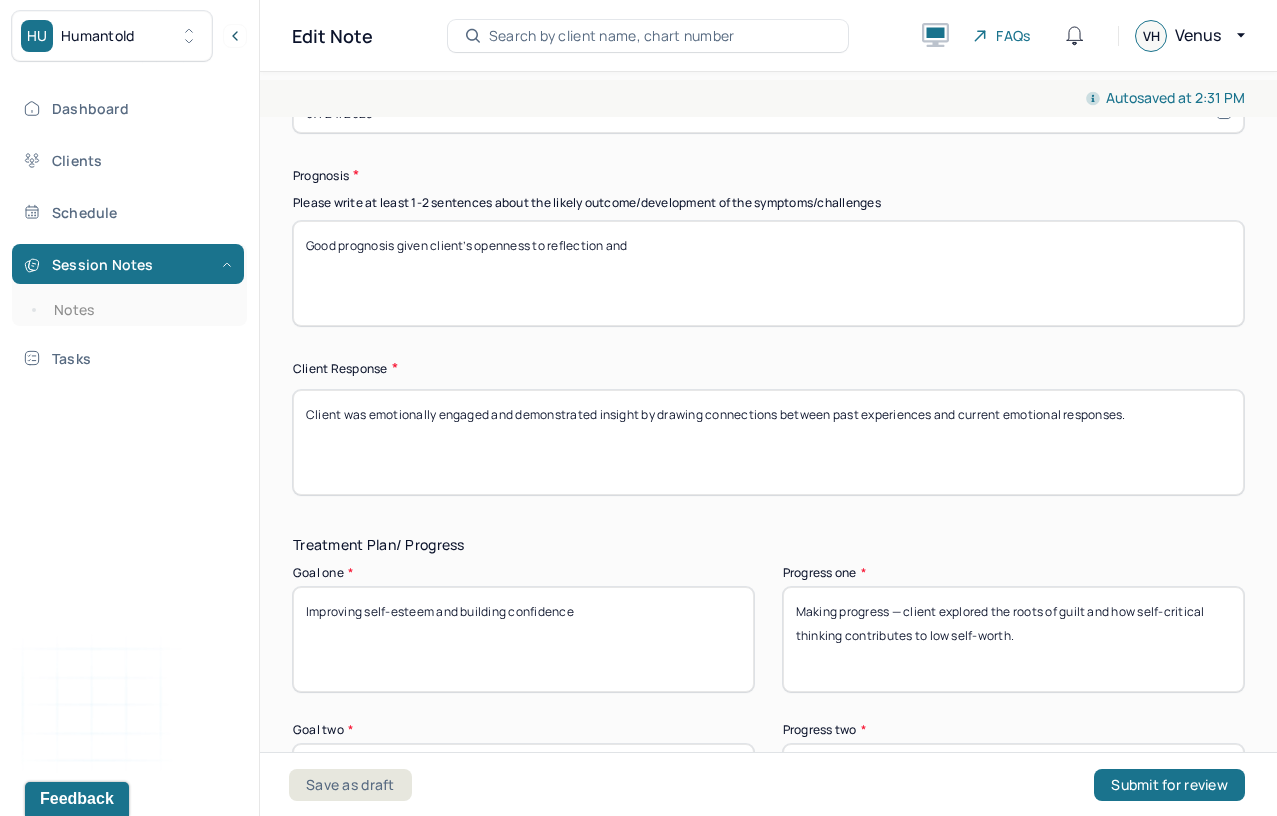 scroll, scrollTop: 2887, scrollLeft: 0, axis: vertical 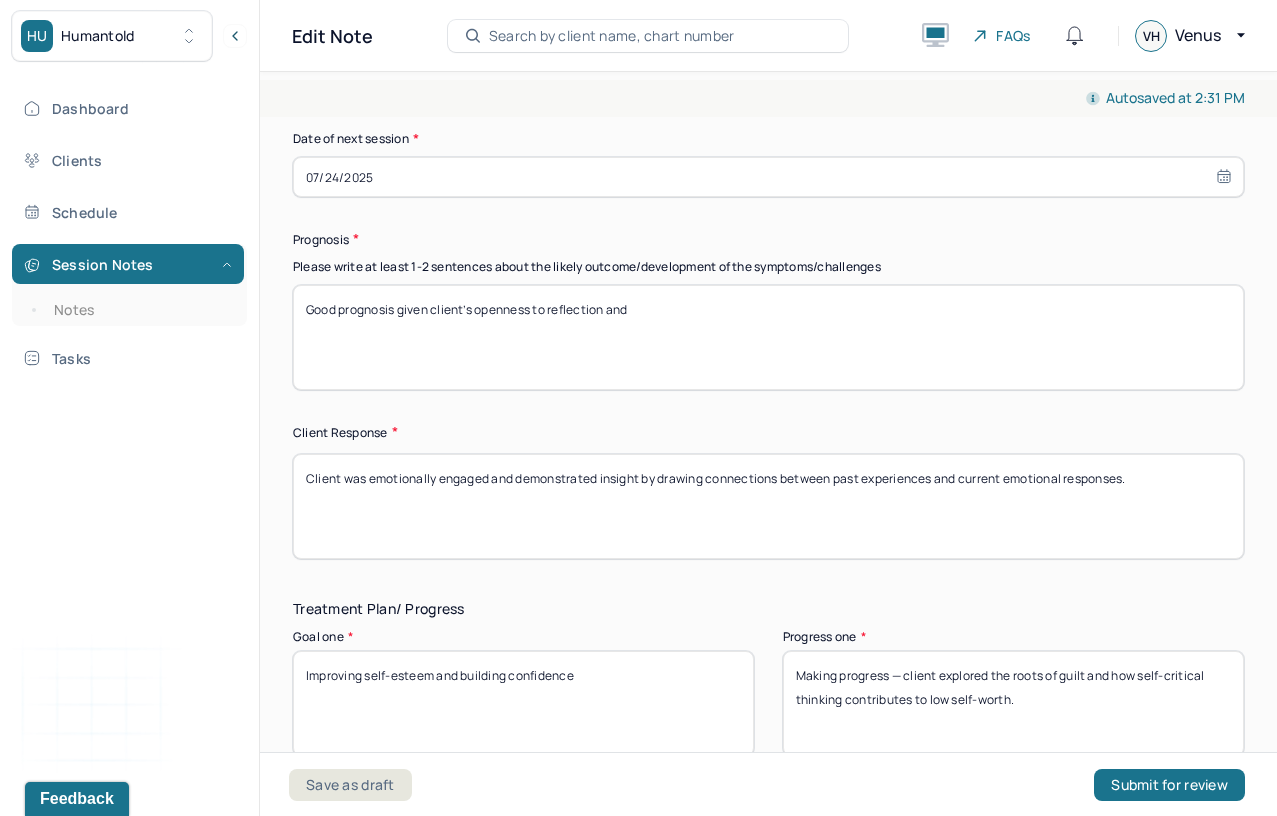 click on "Good prognosis given client’s openness to reflection and" at bounding box center [768, 337] 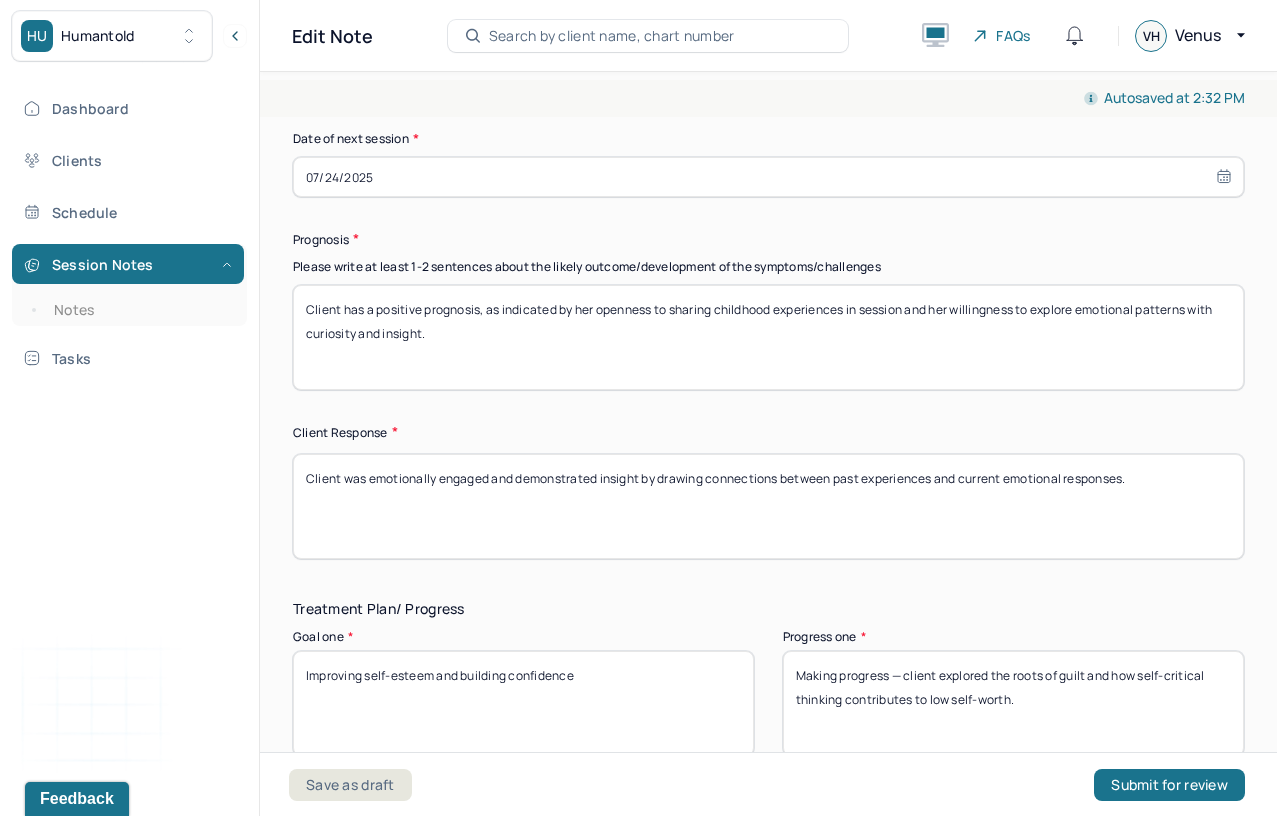 drag, startPoint x: 463, startPoint y: 321, endPoint x: 364, endPoint y: 315, distance: 99.18165 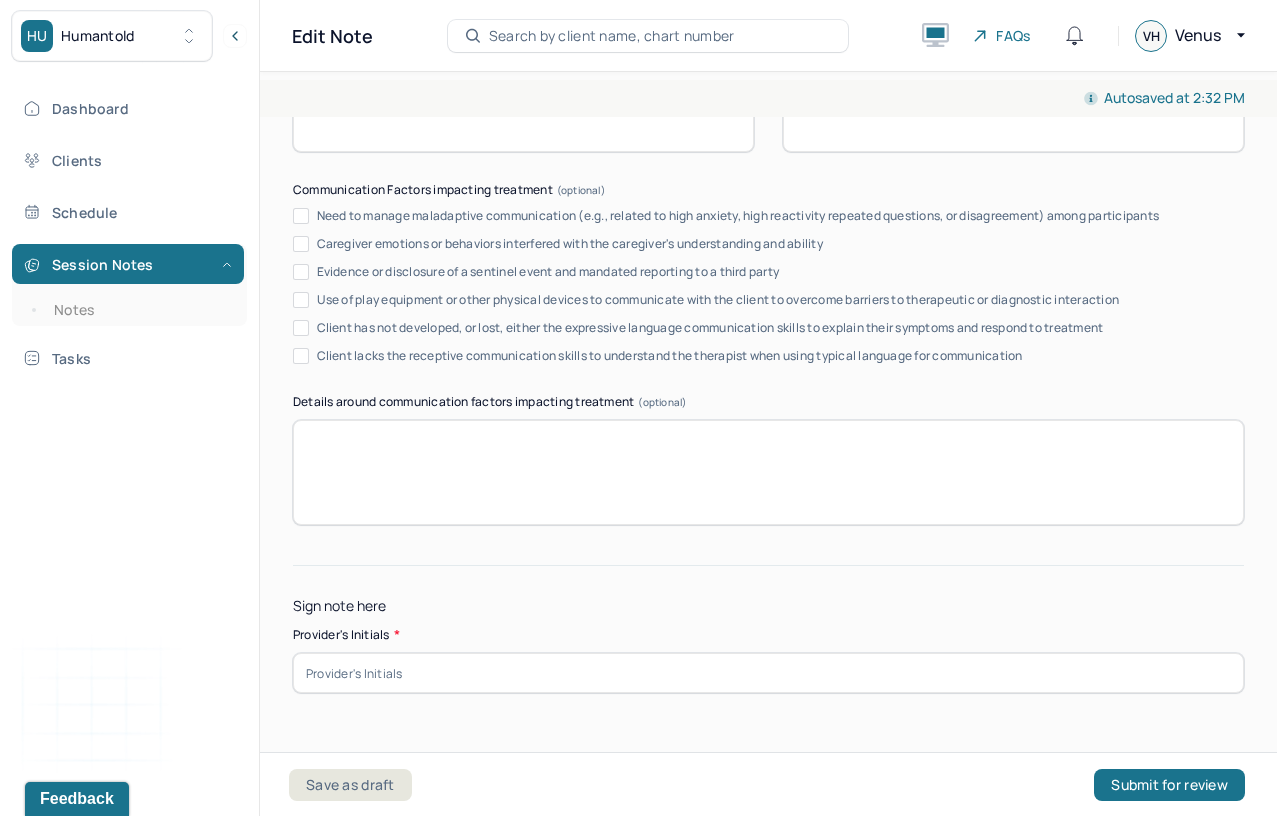 scroll, scrollTop: 3828, scrollLeft: 0, axis: vertical 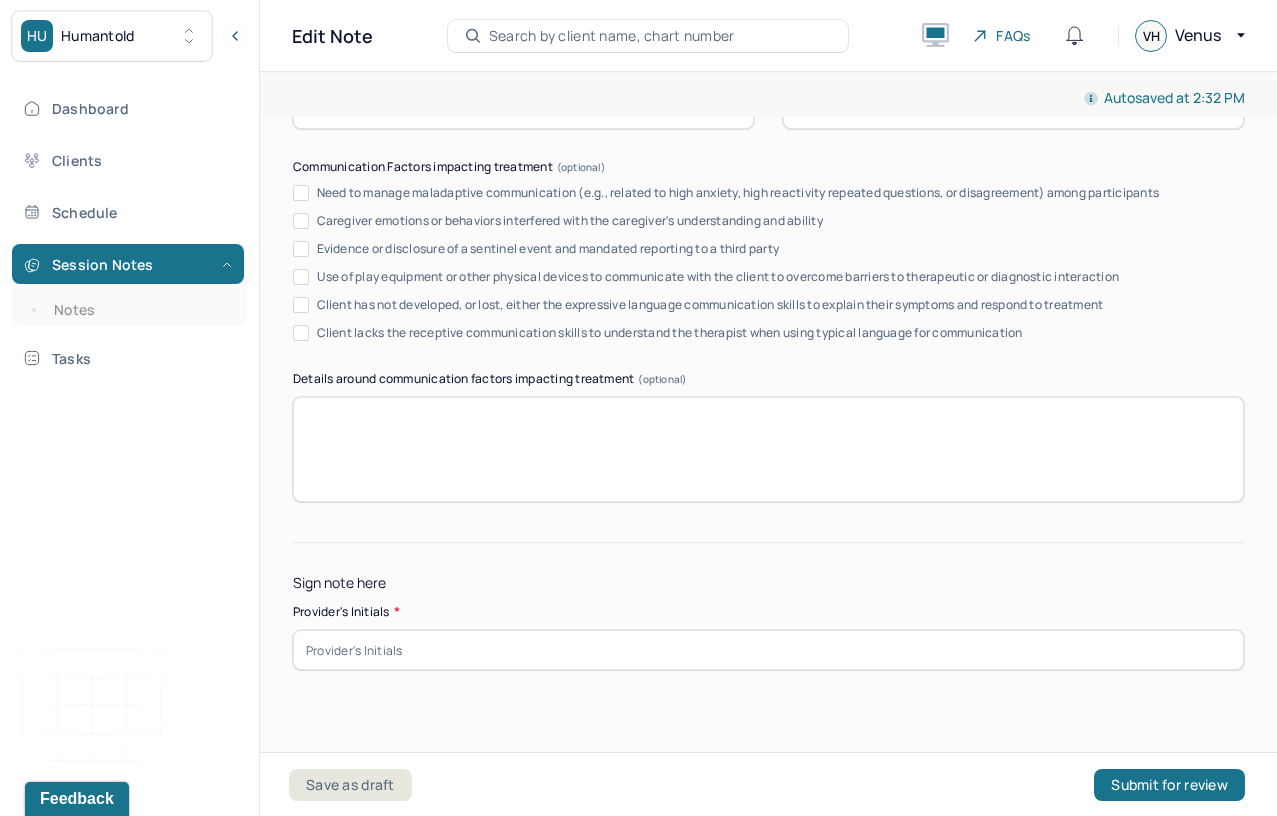 type on "Client has a positive prognosis, as indicated by her openness to sharing childhood experiences in session and her willingness to explore emotional patterns with curiosity." 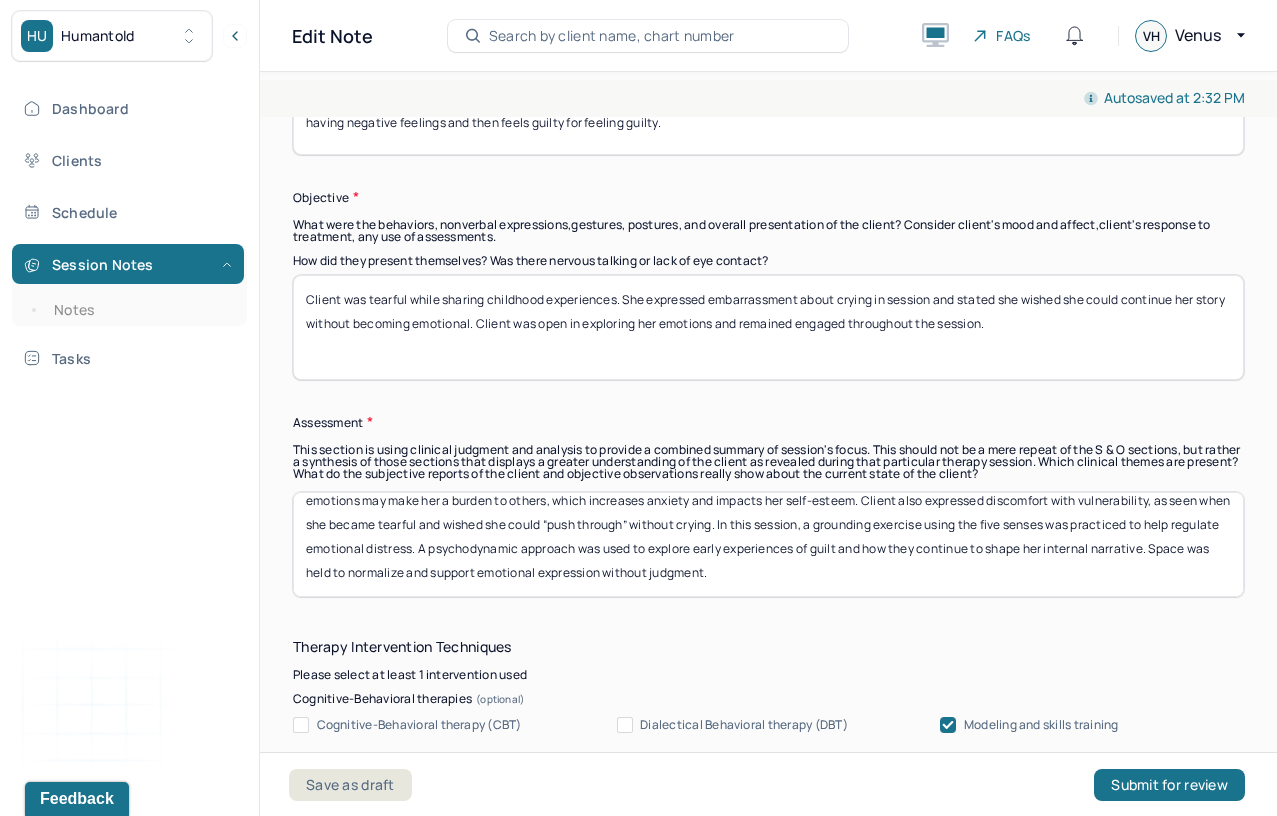 scroll, scrollTop: 1590, scrollLeft: 0, axis: vertical 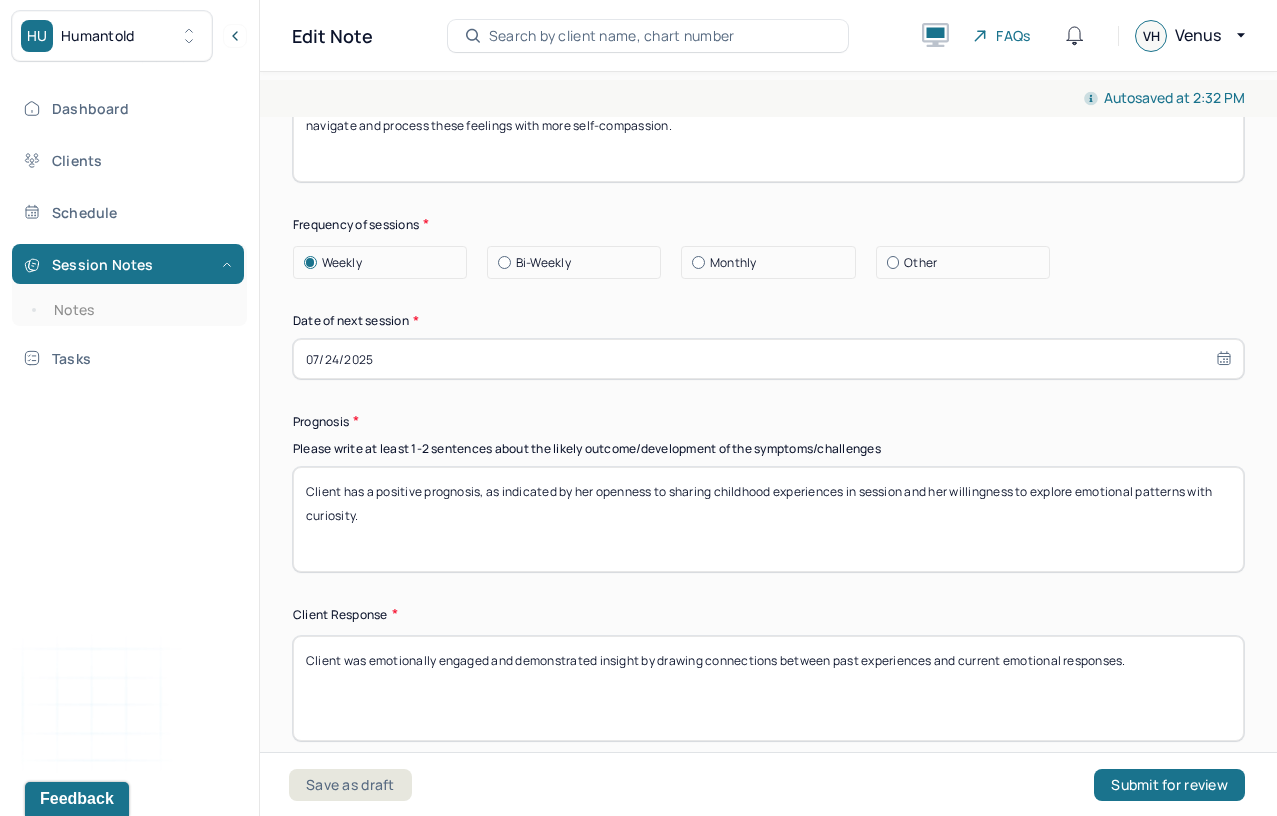 type on "VH" 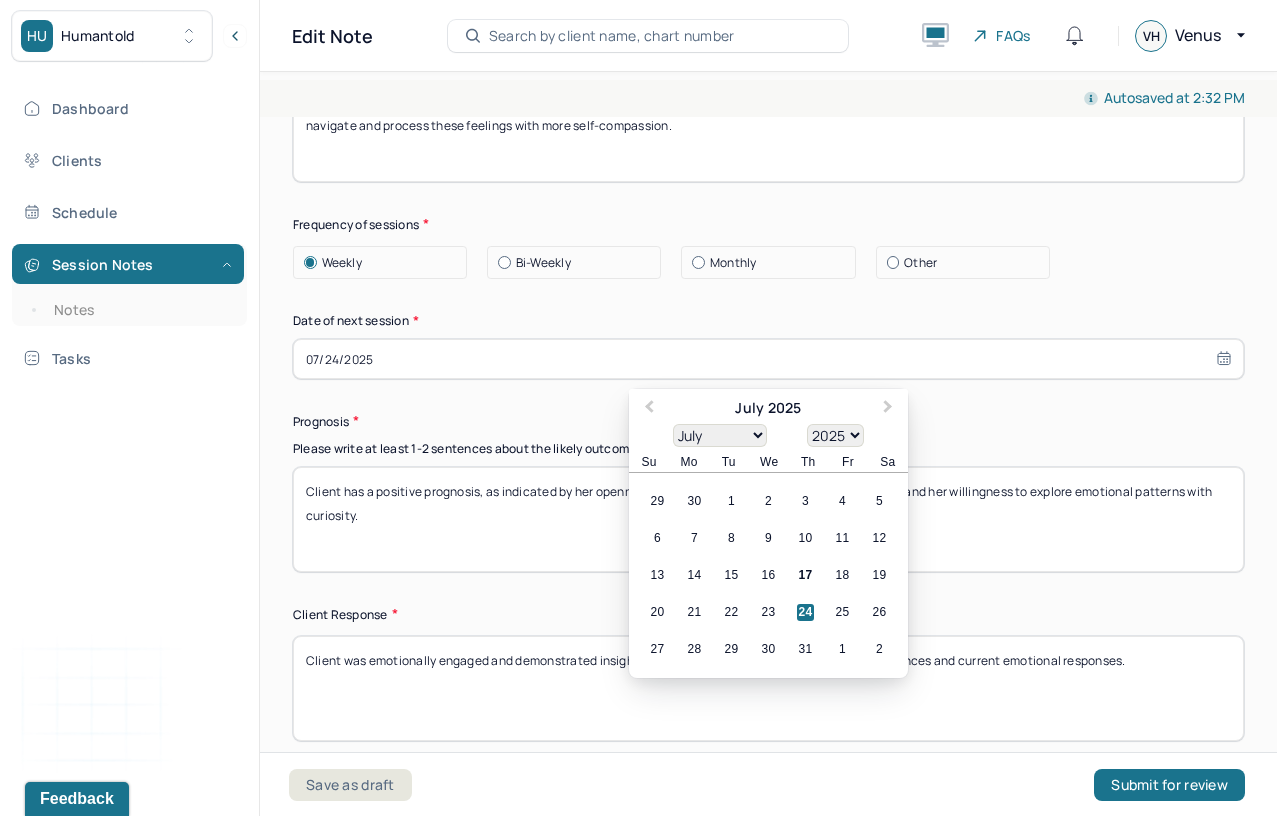 click on "07/24/2025" at bounding box center [768, 359] 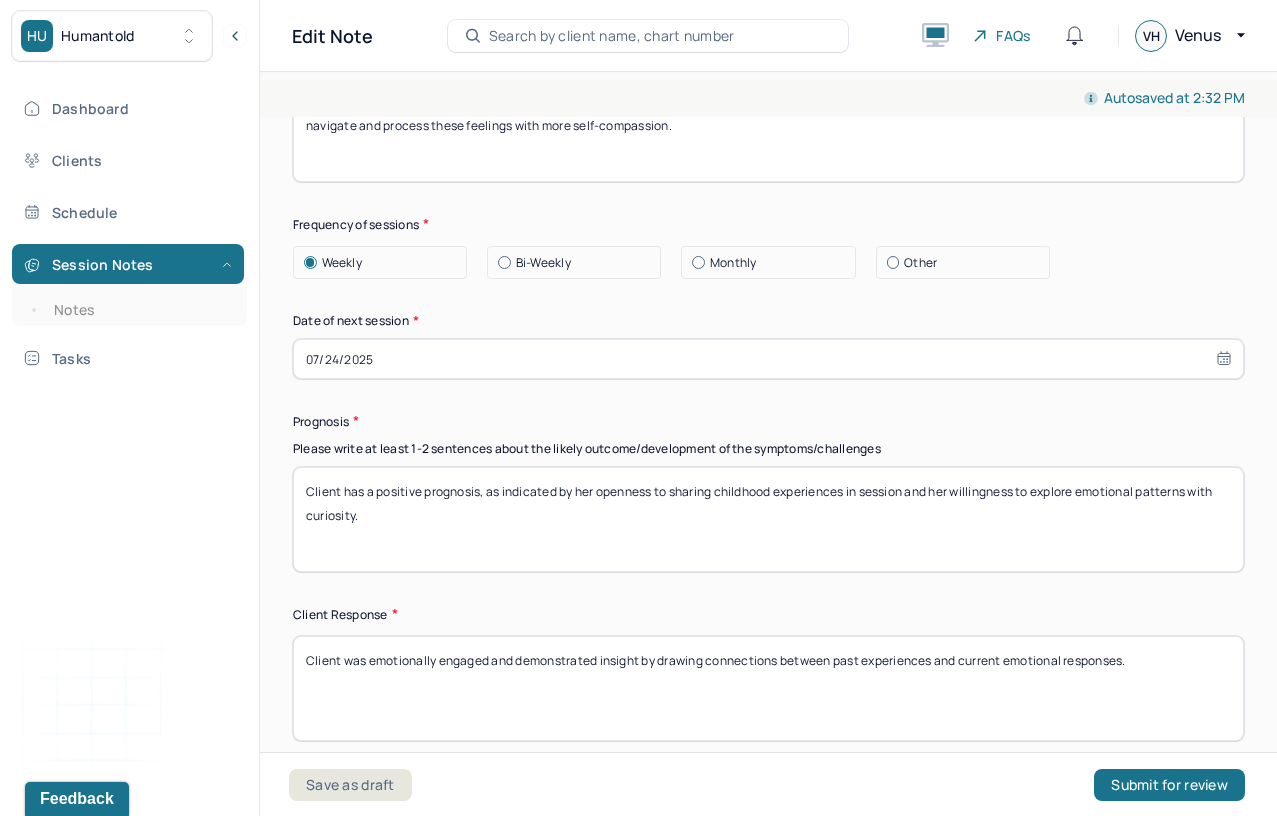click on "Client has a positive prognosis, as indicated by her openness to sharing childhood experiences in session and her willingness to explore emotional patterns with curiosity." at bounding box center (768, 519) 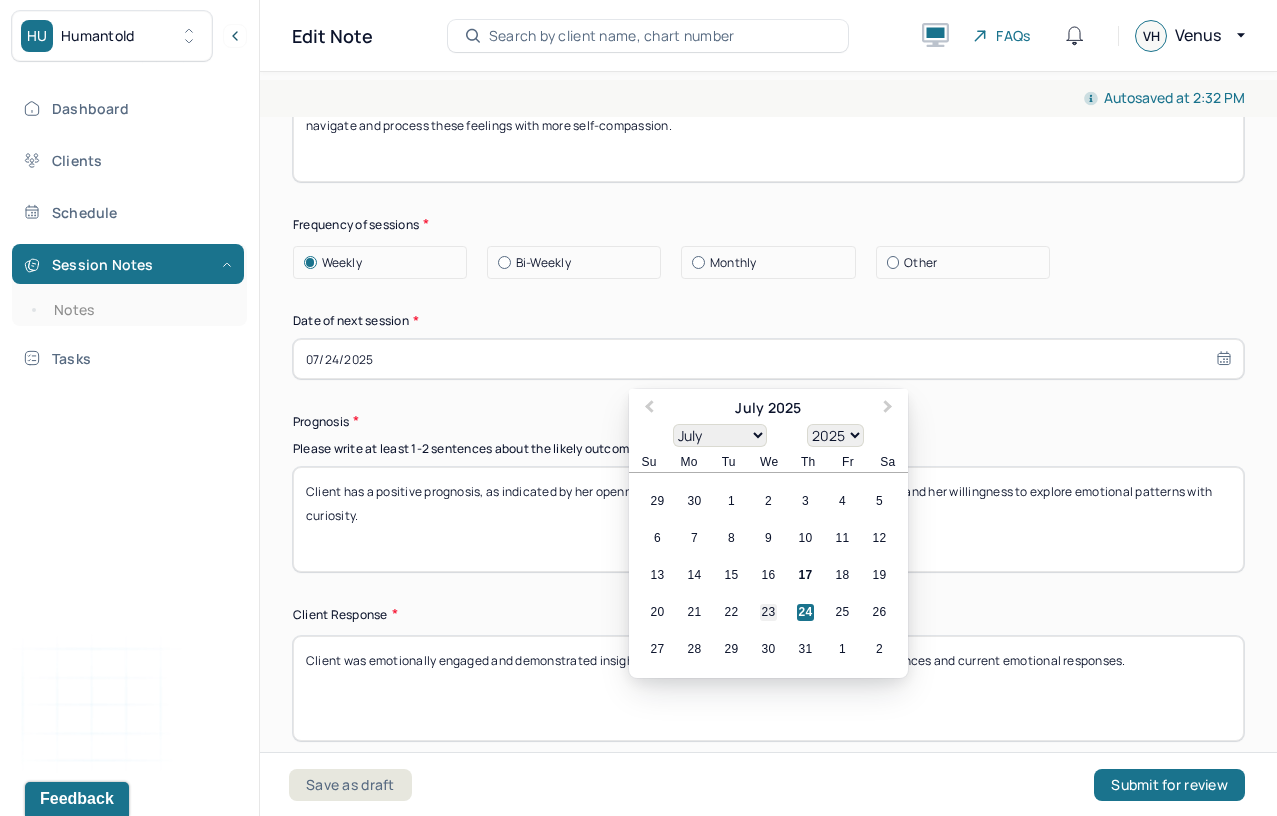 click on "23" at bounding box center [768, 613] 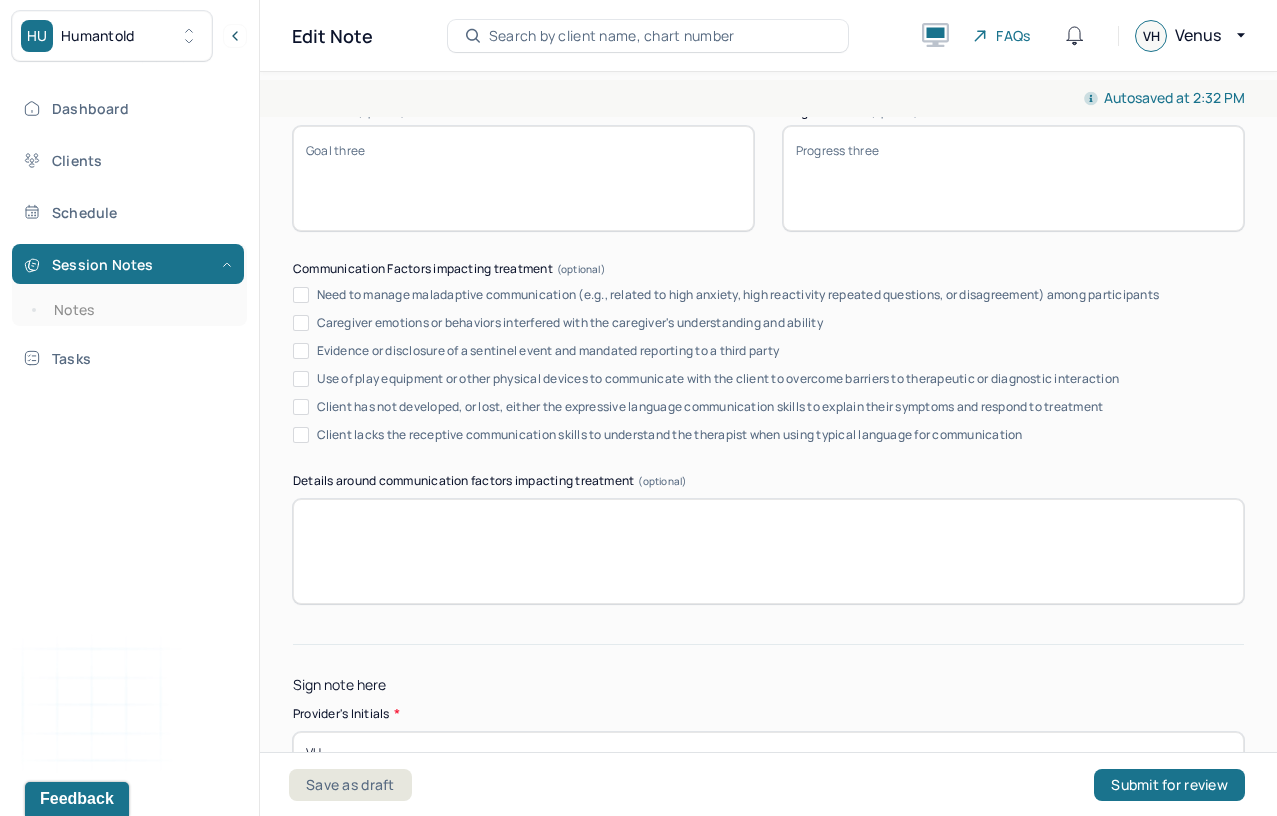 scroll, scrollTop: 3738, scrollLeft: 0, axis: vertical 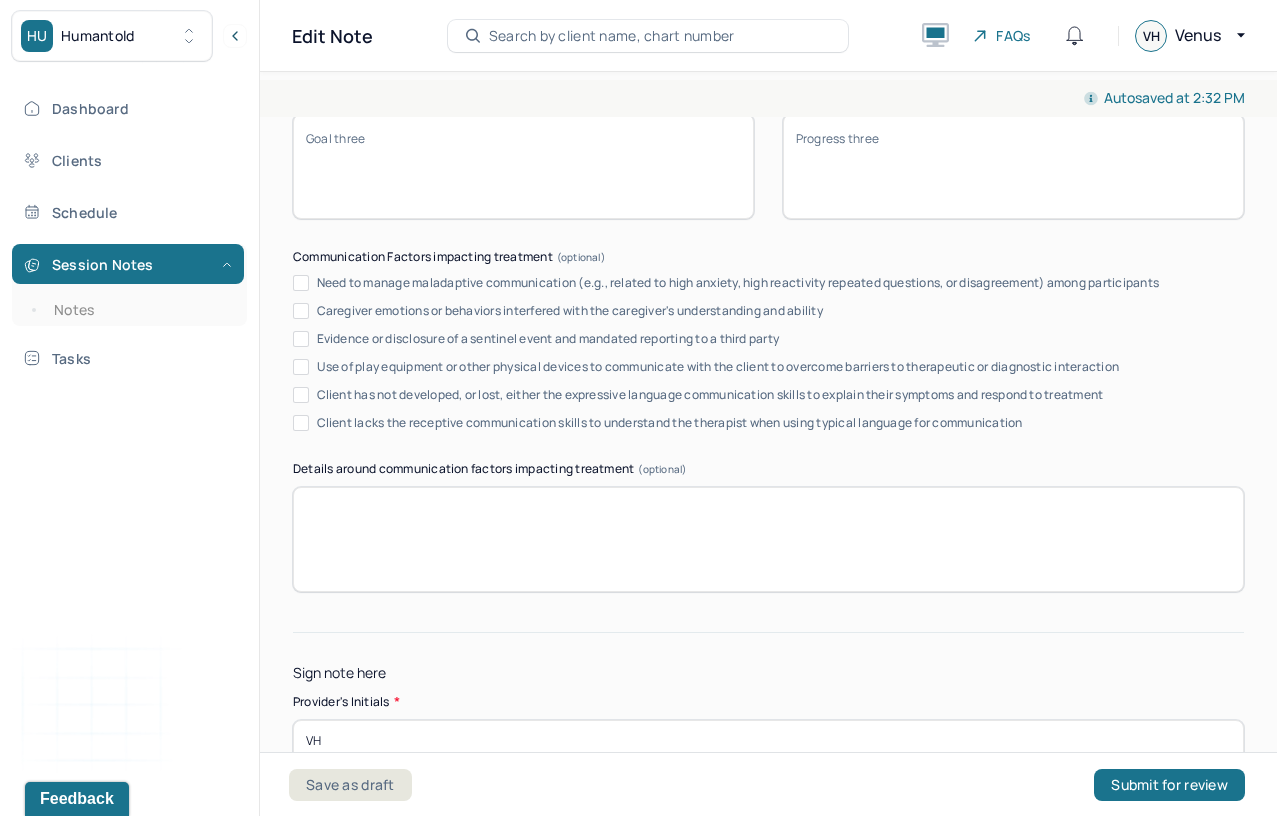 click on "VH" at bounding box center [768, 740] 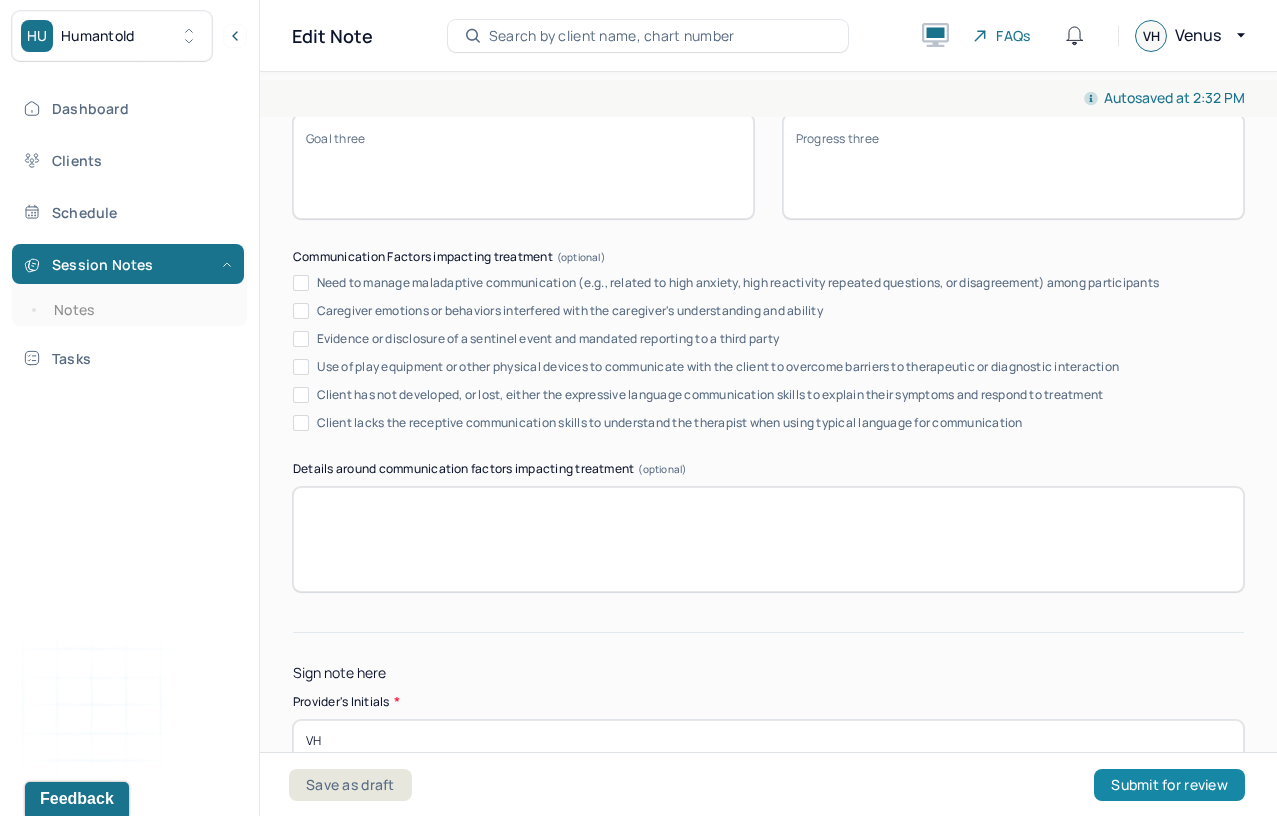 click on "Submit for review" at bounding box center (1169, 785) 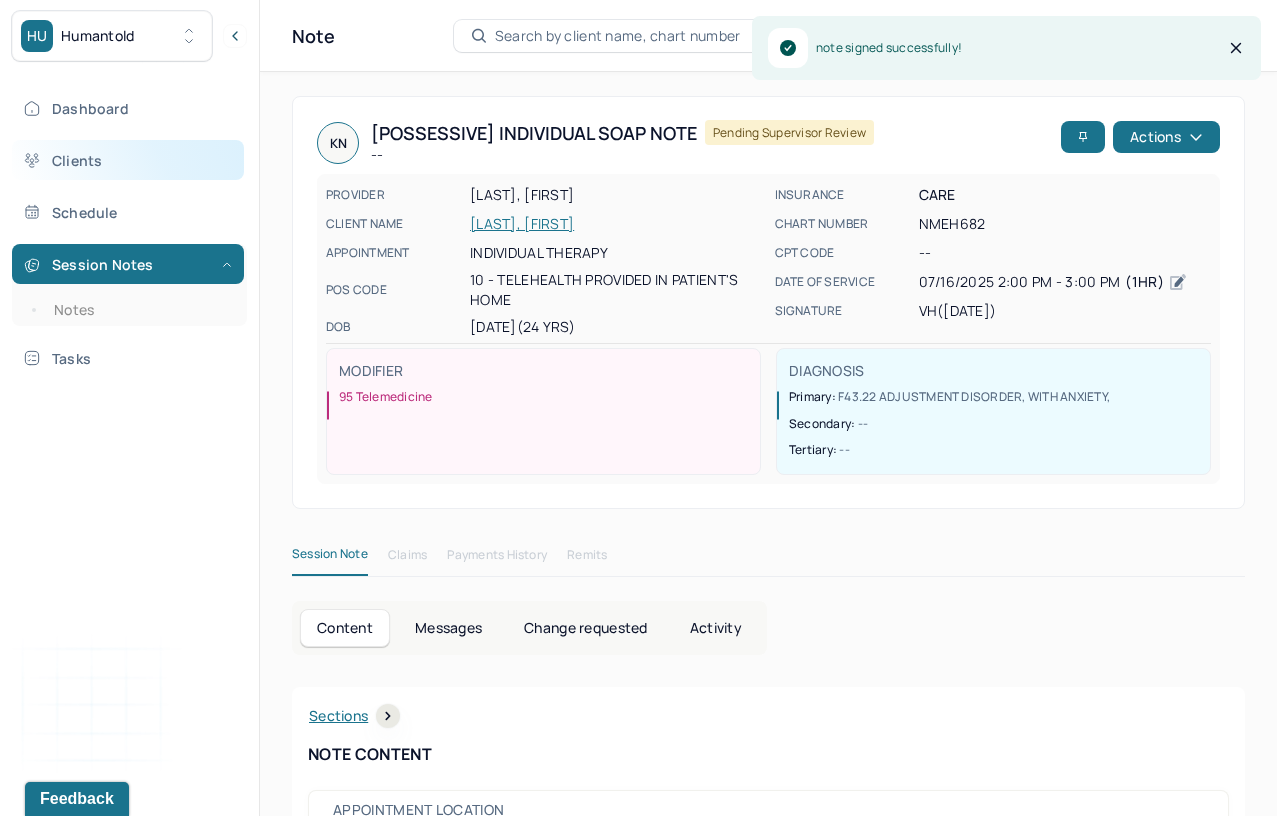 click on "Clients" at bounding box center (128, 160) 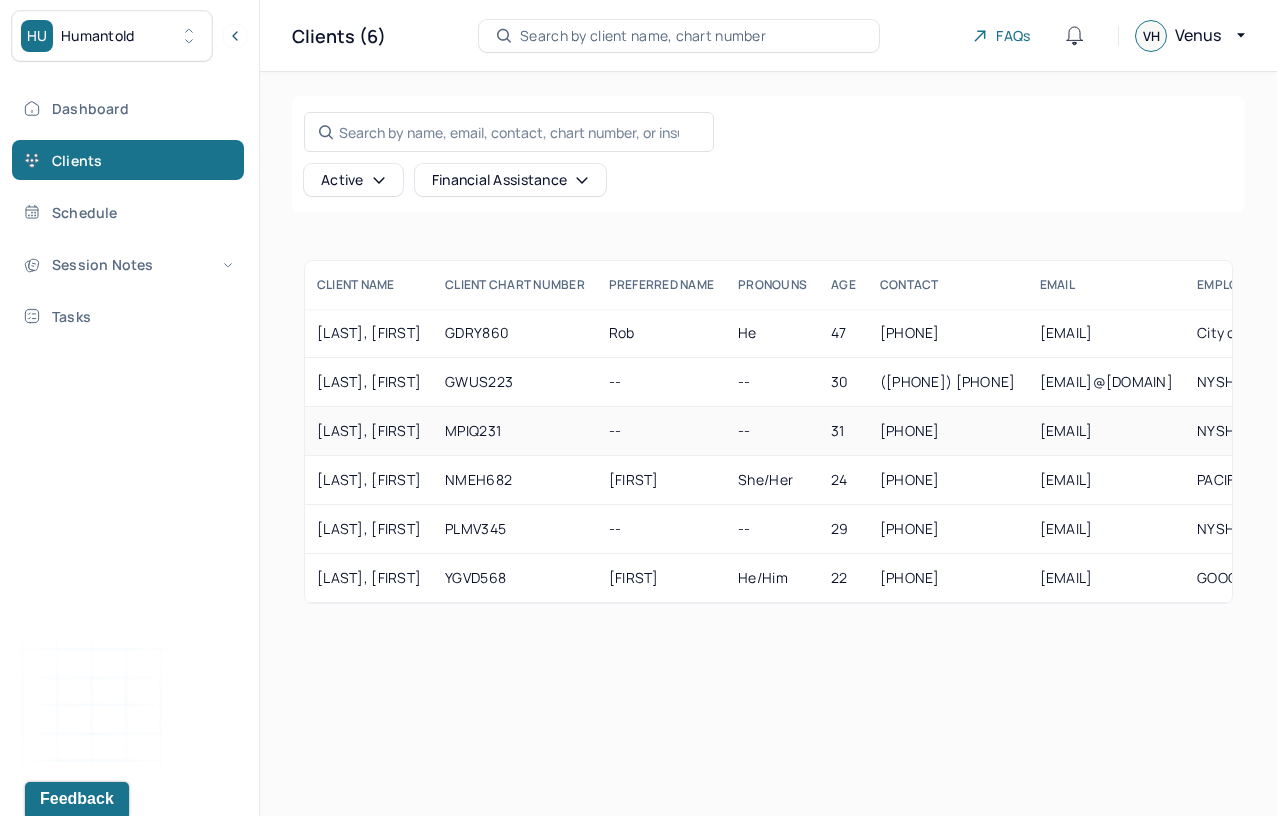 click on "MPIQ231" at bounding box center (515, 431) 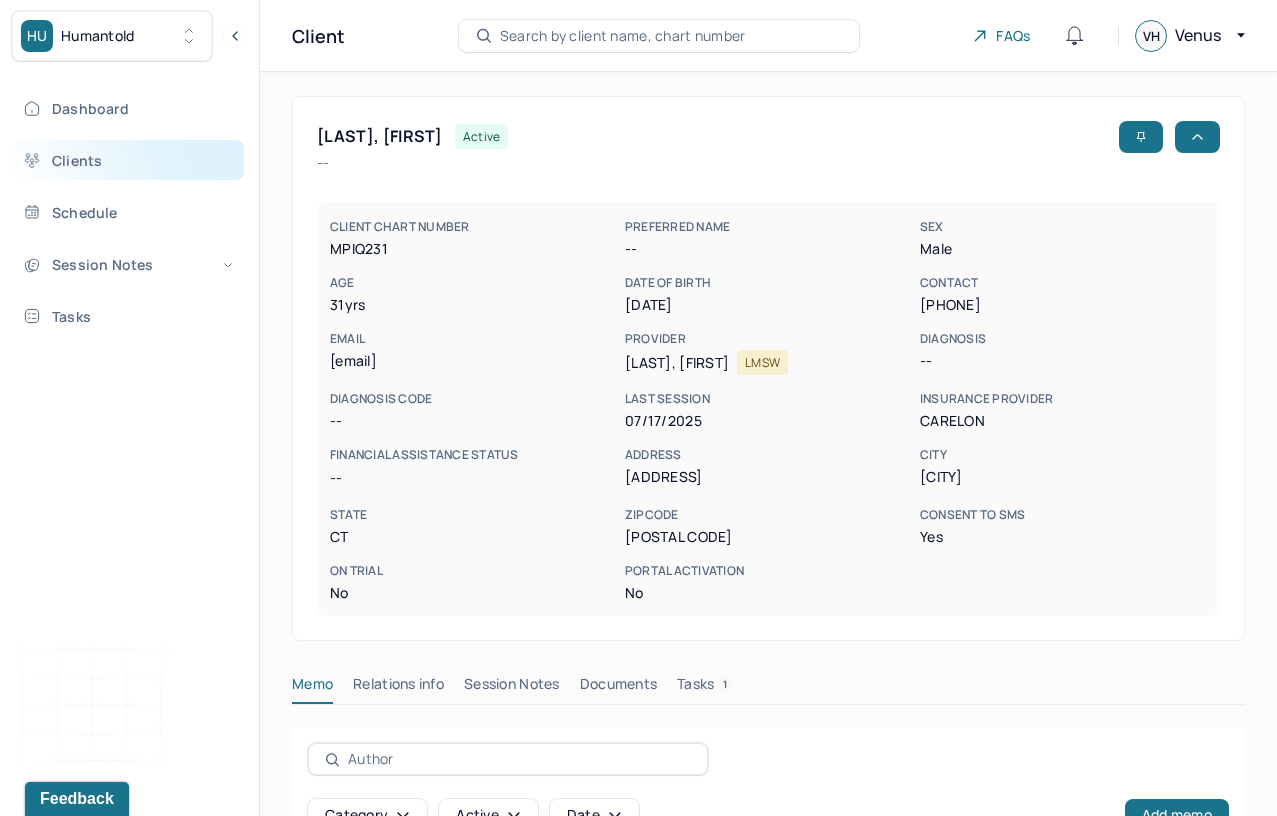 click on "Clients" at bounding box center [128, 160] 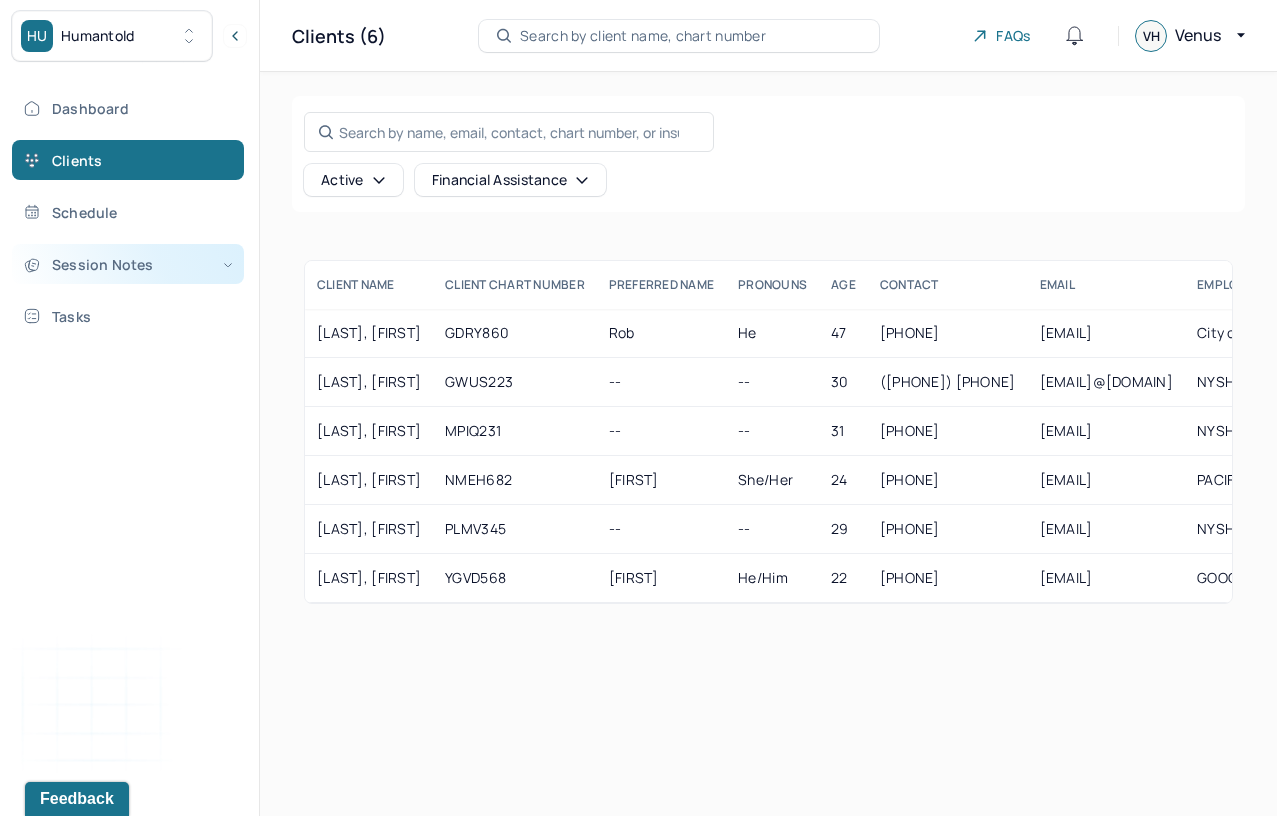 click on "Session Notes" at bounding box center (128, 264) 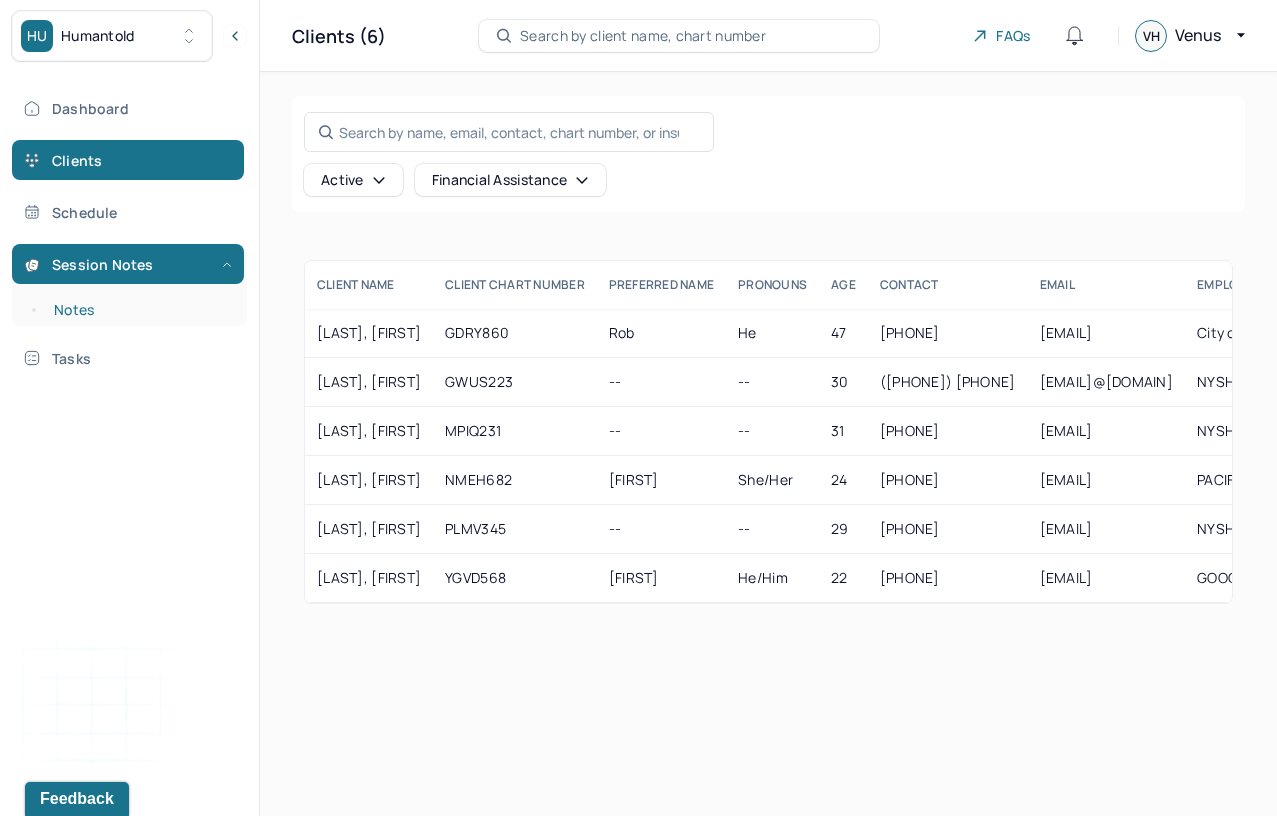click on "Notes" at bounding box center (139, 310) 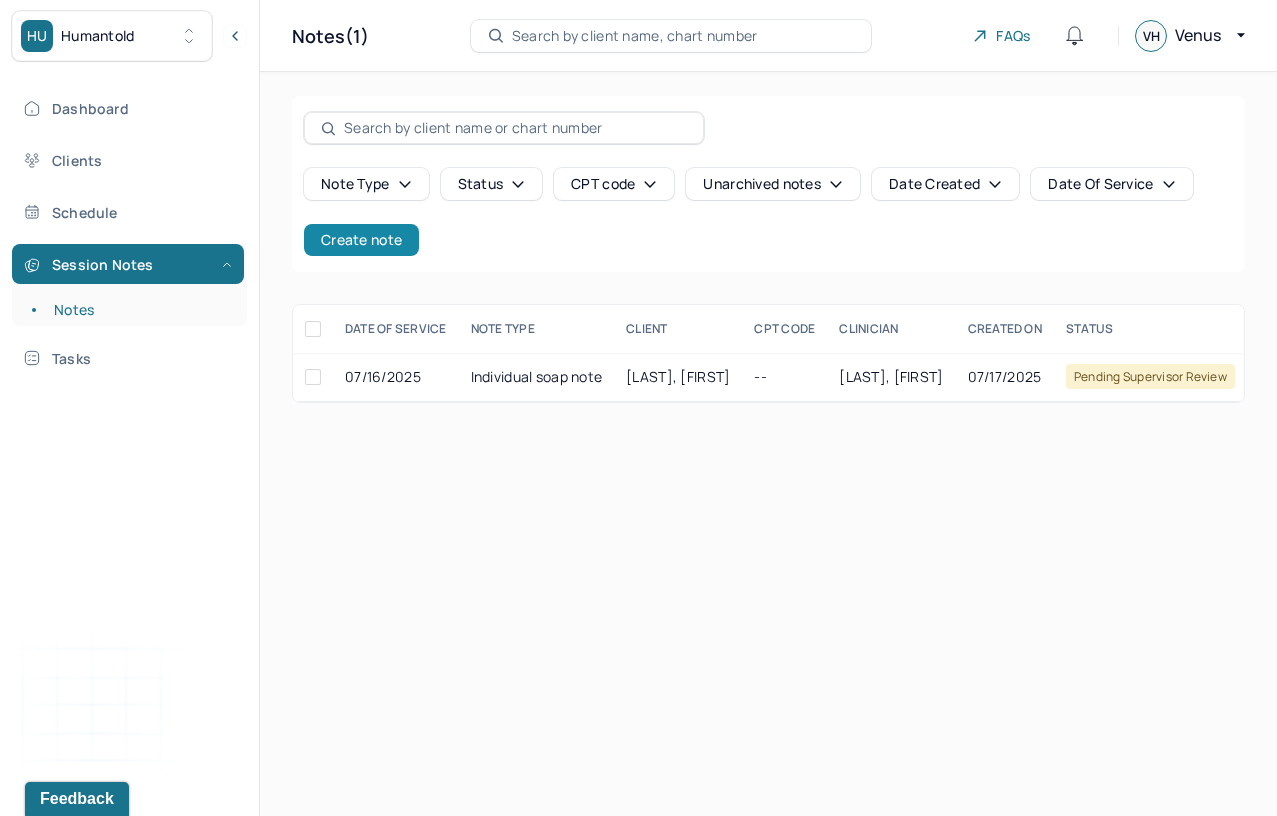 click on "Create note" at bounding box center (361, 240) 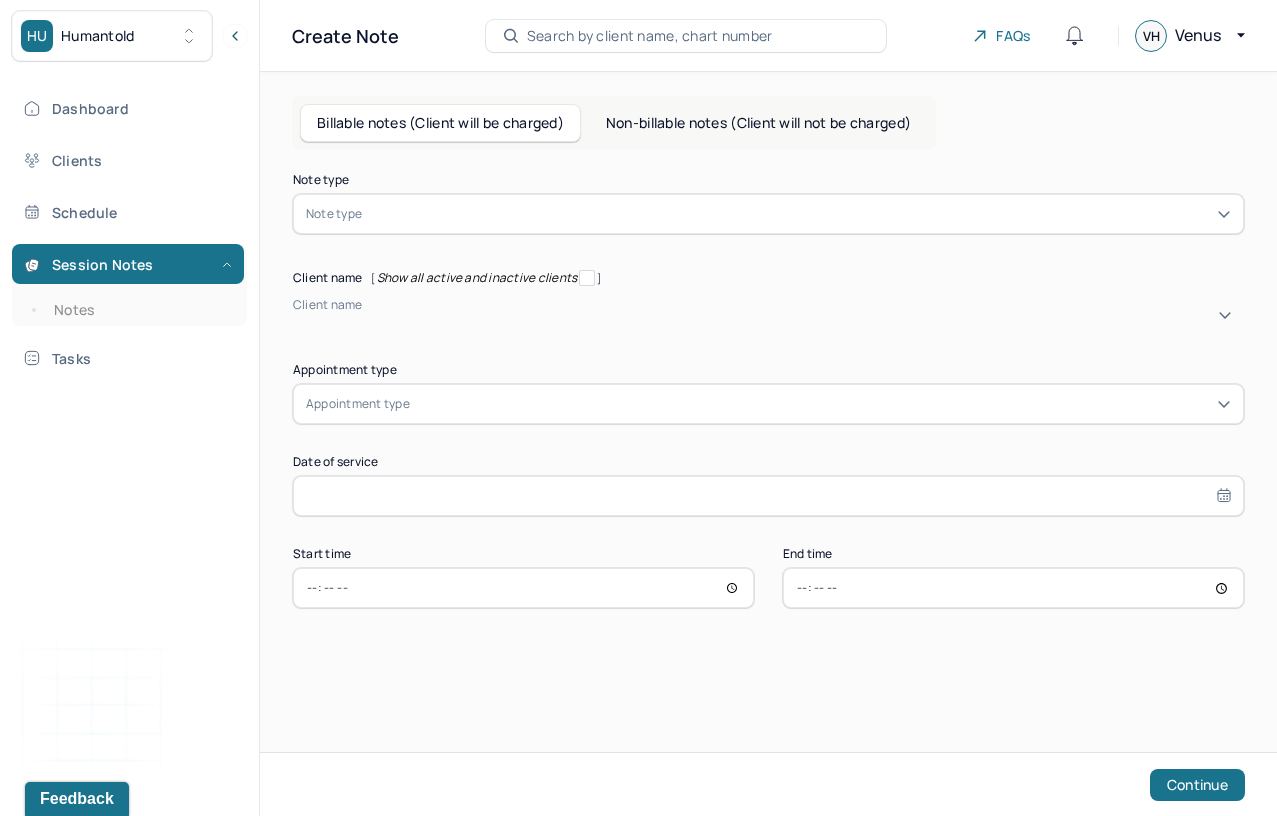 click at bounding box center (798, 214) 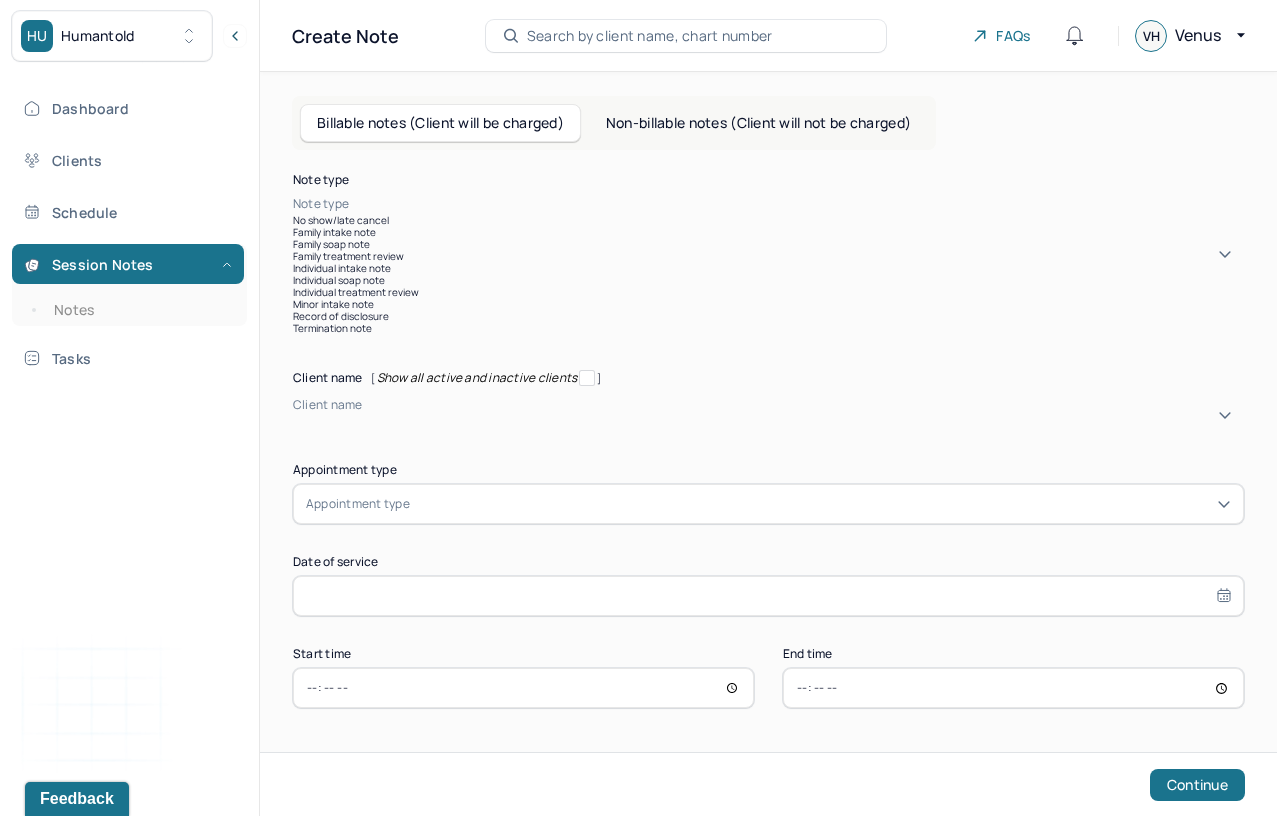 click on "Individual soap note" at bounding box center (768, 280) 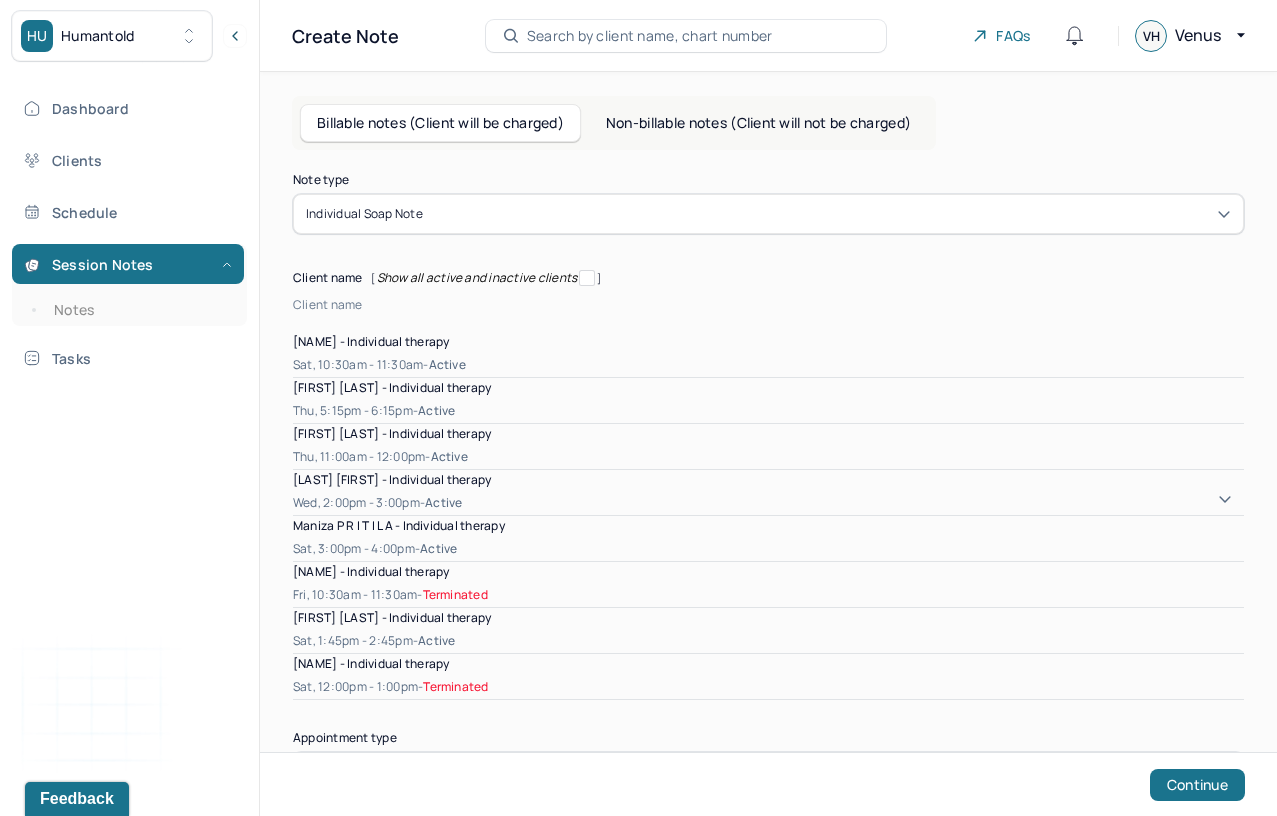 click at bounding box center [296, 322] 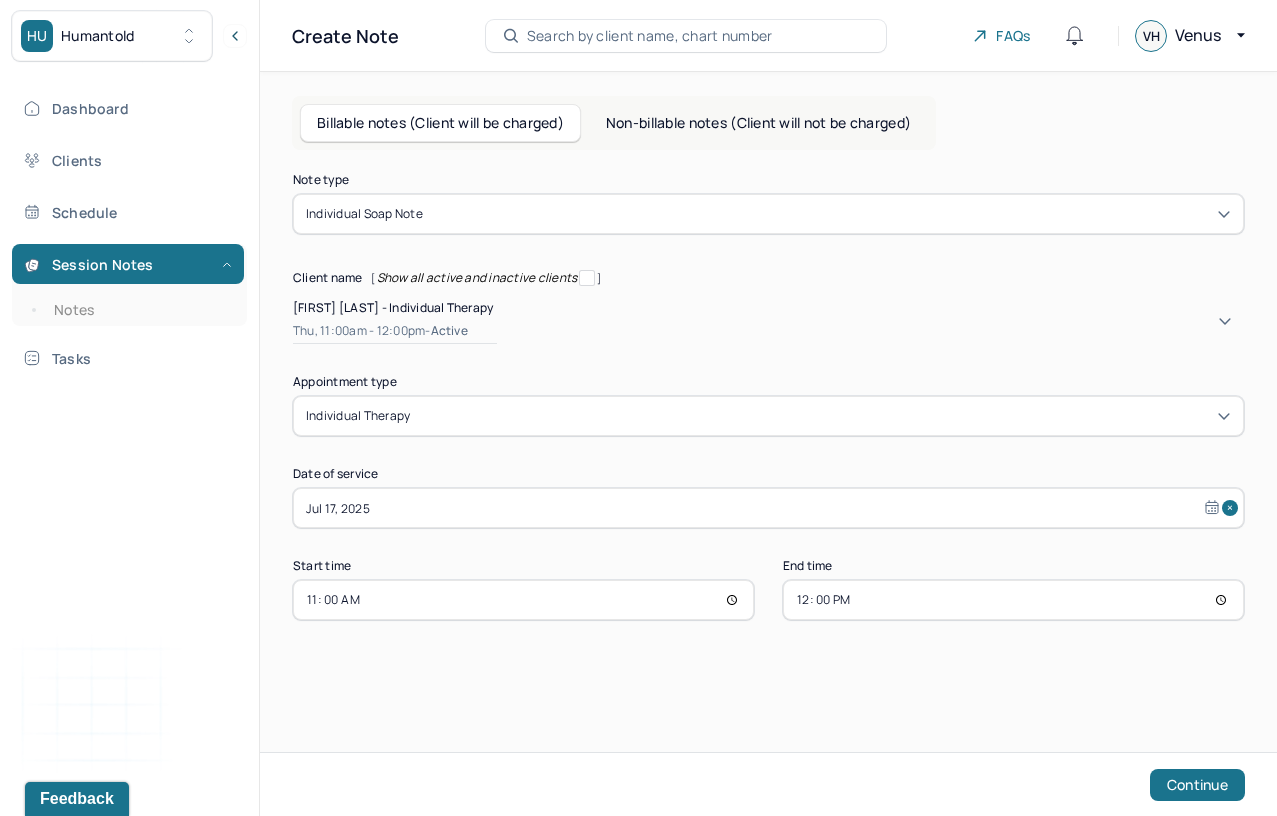 click on "Jul 17, 2025" at bounding box center (768, 508) 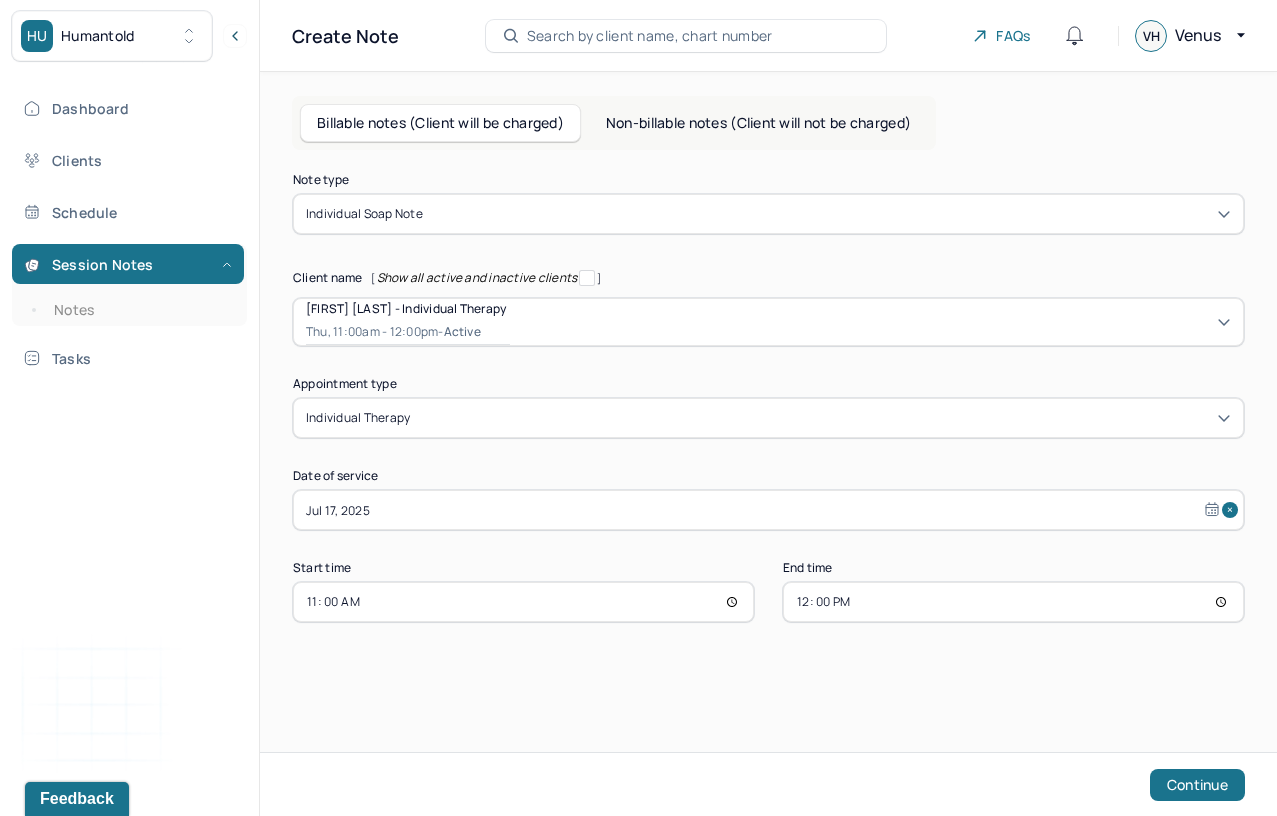 click on "Note type Individual soap note Client name [ Show all active and inactive clients ] [NAME] - Individual therapy Thu, 11:00am - 12:00pm  -  active Supervisee name Venus Ho Appointment type individual therapy Date of service Jul 17, 2025 Start time 11:00 End time 12:00   Continue" at bounding box center (768, 439) 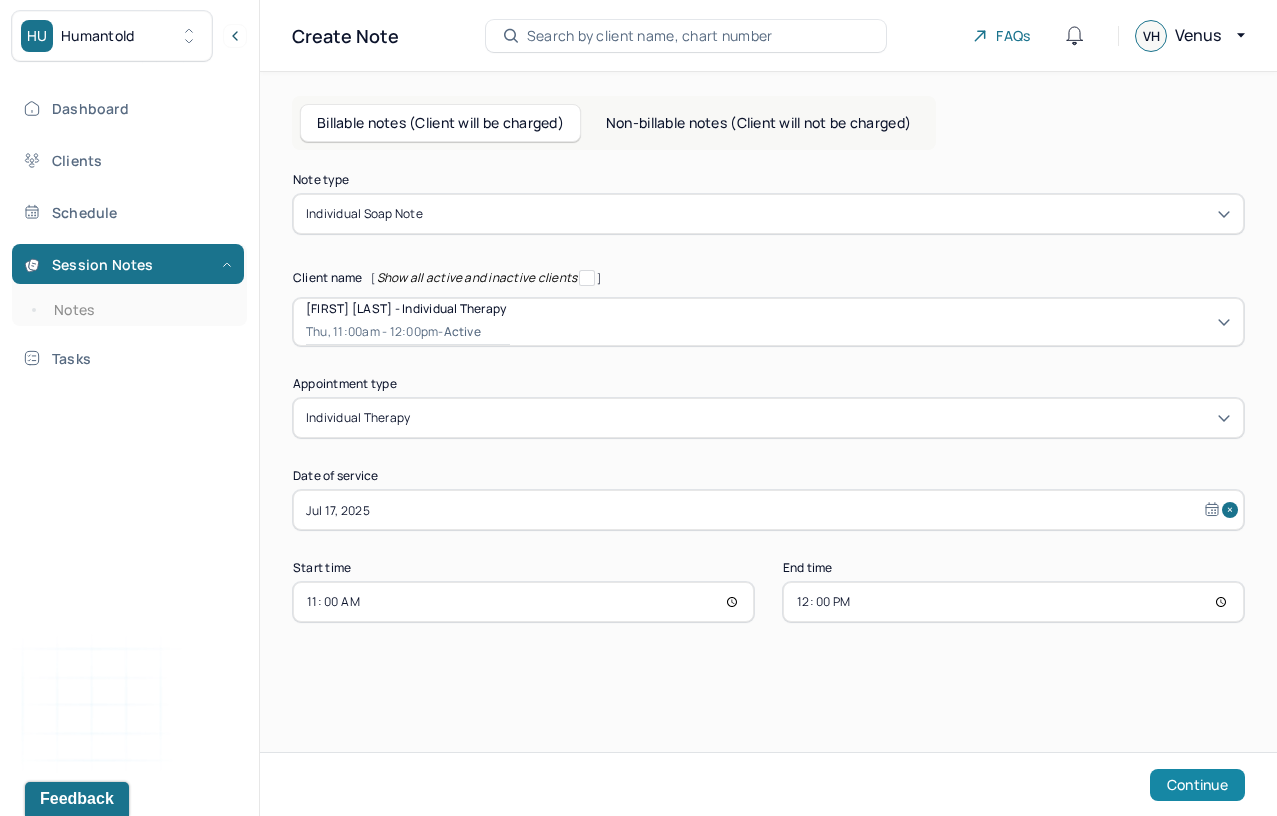 click on "Continue" at bounding box center (1197, 785) 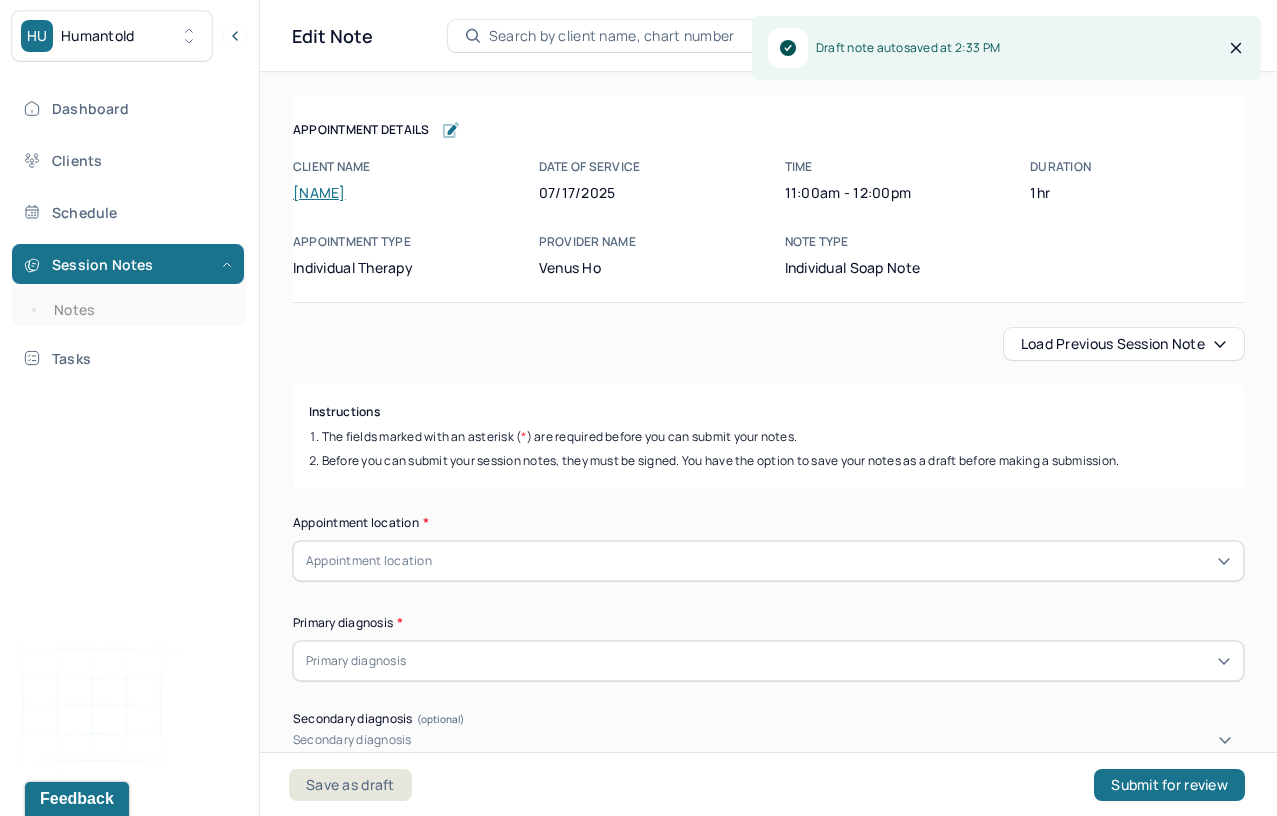 click on "HU Humantold       Dashboard Clients Schedule Session Notes Notes Tasks VH Venus   Ho provider   Logout Edit Note   Search by client name, chart number     FAQs     VH Venus Appointment Details     Client name [FIRST] [LAST] Date of service [DATE] Time [TIME]am - [TIME]pm Duration 1hr Appointment type individual therapy Provider name Venus Ho Note type Individual soap note Appointment Details     Client name [FIRST] [LAST] Date of service [DATE] Time [TIME]am - [TIME]pm Duration 1hr Appointment type individual therapy Provider name Venus Ho Note type Individual soap note   Load previous session note   Instructions The fields marked with an asterisk ( * ) are required before you can submit your notes. Before you can submit your session notes, they must be signed. You have the option to save your notes as a draft before making a submission. Appointment location * Appointment location Primary diagnosis * Primary diagnosis Secondary diagnosis (optional) Secondary diagnosis (optional) * *" at bounding box center [638, 408] 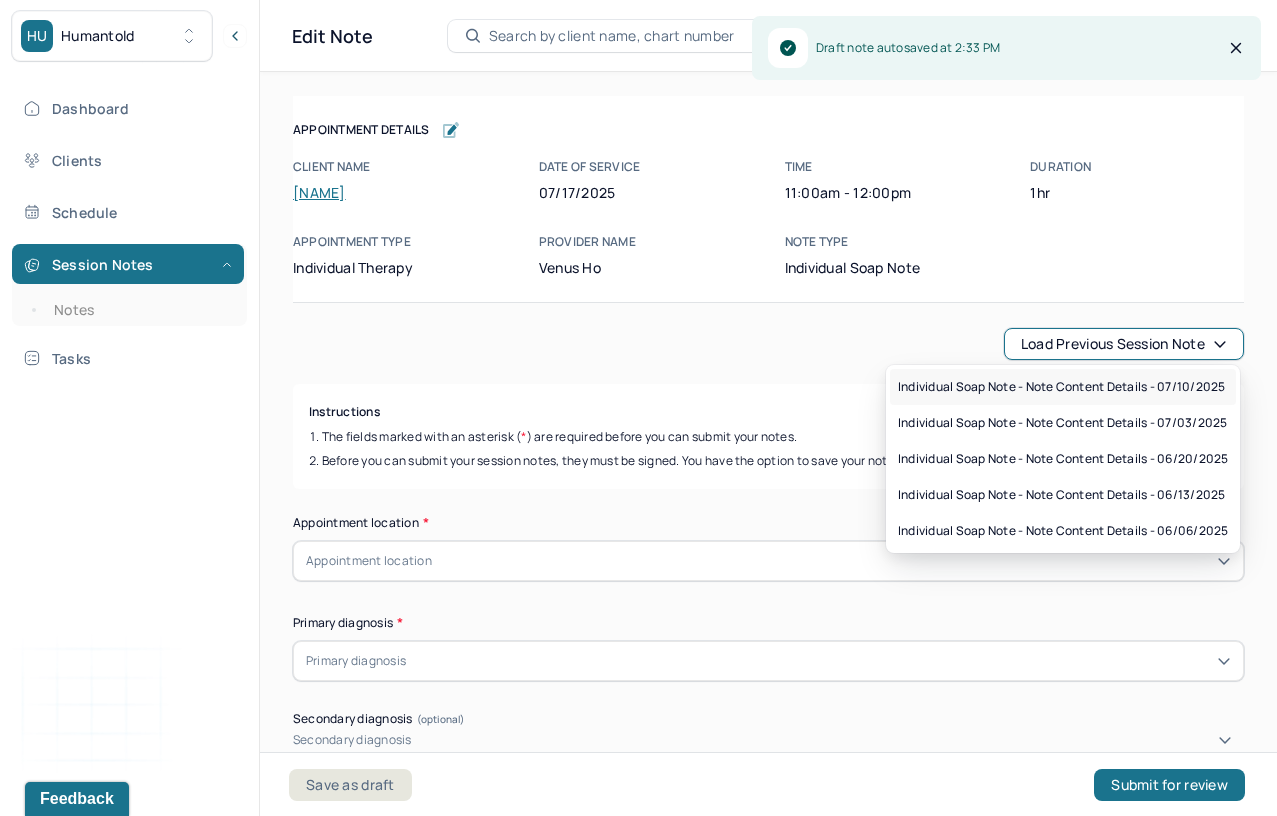 click on "Individual soap note   - Note content Details -   07/10/2025" at bounding box center [1061, 387] 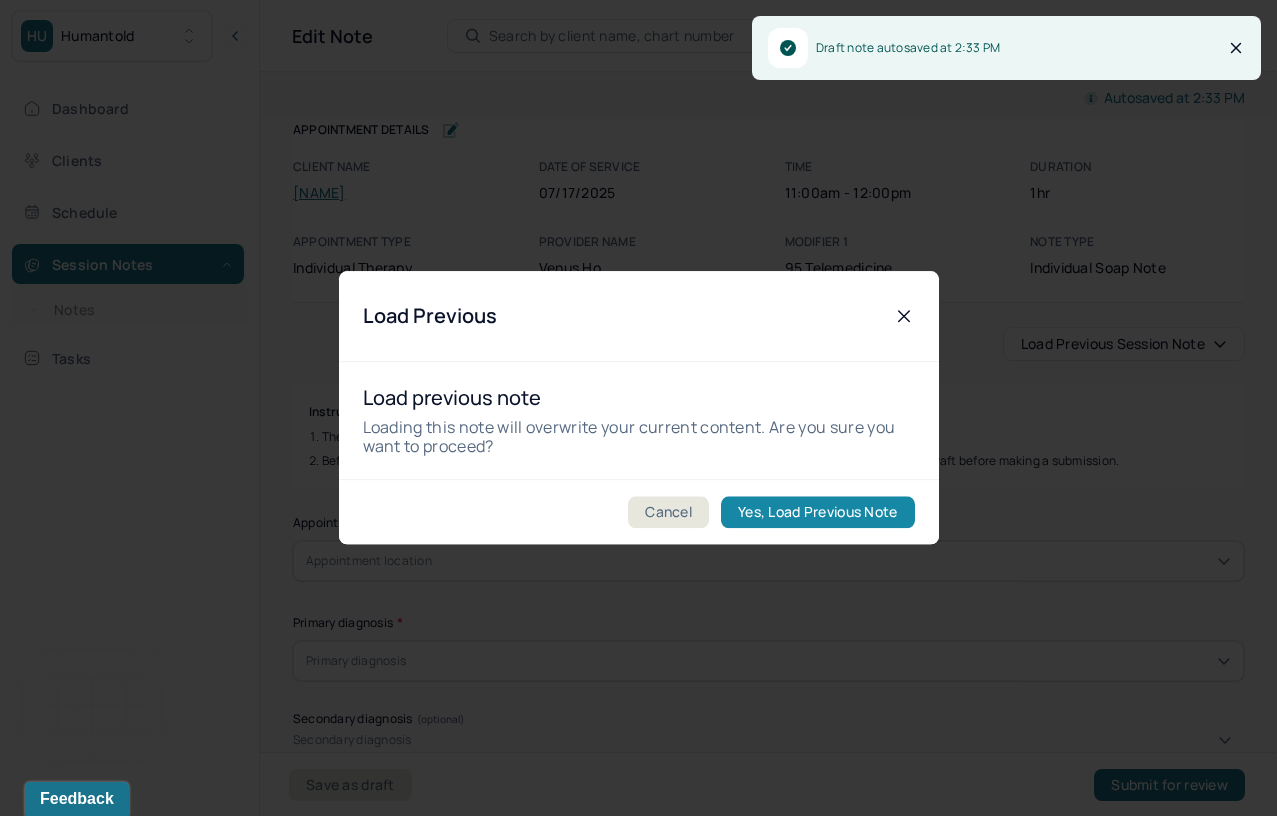 click on "Yes, Load Previous Note" at bounding box center [817, 513] 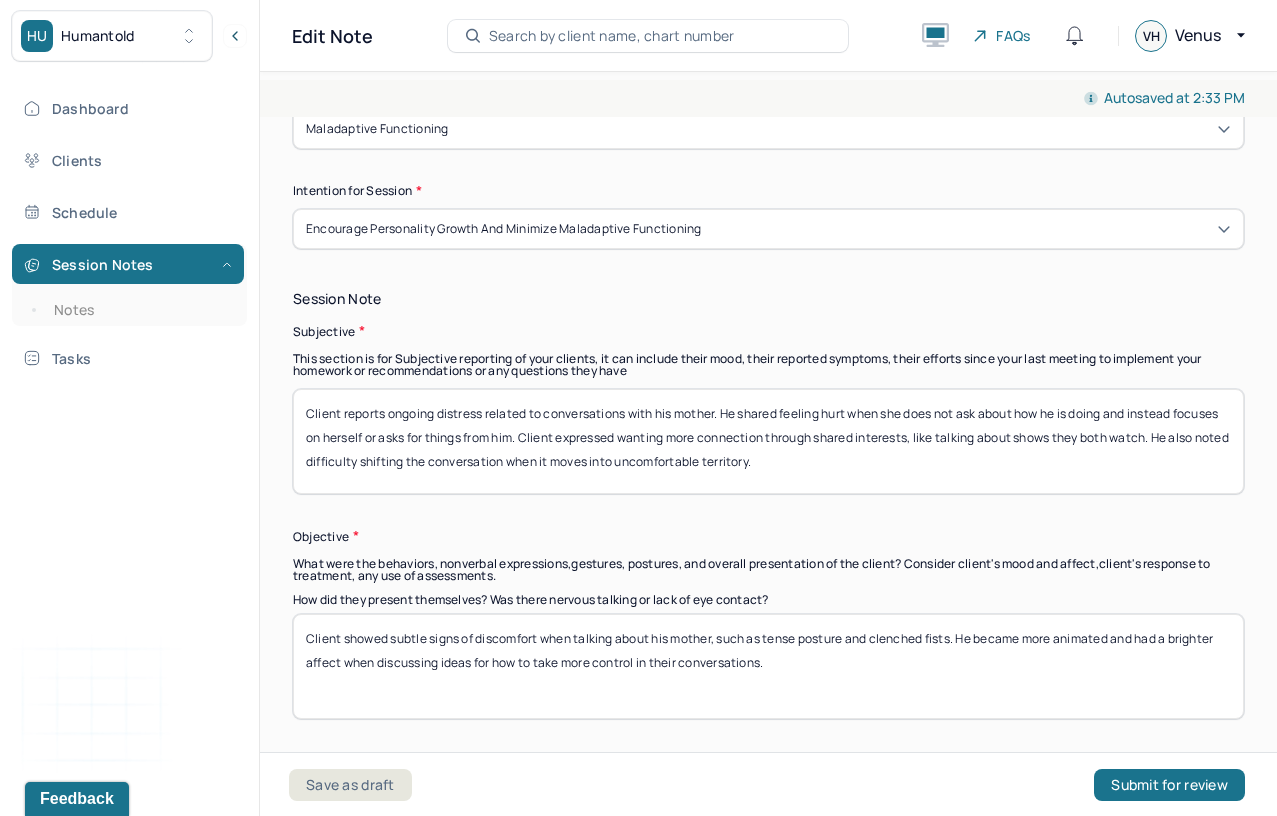 scroll, scrollTop: 1248, scrollLeft: 0, axis: vertical 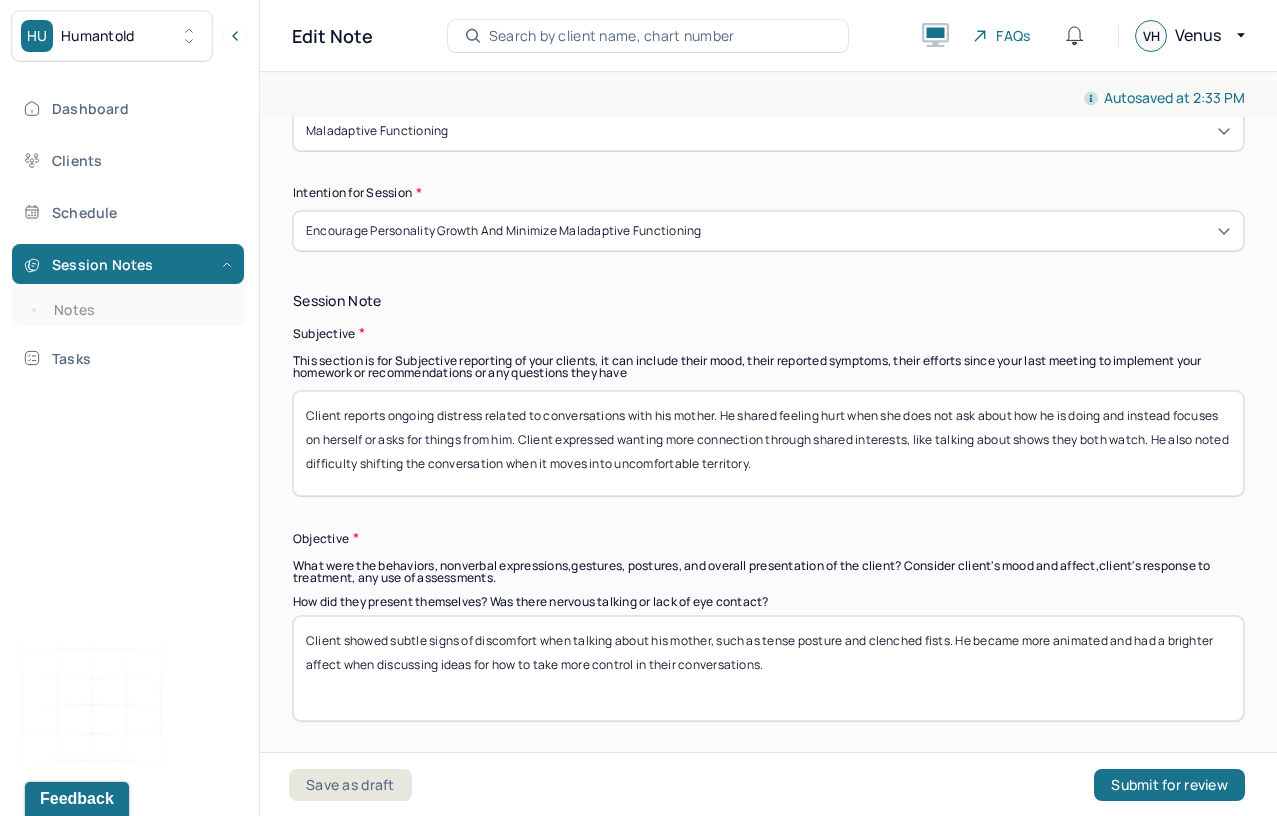 click on "Client reports ongoing distress related to conversations with his mother. He shared feeling hurt when she does not ask about how he is doing and instead focuses on herself or asks for things from him. Client expressed wanting more connection through shared interests, like talking about shows they both watch. He also noted difficulty shifting the conversation when it moves into uncomfortable territory." at bounding box center [768, 443] 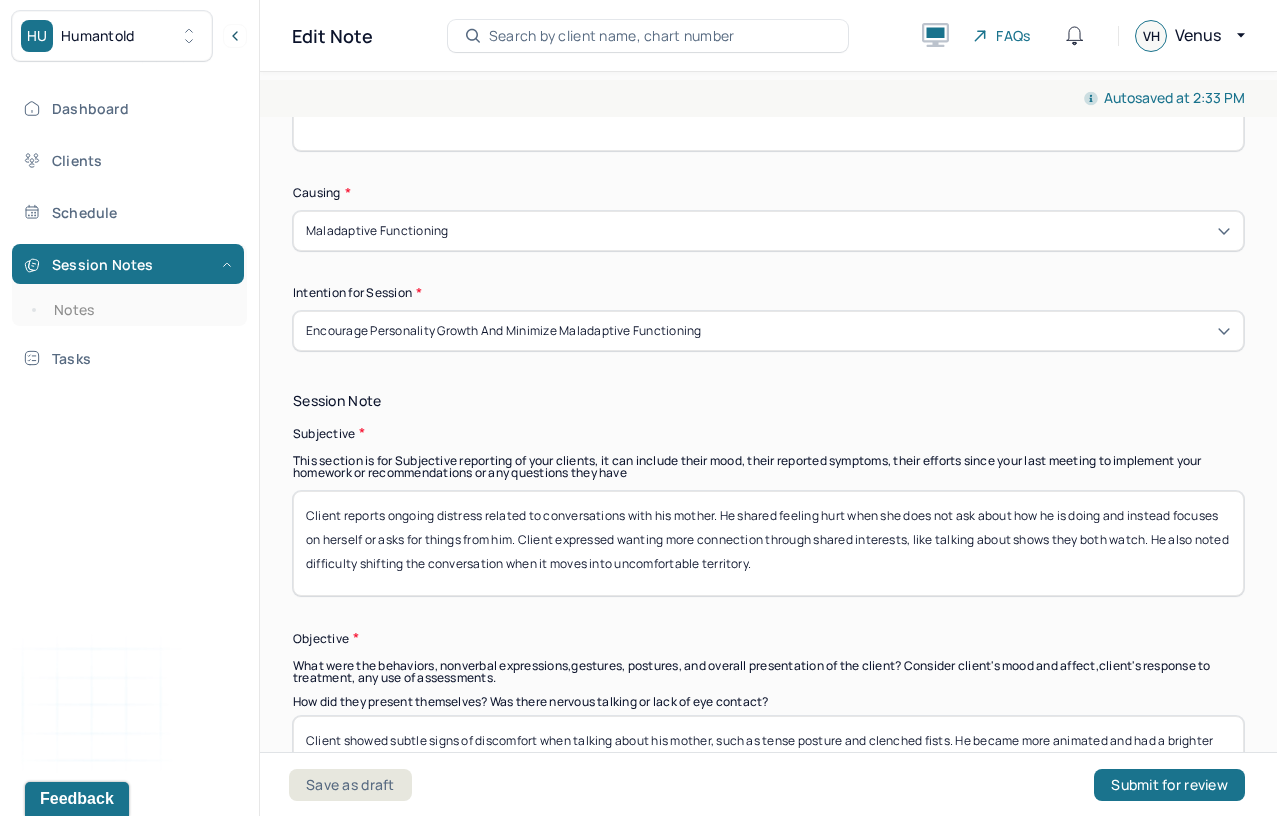 scroll, scrollTop: 1158, scrollLeft: 0, axis: vertical 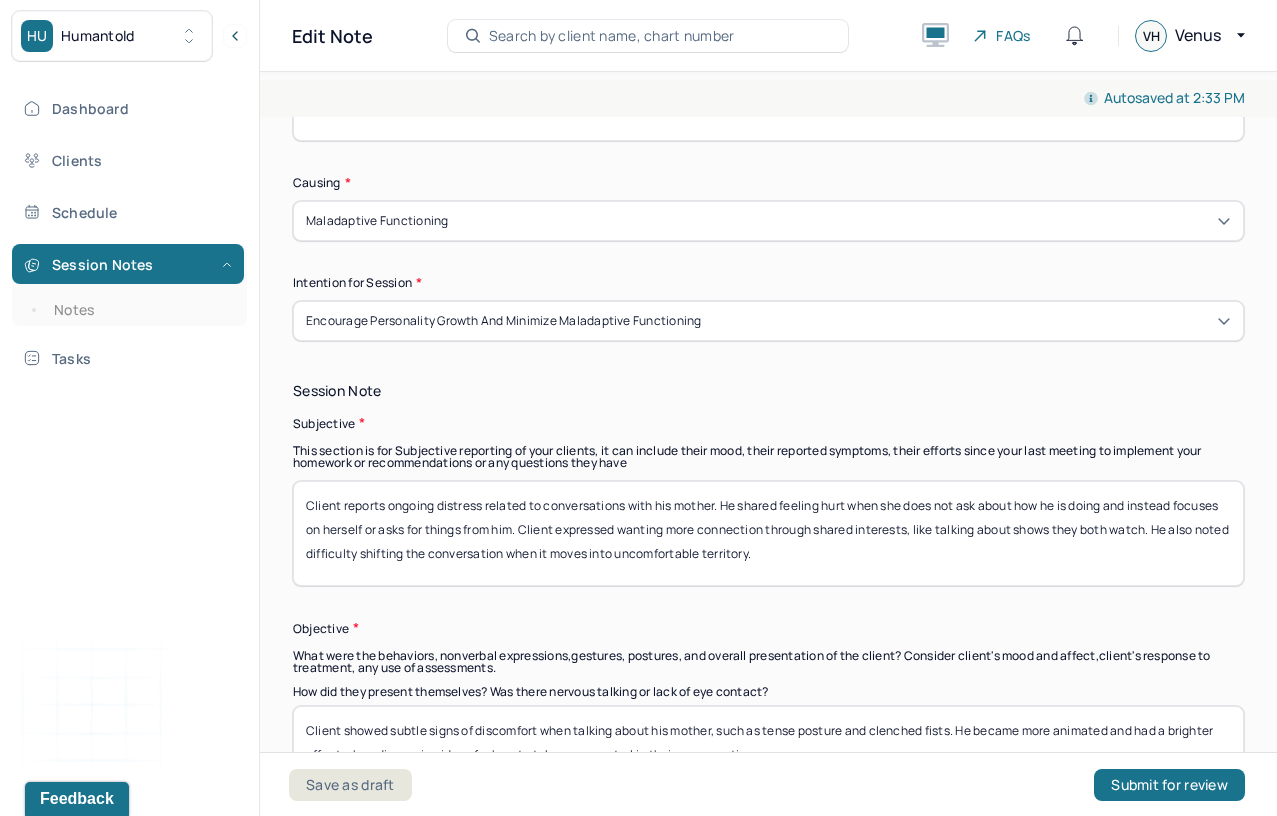 paste on "a recent challenging interaction with his wife, where she became angry after he chose to spend time with a friend before spending time with her. He shared that her response made him feel guilty and selfish, and he questioned whether he made the wrong decision by not prioritizing her in that moment." 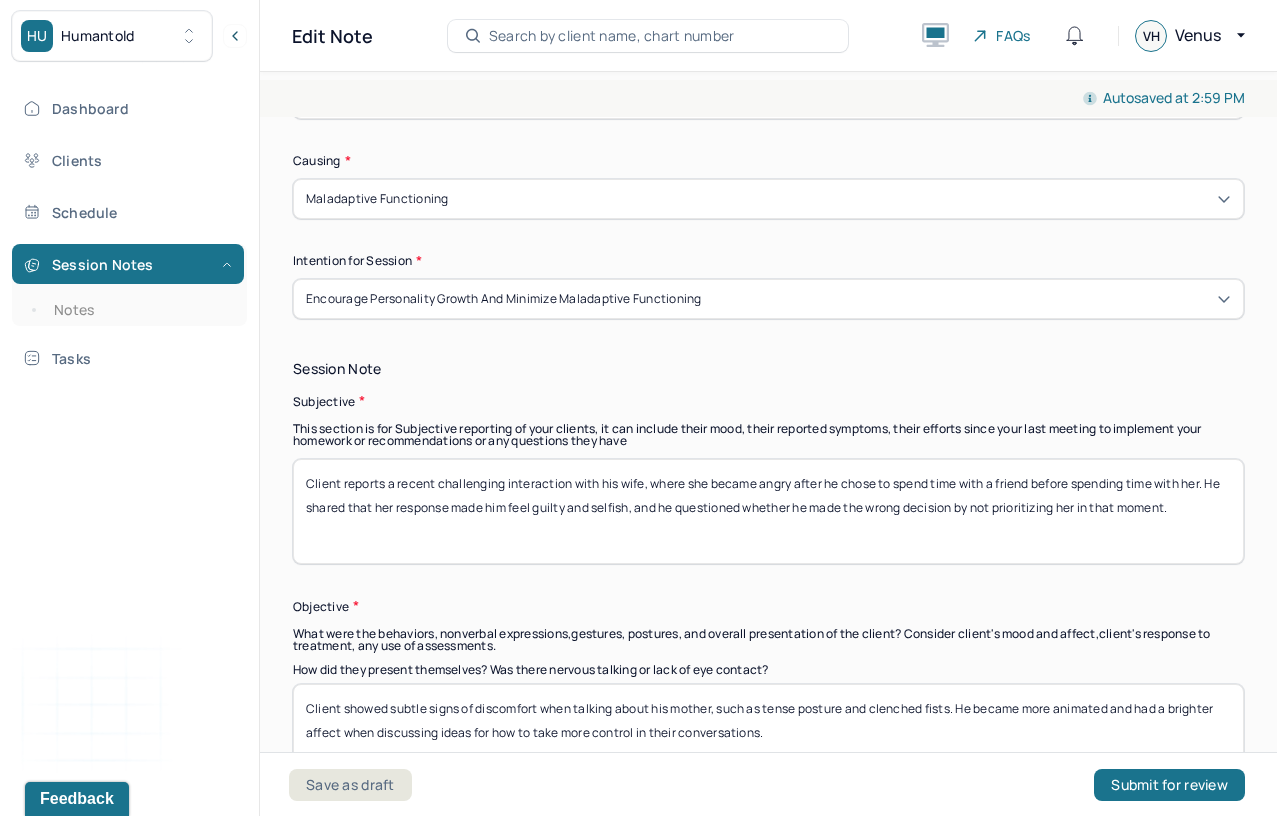 scroll, scrollTop: 1181, scrollLeft: 0, axis: vertical 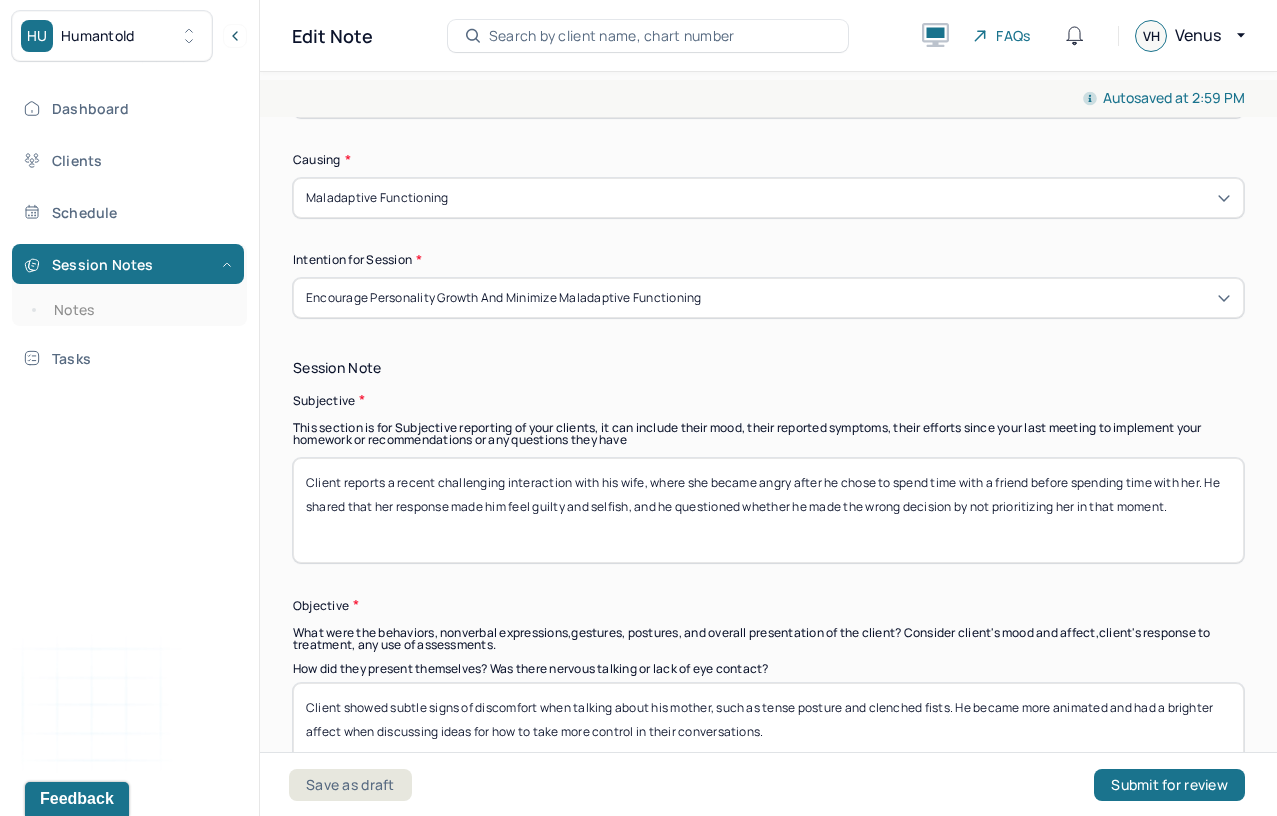type on "Client reports a recent challenging interaction with his wife, where she became angry after he chose to spend time with a friend before spending time with her. He shared that her response made him feel guilty and selfish, and he questioned whether he made the wrong decision by not prioritizing her in that moment." 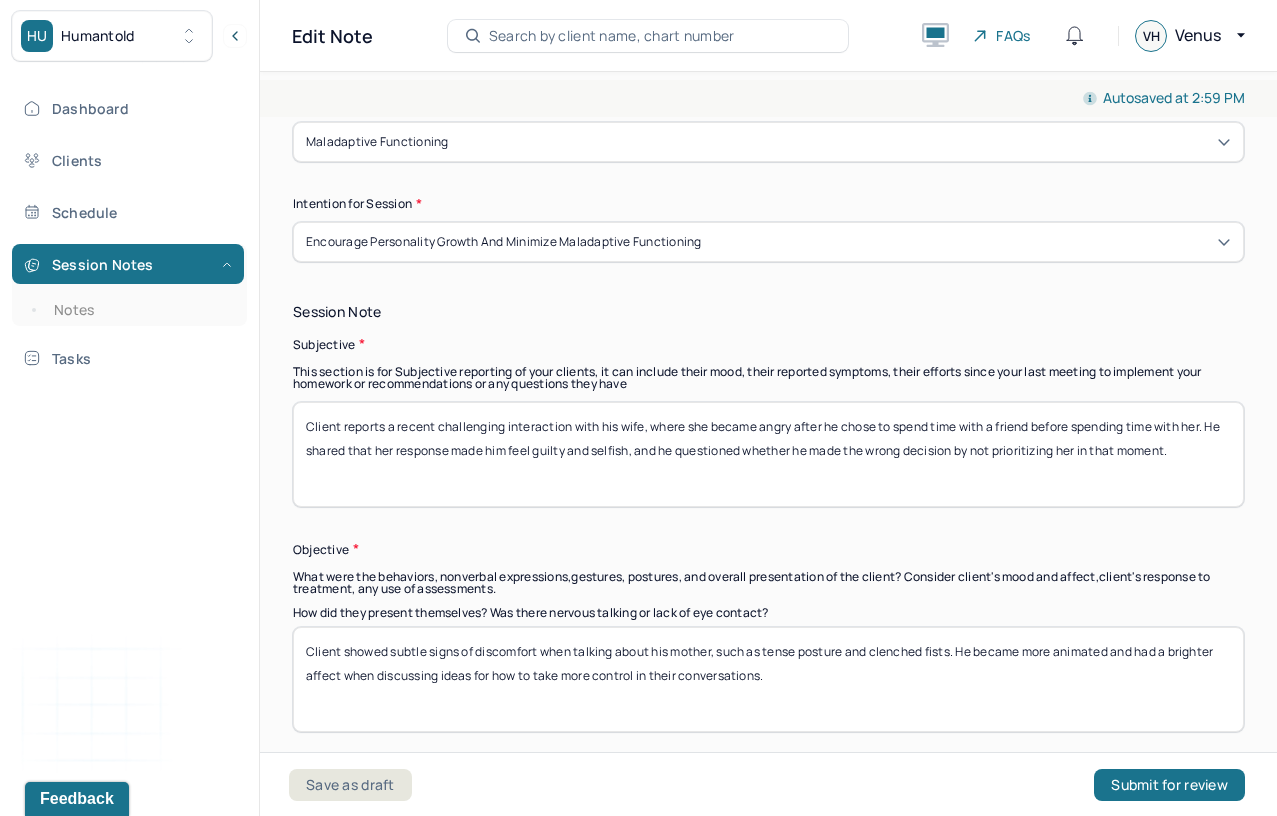 scroll, scrollTop: 1241, scrollLeft: 0, axis: vertical 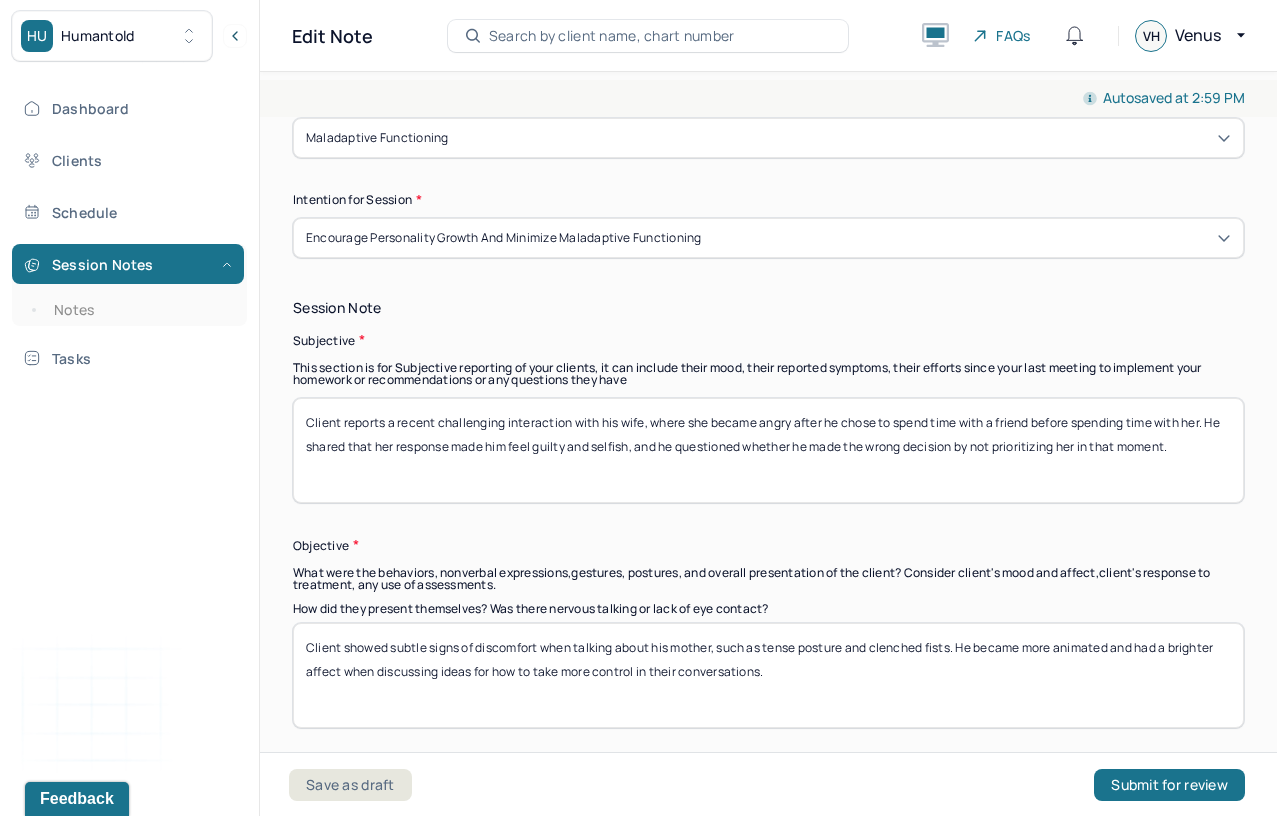 click on "Client showed subtle signs of discomfort when talking about his mother, such as tense posture and clenched fists. He became more animated and had a brighter affect when discussing ideas for how to take more control in their conversations." at bounding box center [768, 675] 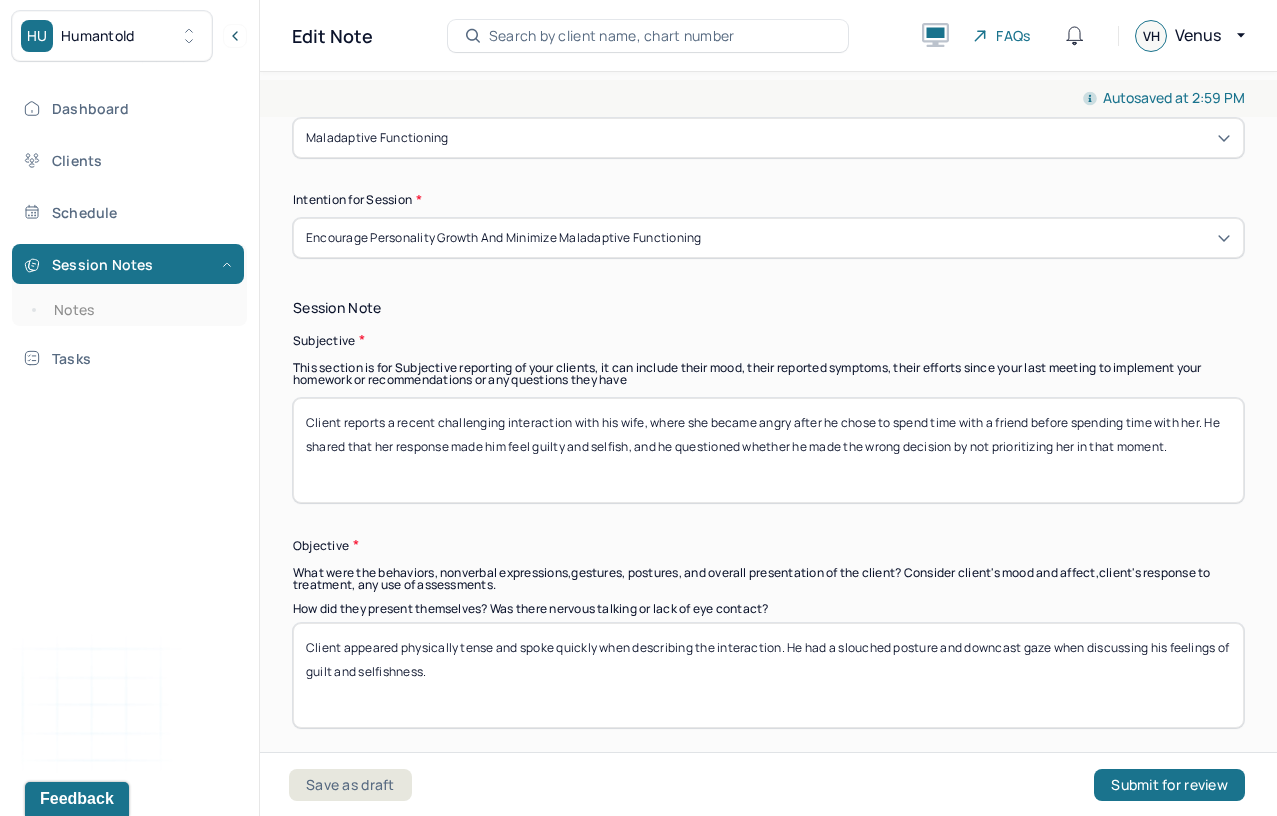 type on "Client appeared physically tense and spoke quickly when describing the interaction. He had a slouched posture and downcast gaze when discussing his feelings of guilt and selfishness." 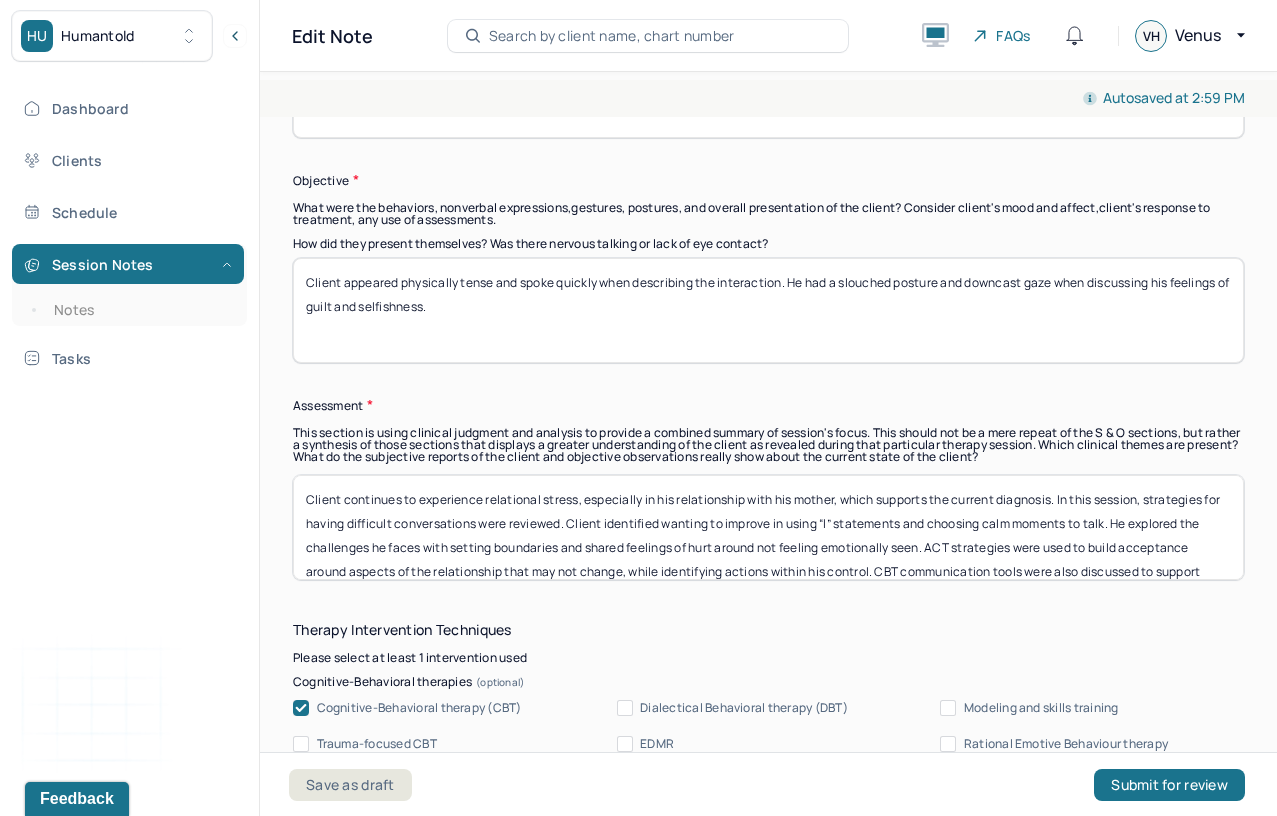 scroll, scrollTop: 1645, scrollLeft: 0, axis: vertical 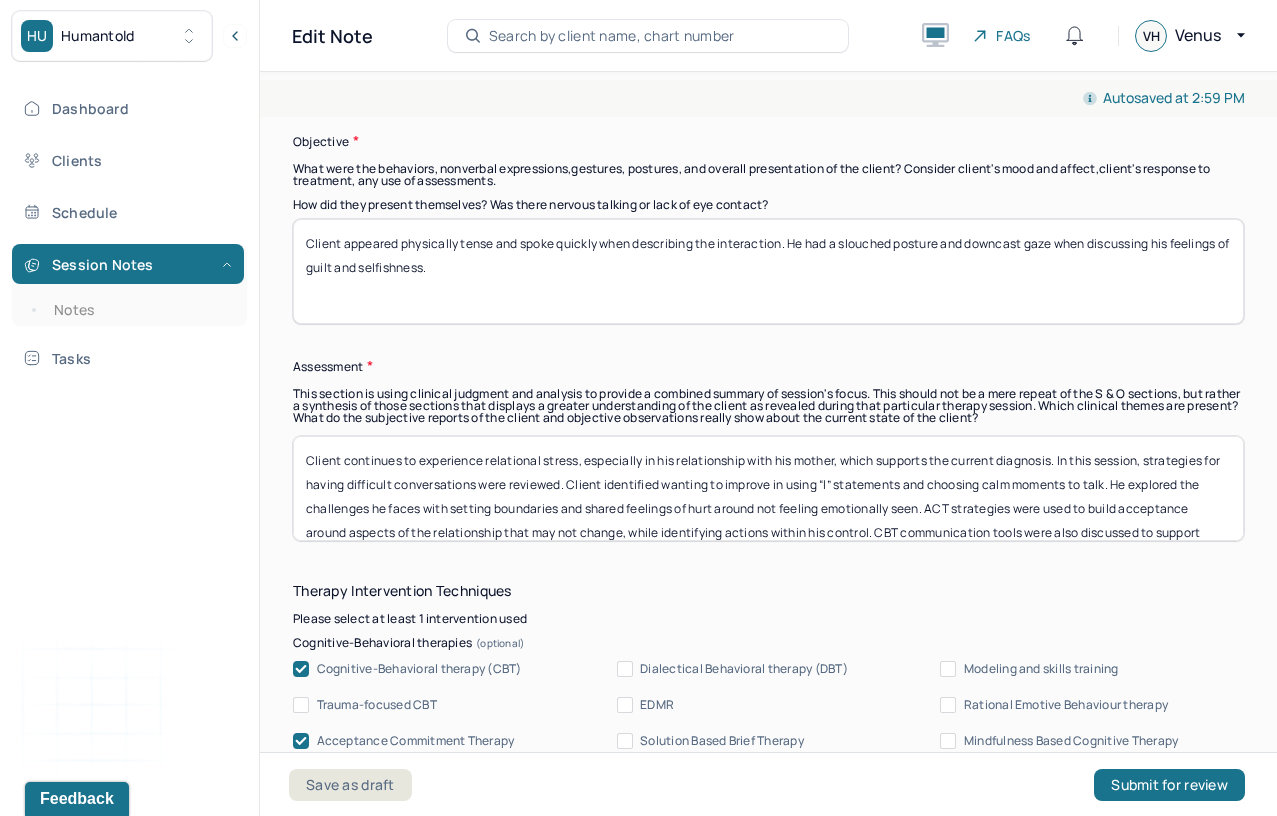 click on "Client continues to experience relational stress, especially in his relationship with his mother, which supports the current diagnosis. In this session, strategies for having difficult conversations were reviewed. Client identified wanting to improve in using “I” statements and choosing calm moments to talk. He explored the challenges he faces with setting boundaries and shared feelings of hurt around not feeling emotionally seen. ACT strategies were used to build acceptance around aspects of the relationship that may not change, while identifying actions within his control. CBT communication tools were also discussed to support more effective boundary setting." at bounding box center (768, 488) 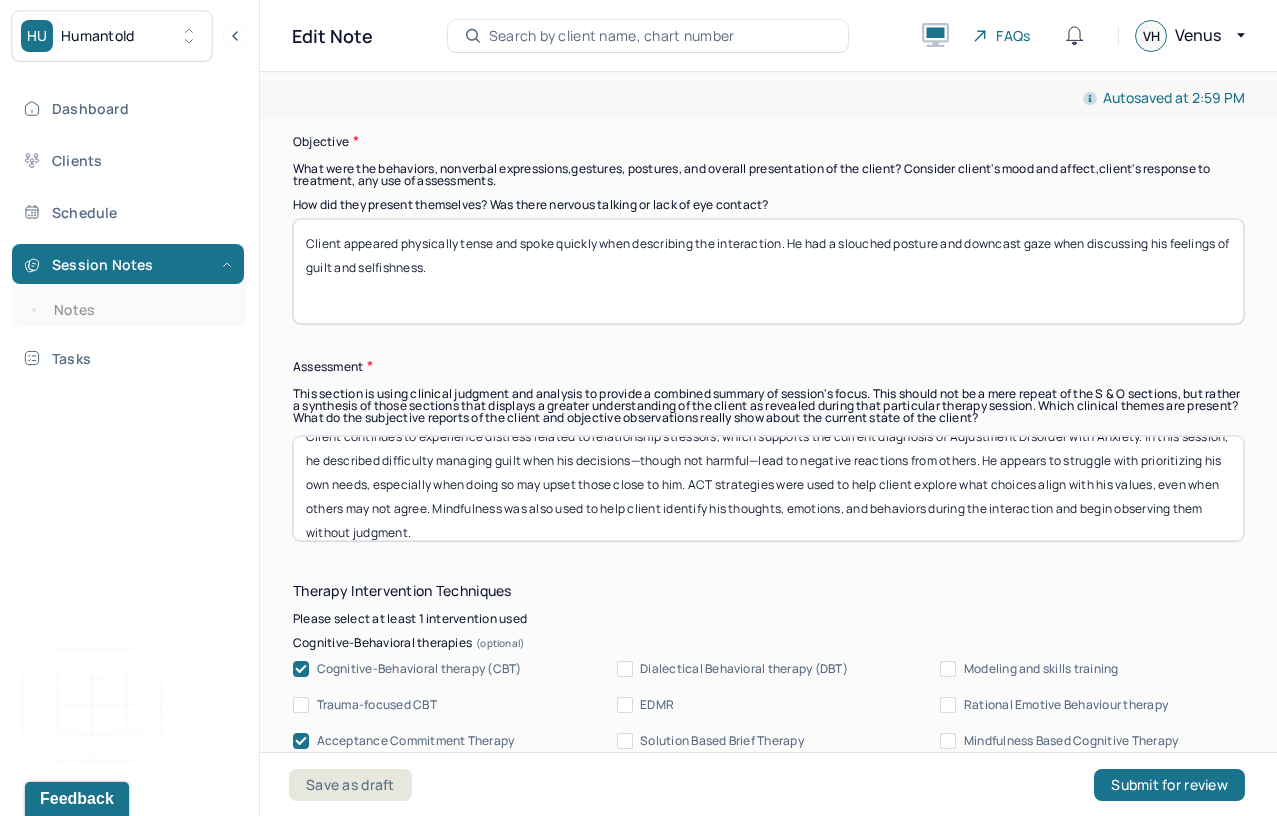 scroll, scrollTop: 0, scrollLeft: 0, axis: both 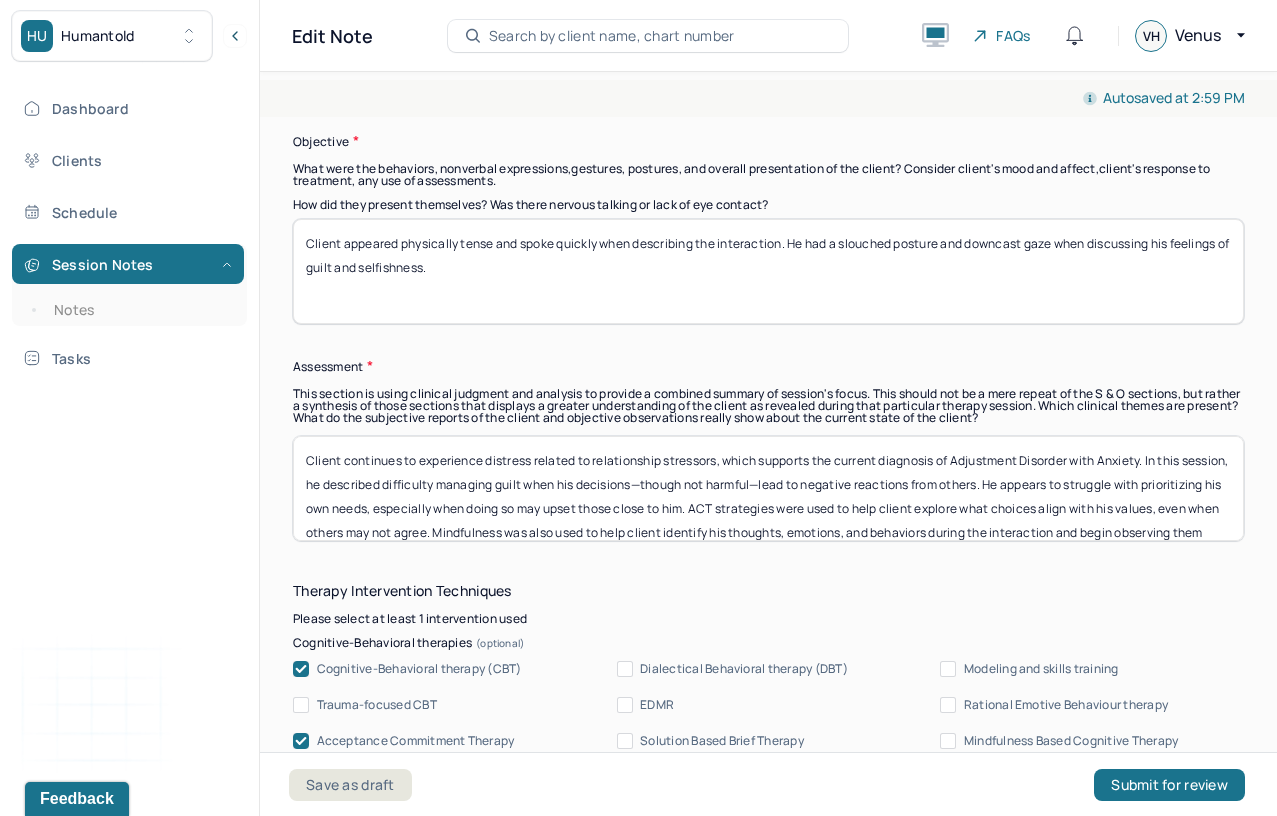 drag, startPoint x: 1146, startPoint y: 437, endPoint x: 948, endPoint y: 434, distance: 198.02272 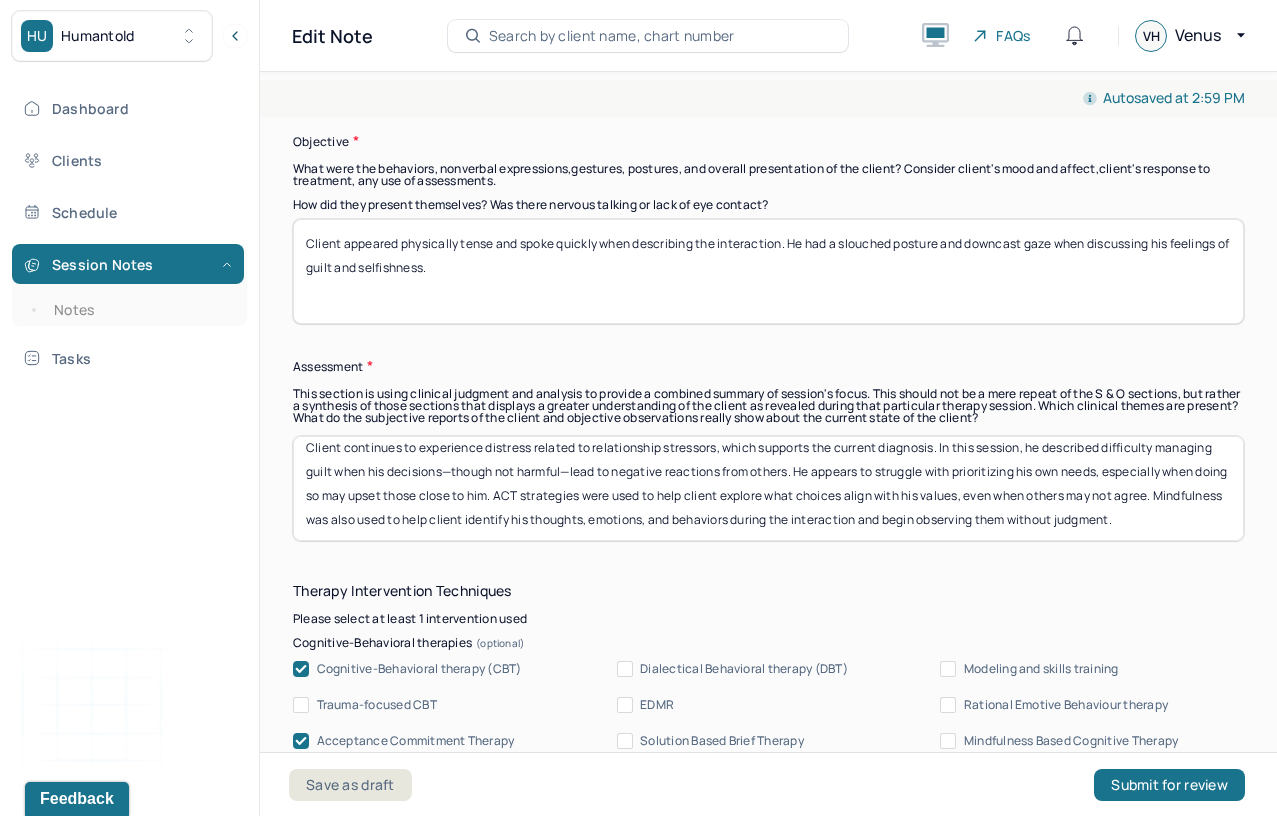 scroll, scrollTop: 15, scrollLeft: 0, axis: vertical 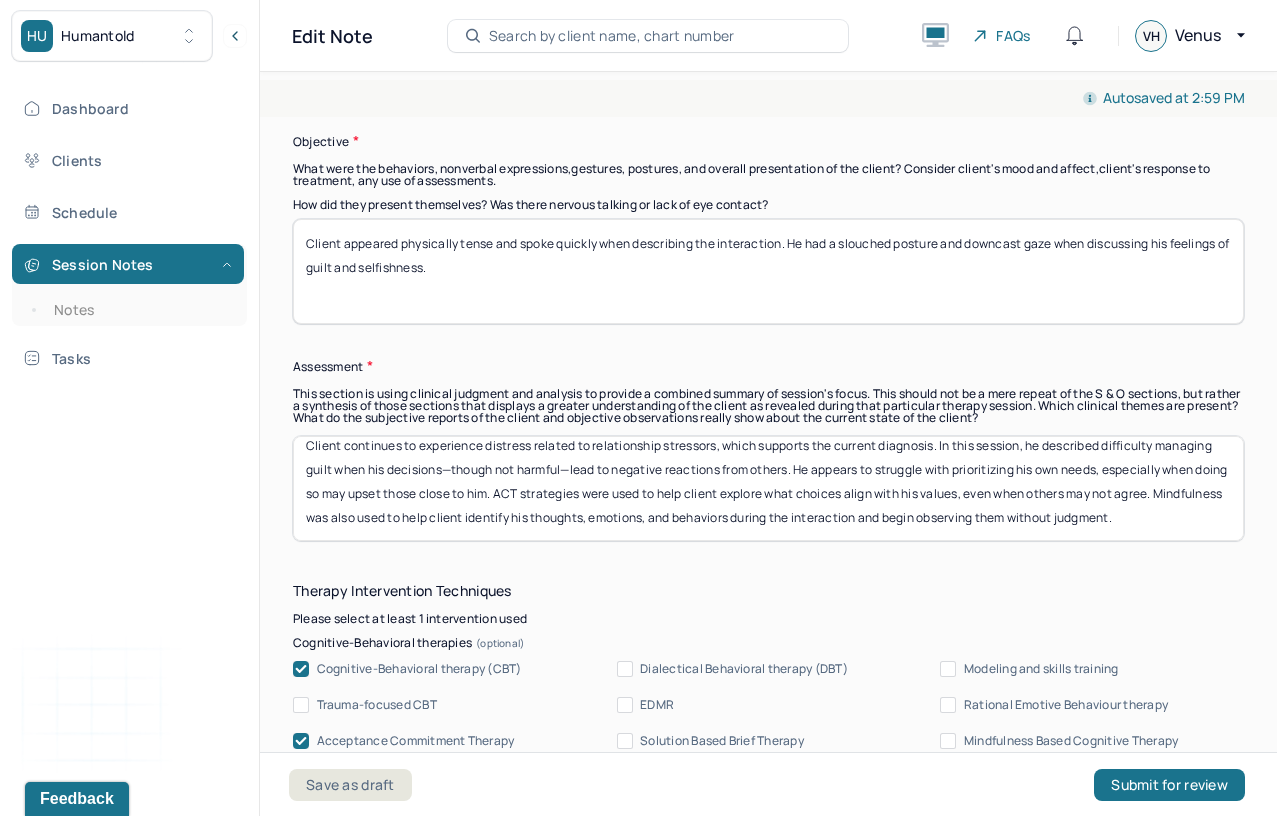 click on "Client continues to experience distress related to relationship stressors, which supports the current diagnosis. In this session, he described difficulty managing guilt when his decisions—though not harmful—lead to negative reactions from others. He appears to struggle with prioritizing his own needs, especially when doing so may upset those close to him. ACT strategies were used to help client explore what choices align with his values, even when others may not agree. Mindfulness was also used to help client identify his thoughts, emotions, and behaviors during the interaction and begin observing them without judgment." at bounding box center (768, 488) 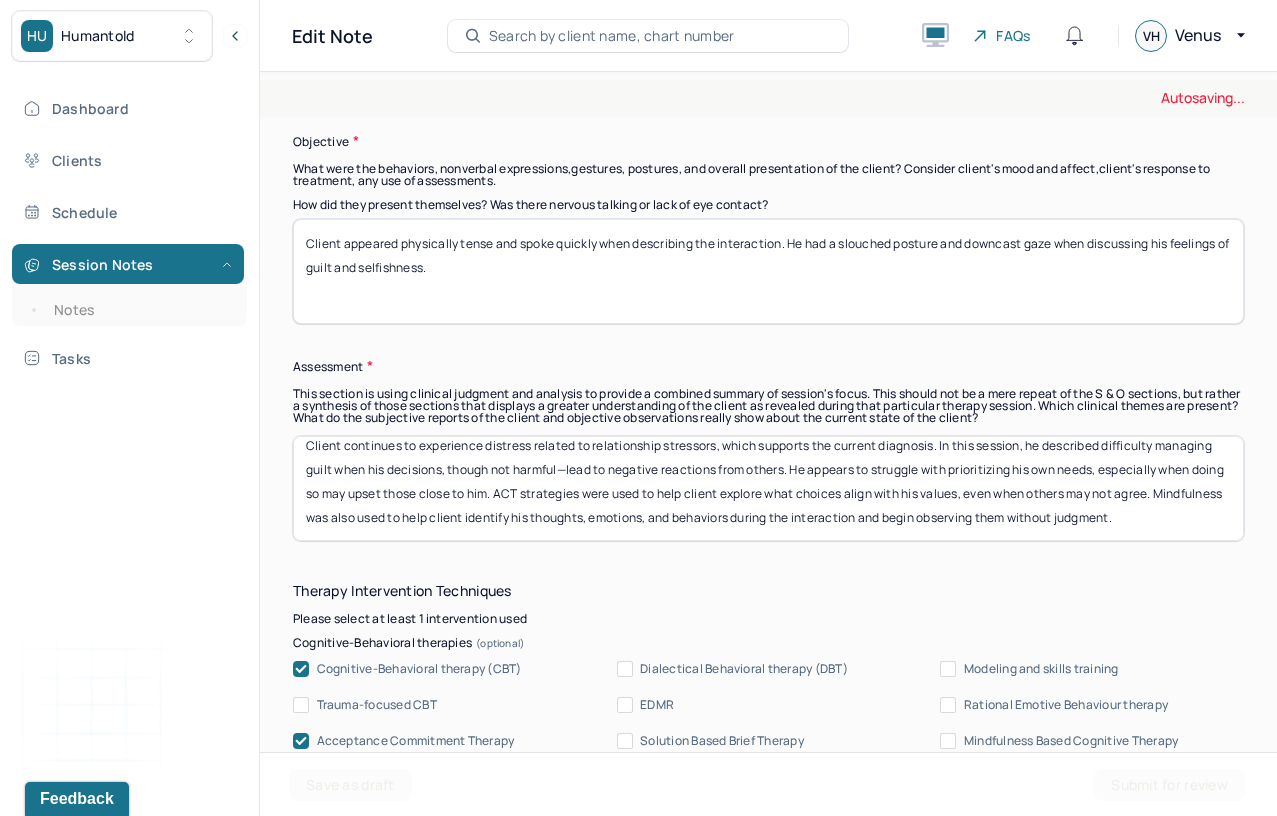 click on "Client continues to experience distress related to relationship stressors, which supports the current diagnosis. In this session, he described difficulty managing guilt when his decisions—though not harmful—lead to negative reactions from others. He appears to struggle with prioritizing his own needs, especially when doing so may upset those close to him. ACT strategies were used to help client explore what choices align with his values, even when others may not agree. Mindfulness was also used to help client identify his thoughts, emotions, and behaviors during the interaction and begin observing them without judgment." at bounding box center (768, 488) 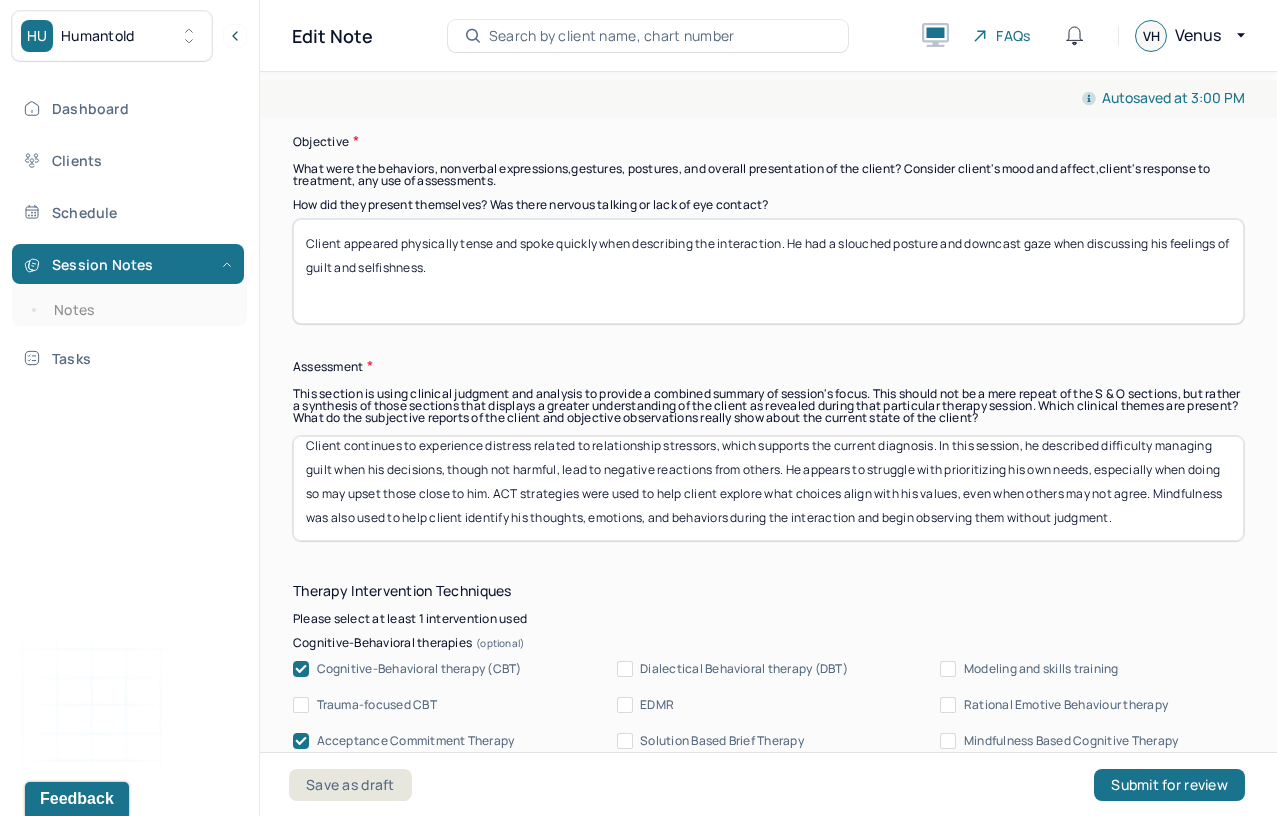 scroll, scrollTop: 16, scrollLeft: 0, axis: vertical 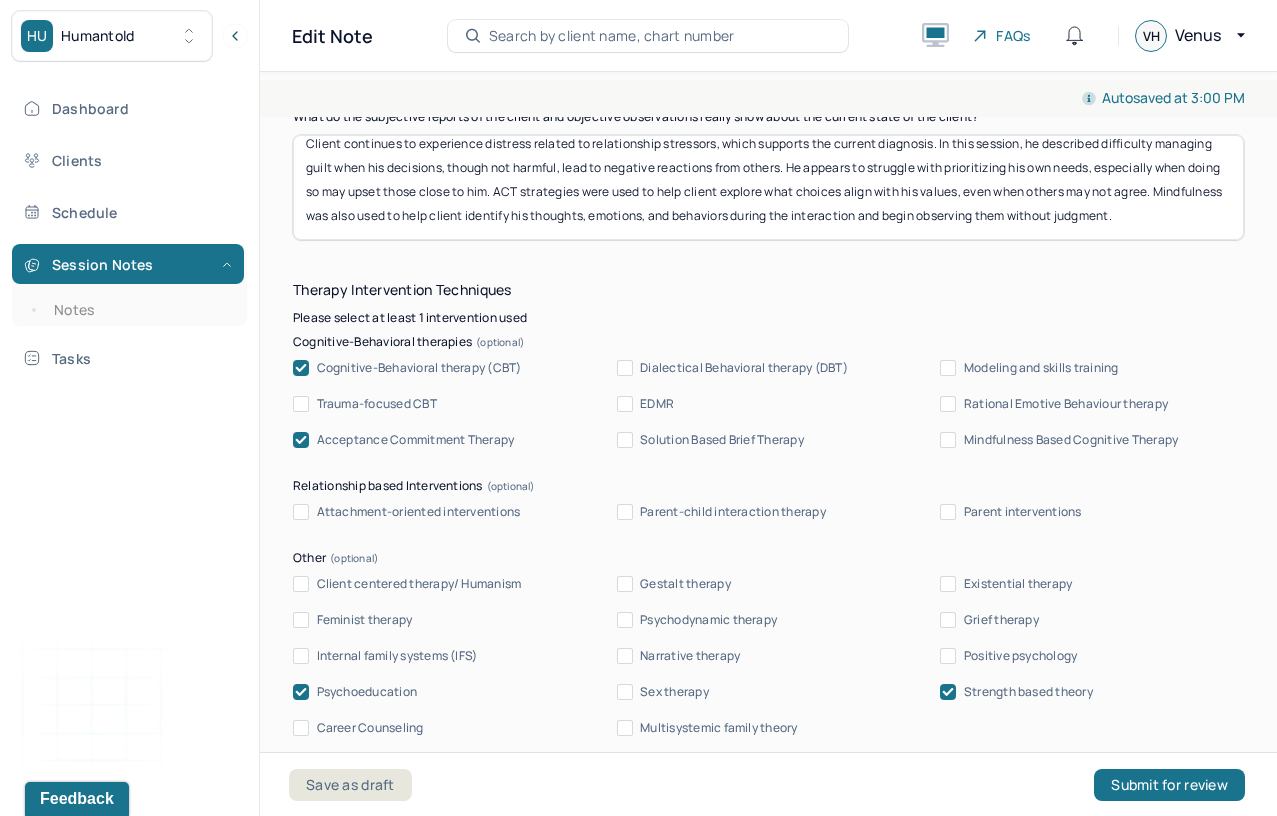 type on "Client continues to experience distress related to relationship stressors, which supports the current diagnosis. In this session, he described difficulty managing guilt when his decisions, though not harmful, lead to negative reactions from others. He appears to struggle with prioritizing his own needs, especially when doing so may upset those close to him. ACT strategies were used to help client explore what choices align with his values, even when others may not agree. Mindfulness was also used to help client identify his thoughts, emotions, and behaviors during the interaction and begin observing them without judgment." 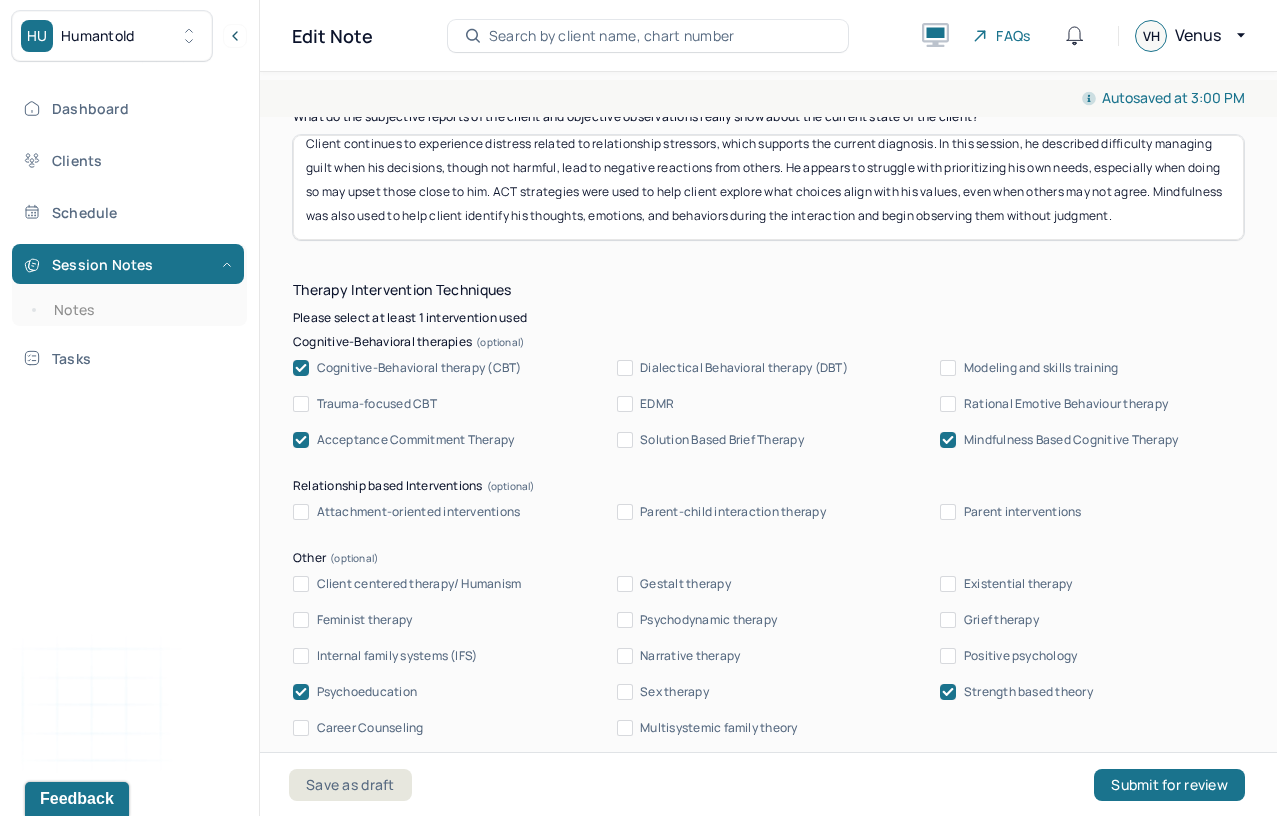 click on "Cognitive-Behavioral therapy (CBT)" at bounding box center [419, 368] 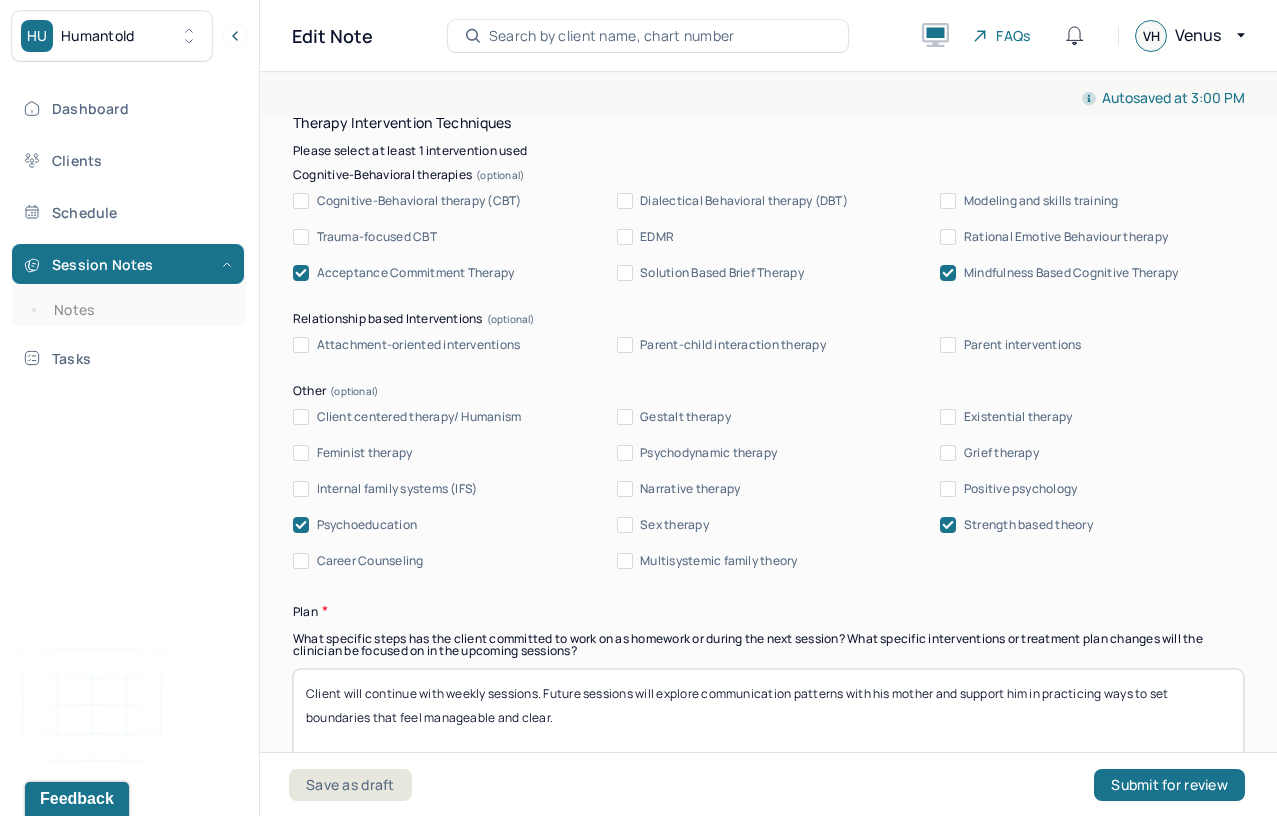 scroll, scrollTop: 2117, scrollLeft: 0, axis: vertical 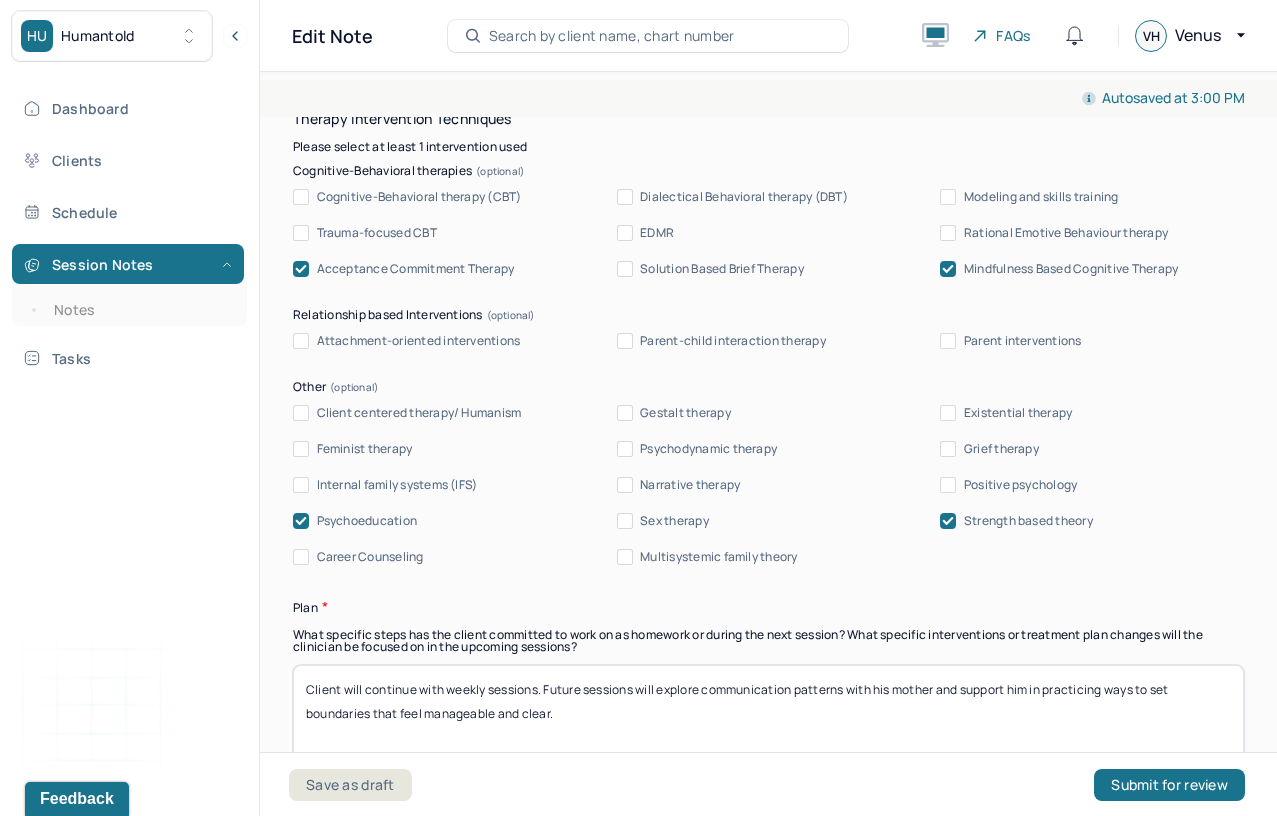 click on "Strength based theory" at bounding box center (1028, 521) 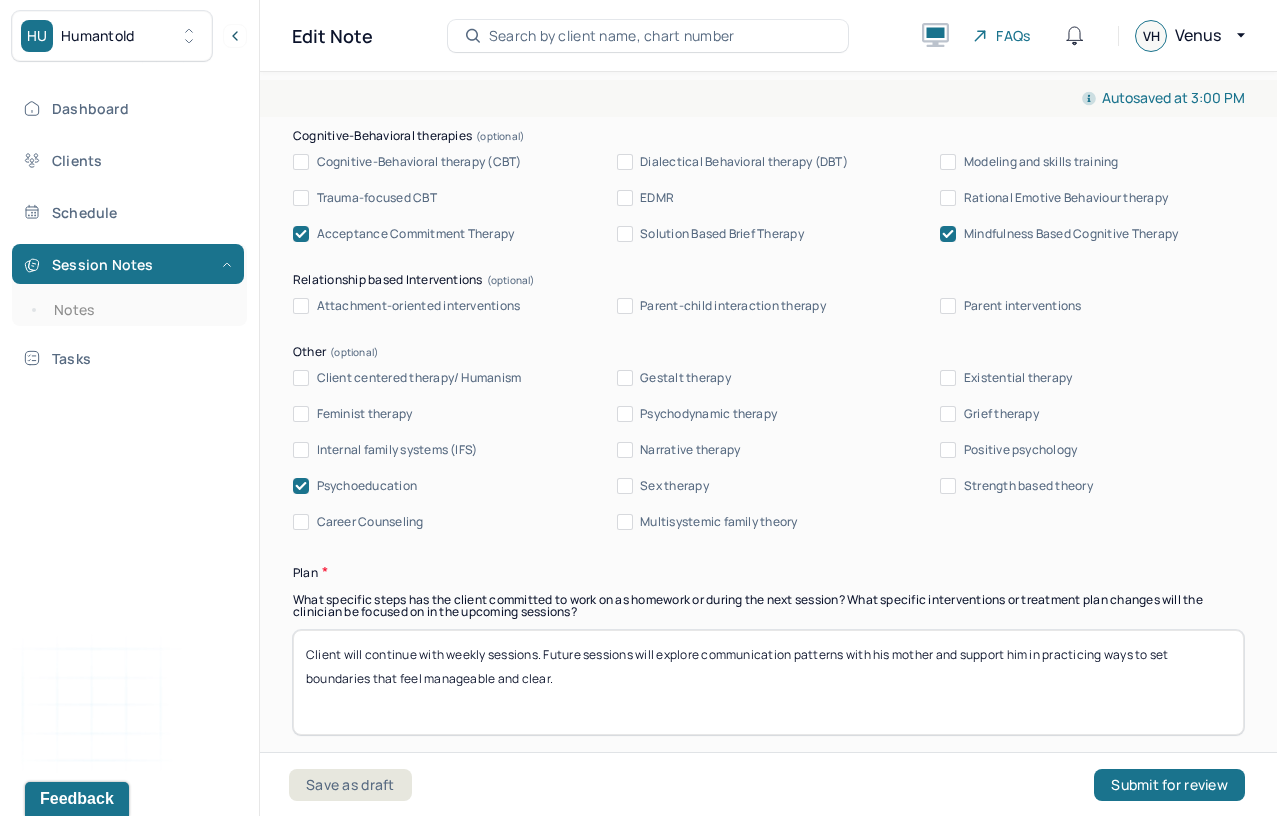 scroll, scrollTop: 2153, scrollLeft: 0, axis: vertical 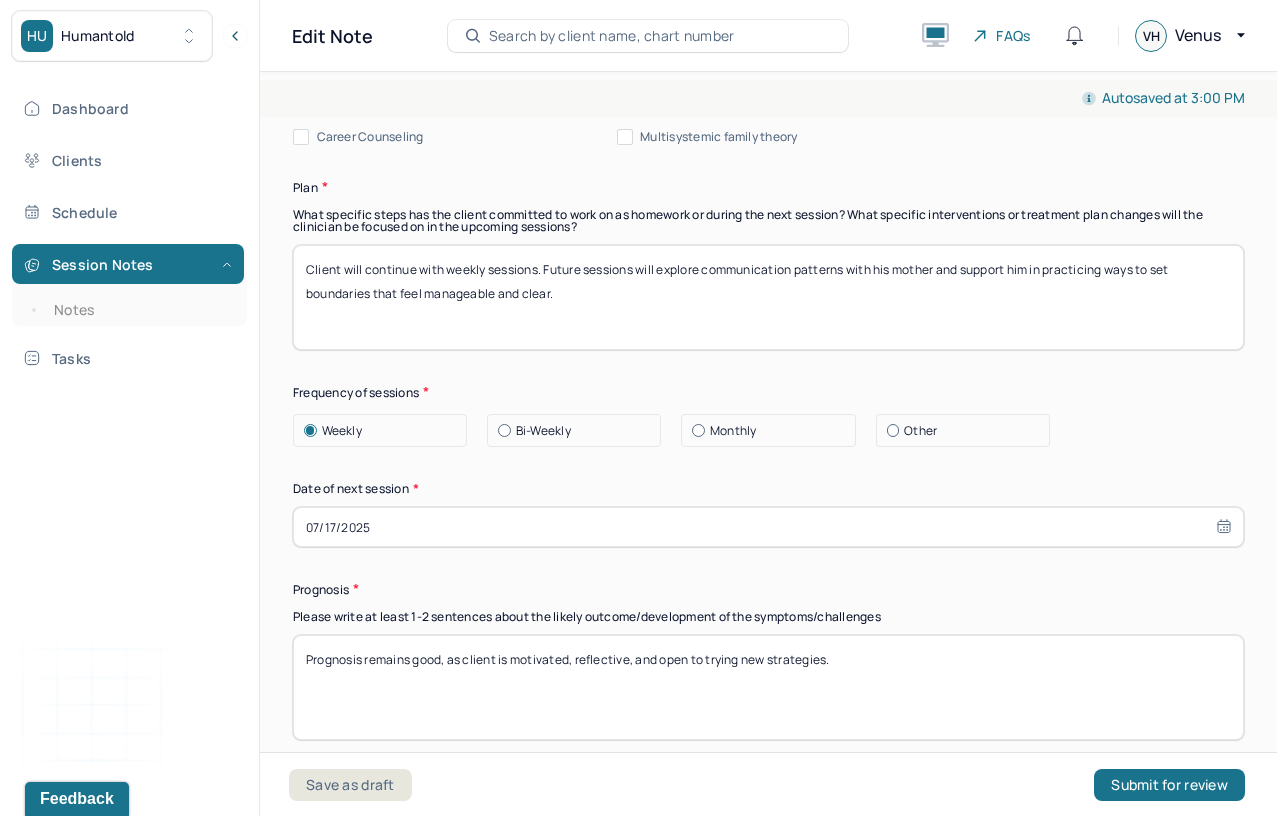 click on "Client will continue with weekly sessions. Future sessions will explore communication patterns with his mother and support him in practicing ways to set boundaries that feel manageable and clear." at bounding box center (768, 297) 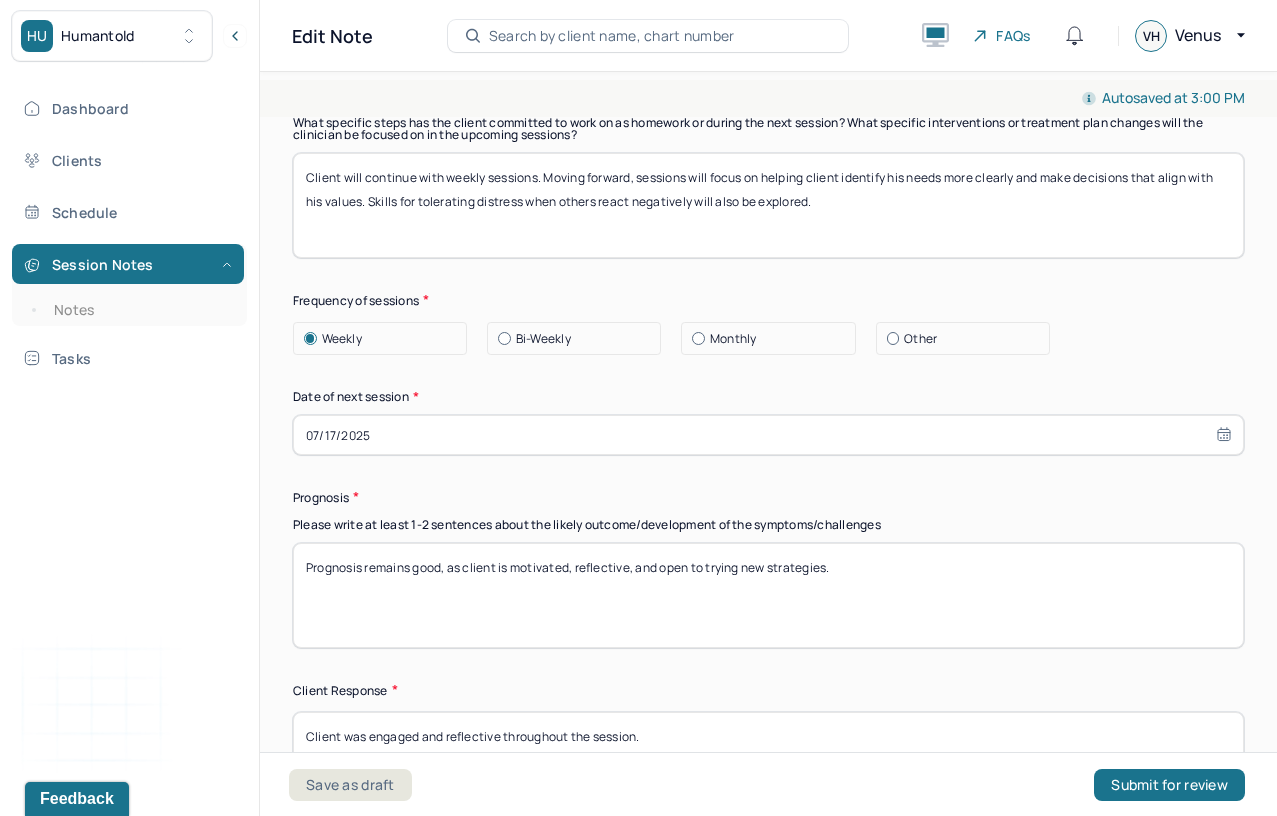 scroll, scrollTop: 2630, scrollLeft: 0, axis: vertical 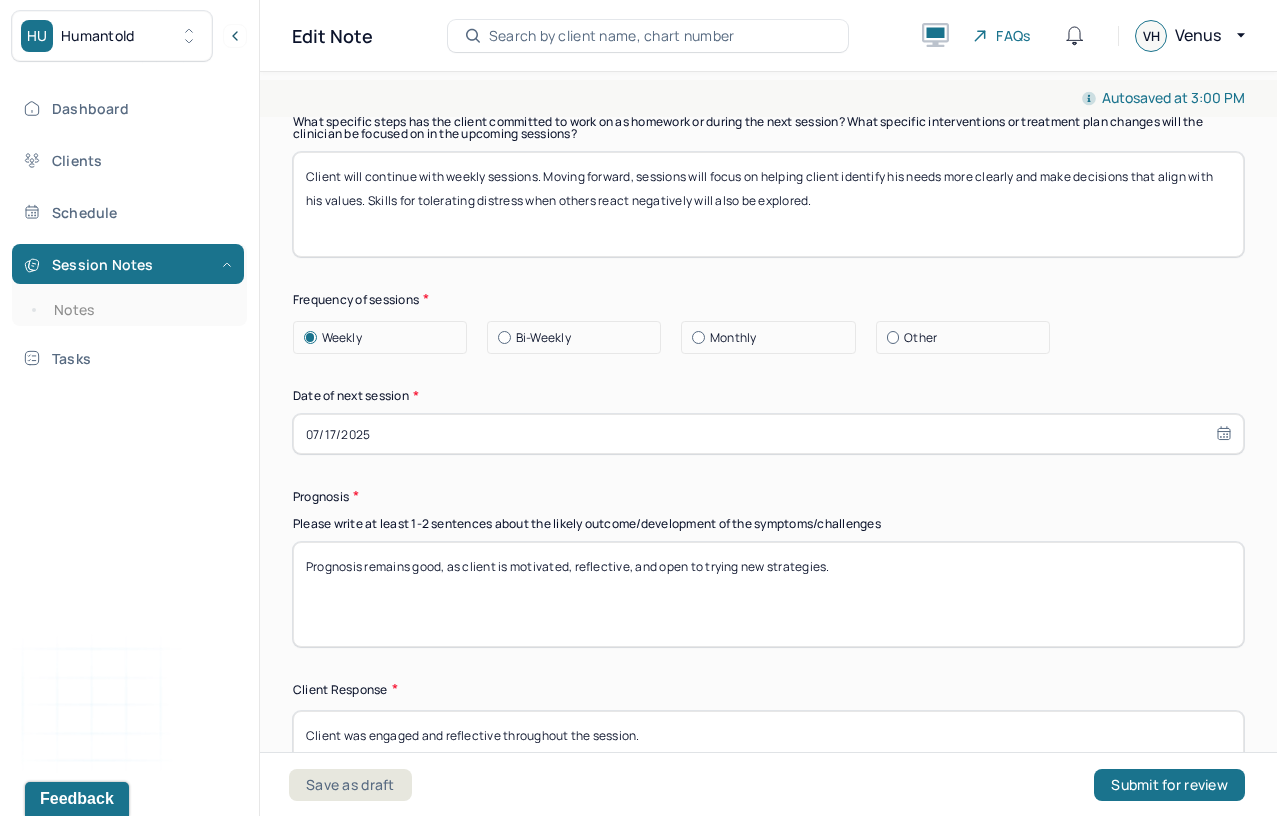 type on "Client will continue with weekly sessions. Moving forward, sessions will focus on helping client identify his needs more clearly and make decisions that align with his values. Skills for tolerating distress when others react negatively will also be explored." 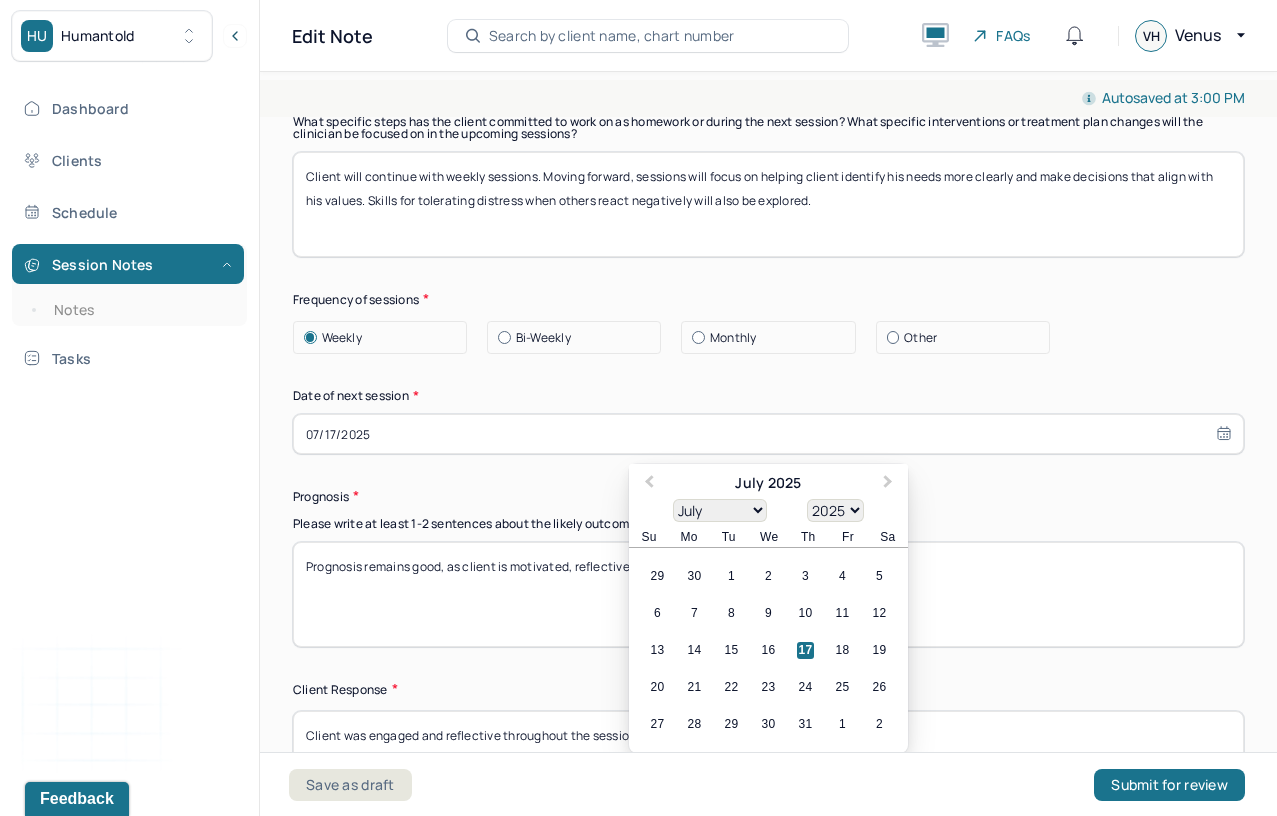 click on "07/17/2025" at bounding box center [768, 434] 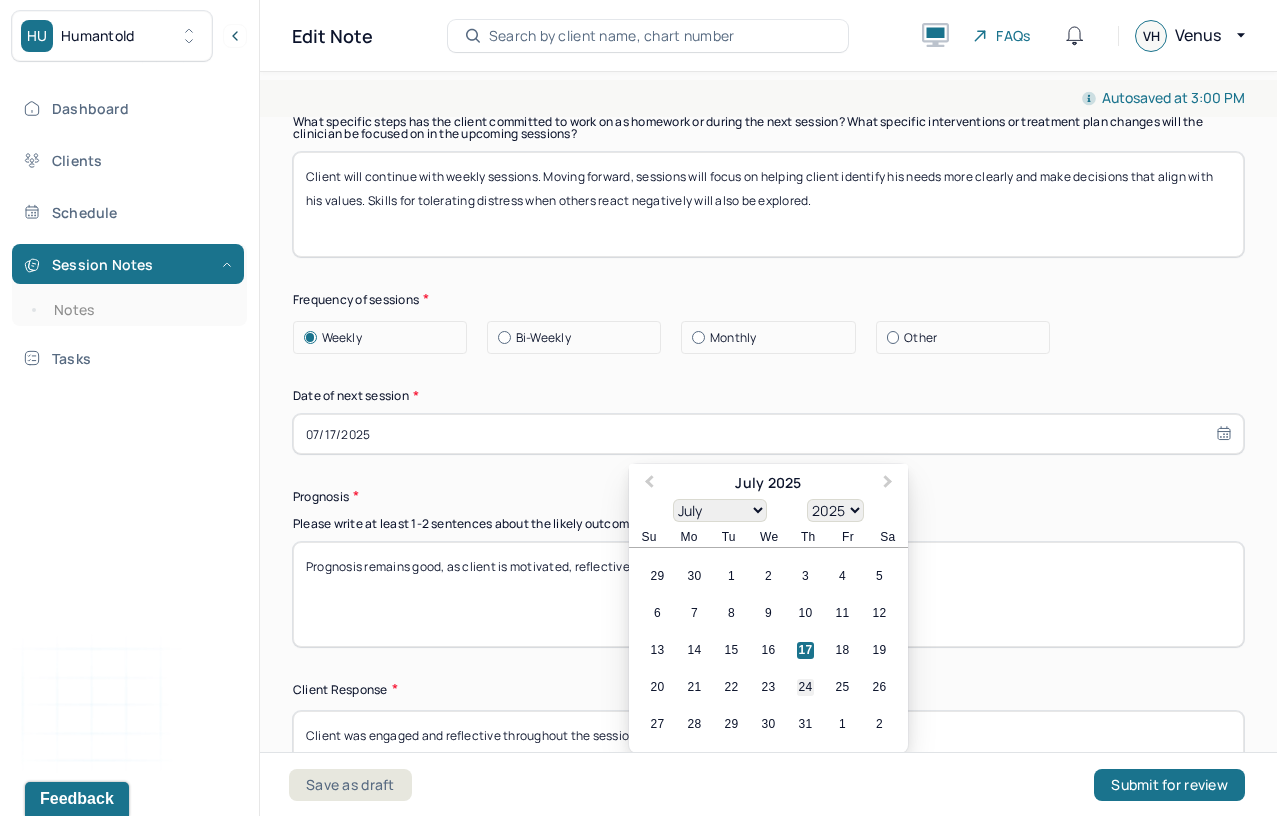 click on "24" at bounding box center (805, 688) 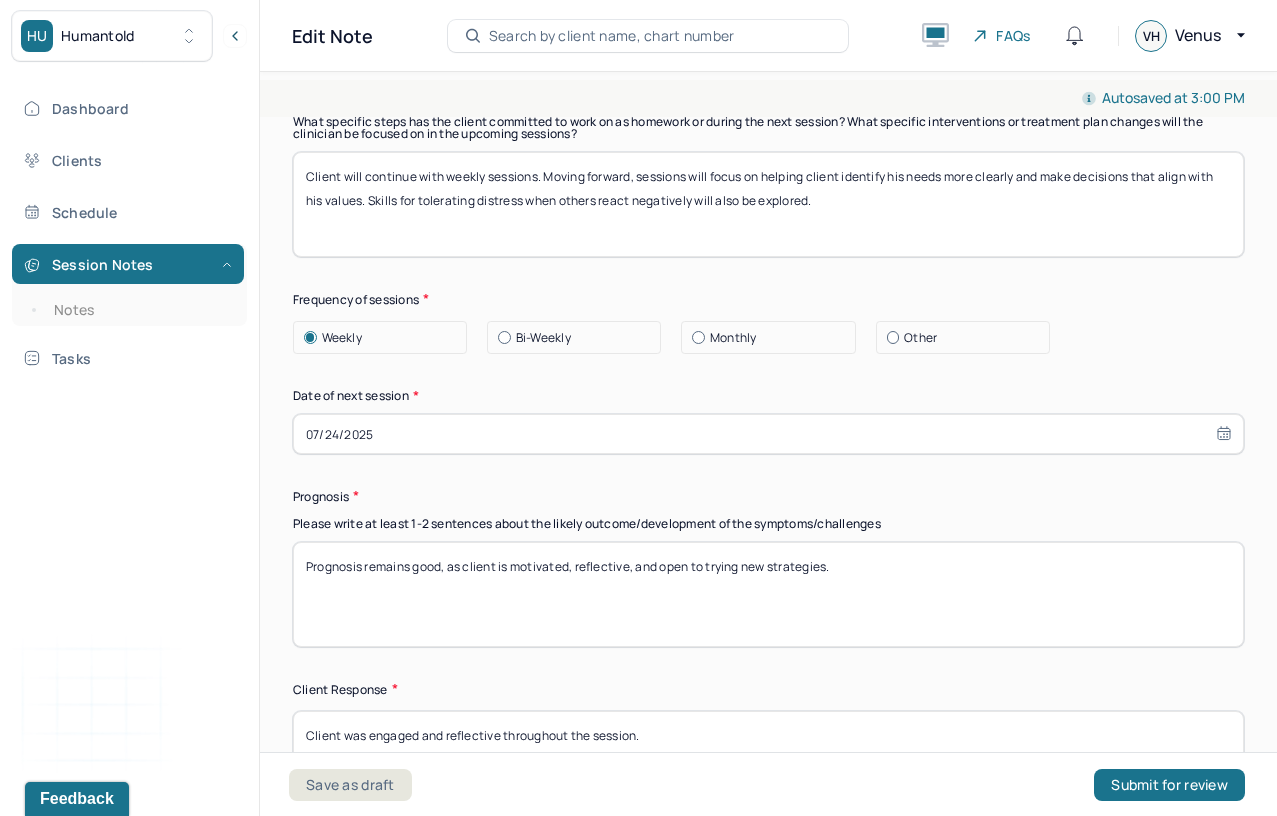 select on "6" 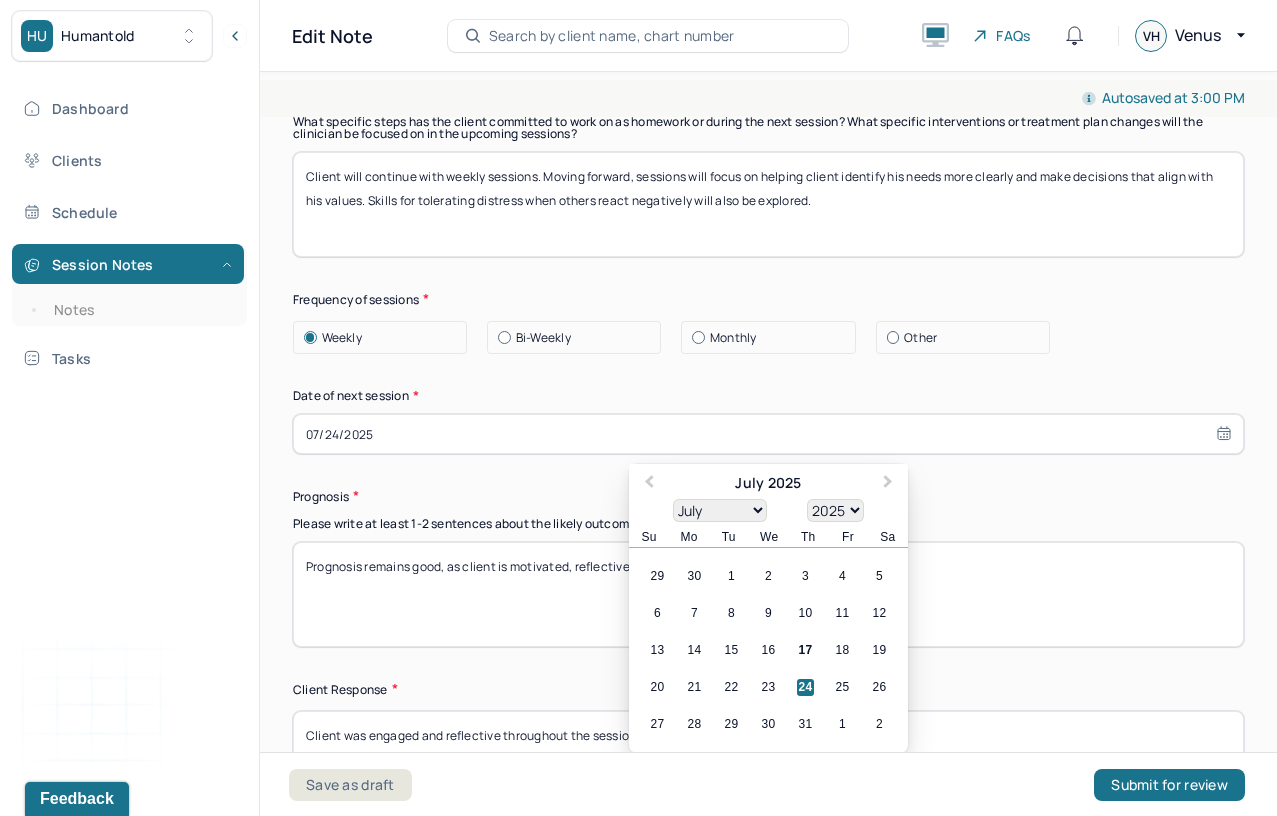 click on "Prognosis remains good, as client is motivated, reflective, and open to trying new strategies." at bounding box center [768, 594] 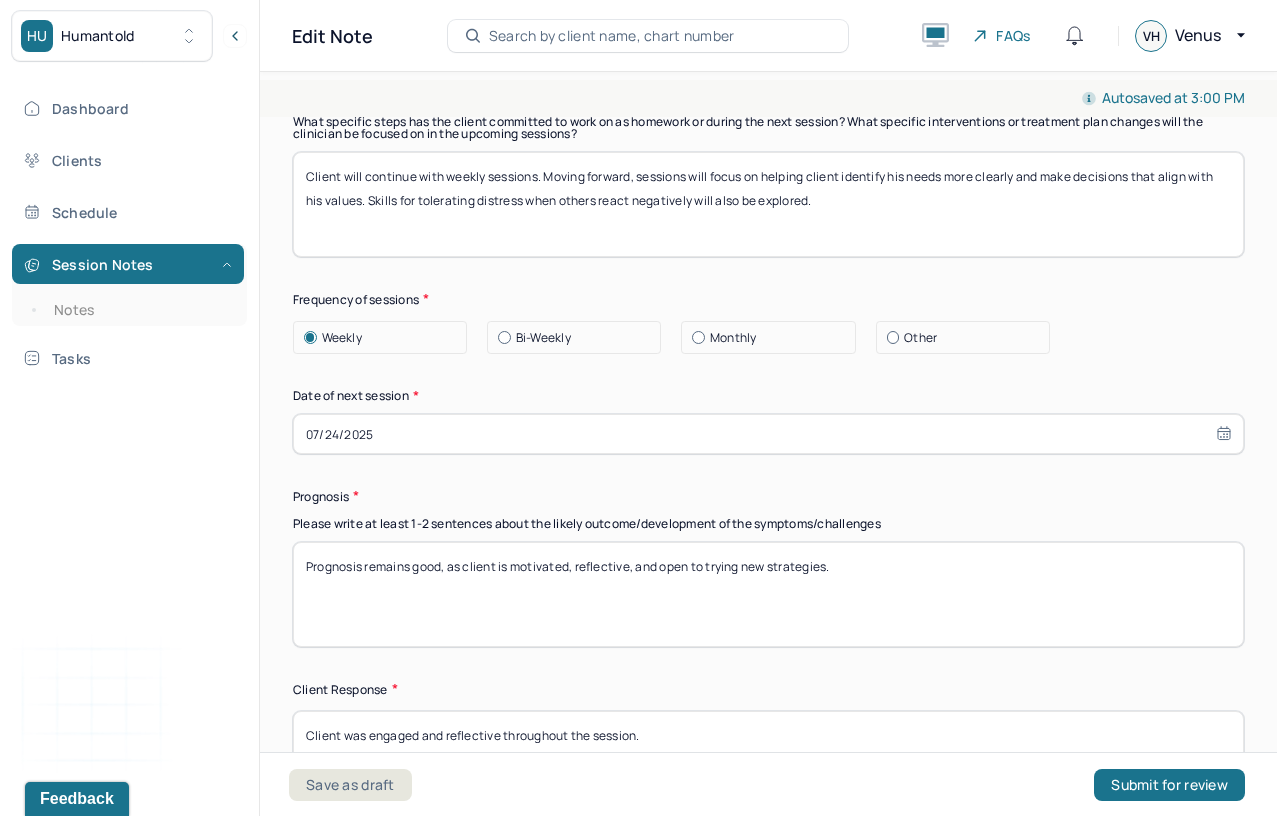click on "Prognosis remains good, as client is motivated, reflective, and open to trying new strategies." at bounding box center (768, 594) 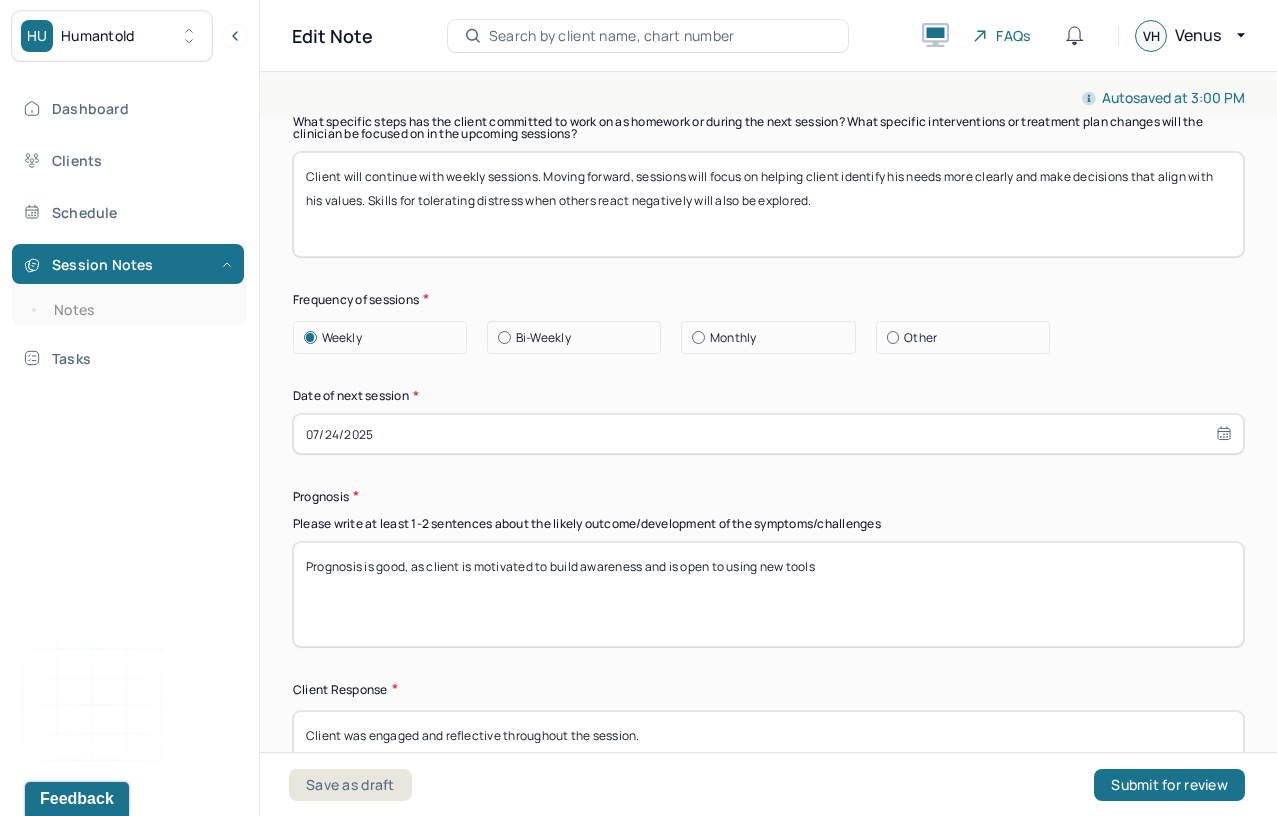 type on "Prognosis is good, as client is motivated to build awareness and is open to using new tools" 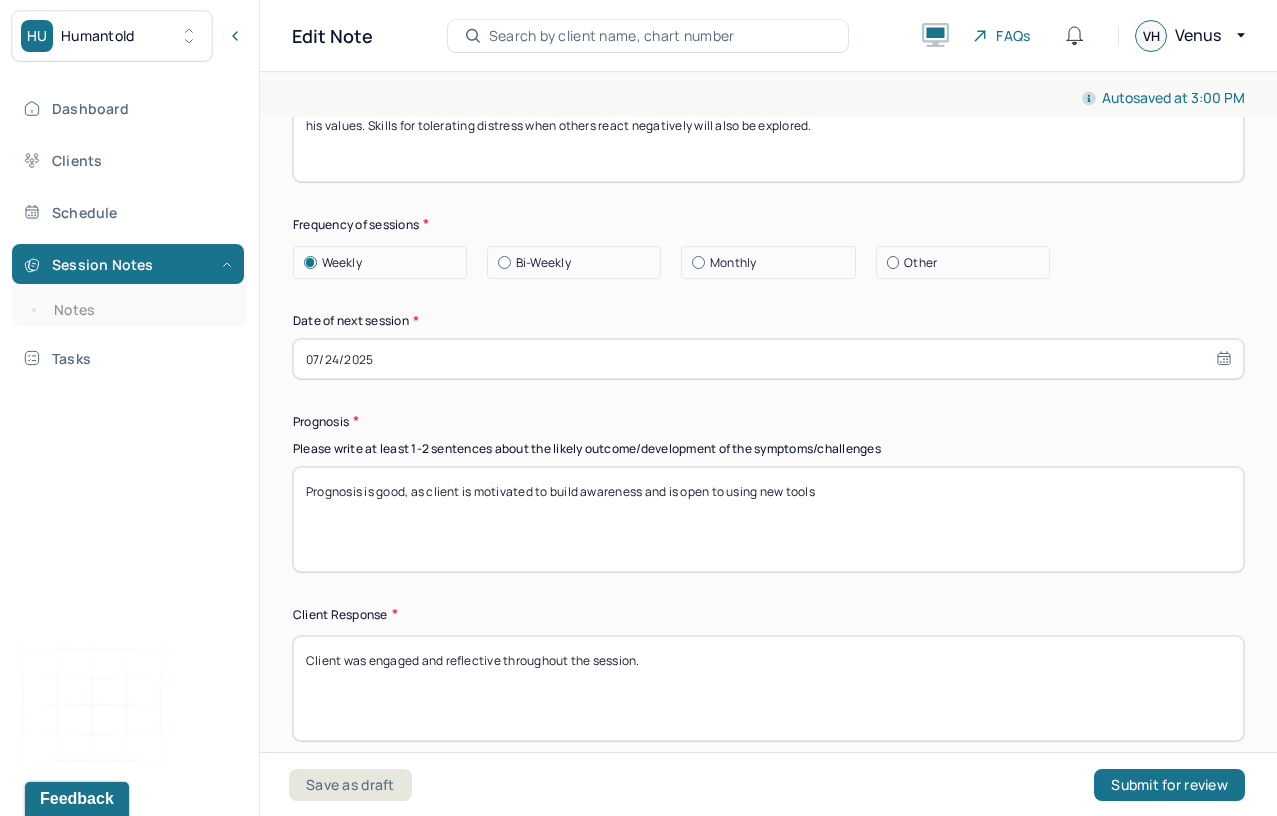 scroll, scrollTop: 2795, scrollLeft: 0, axis: vertical 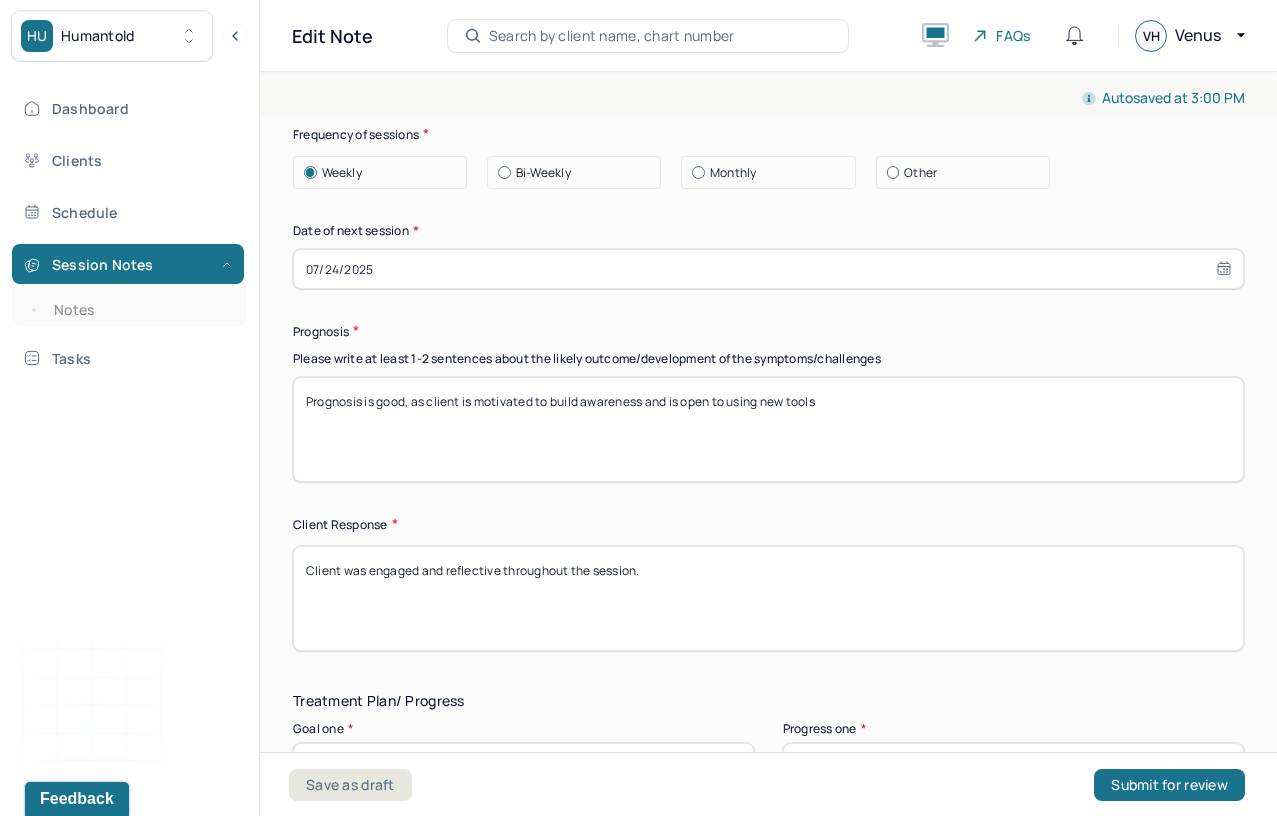 click on "Client was engaged and reflective throughout the session." at bounding box center (768, 598) 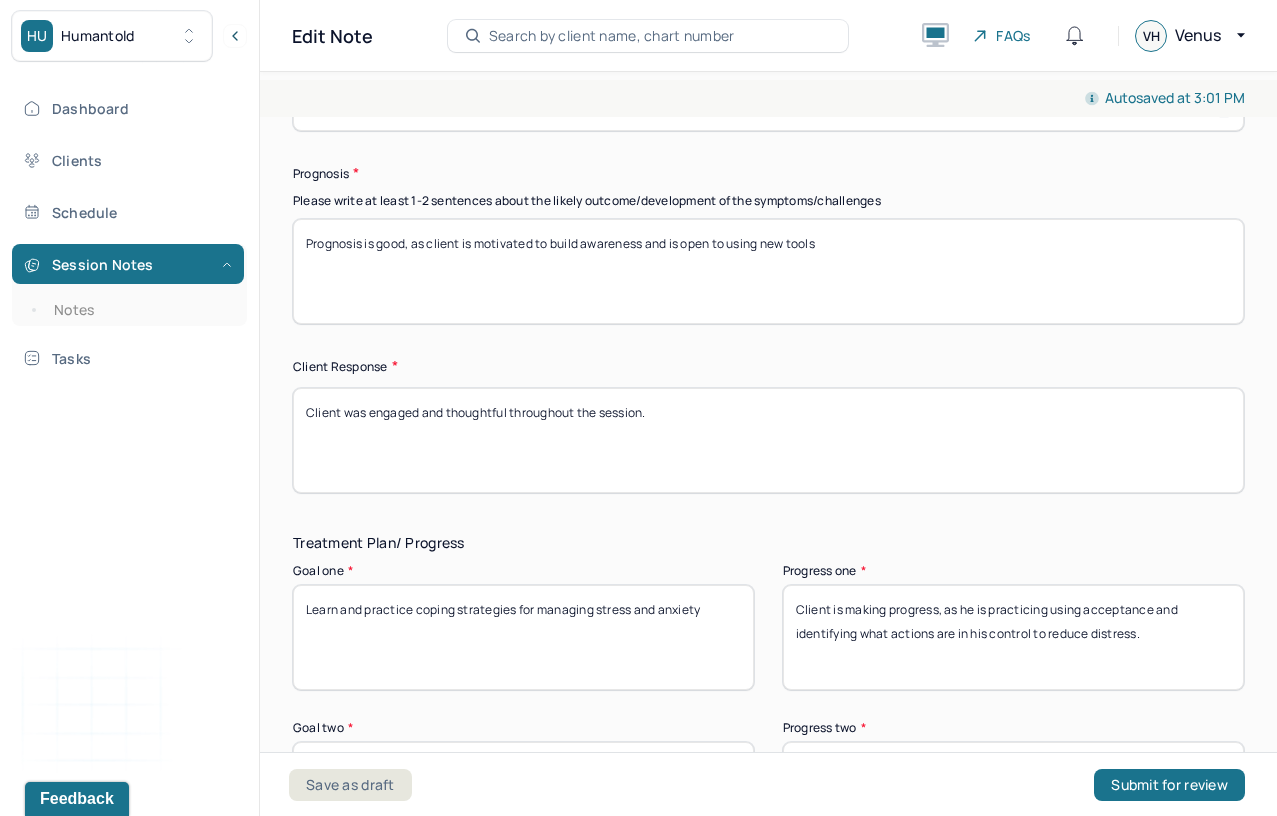 scroll, scrollTop: 2952, scrollLeft: 0, axis: vertical 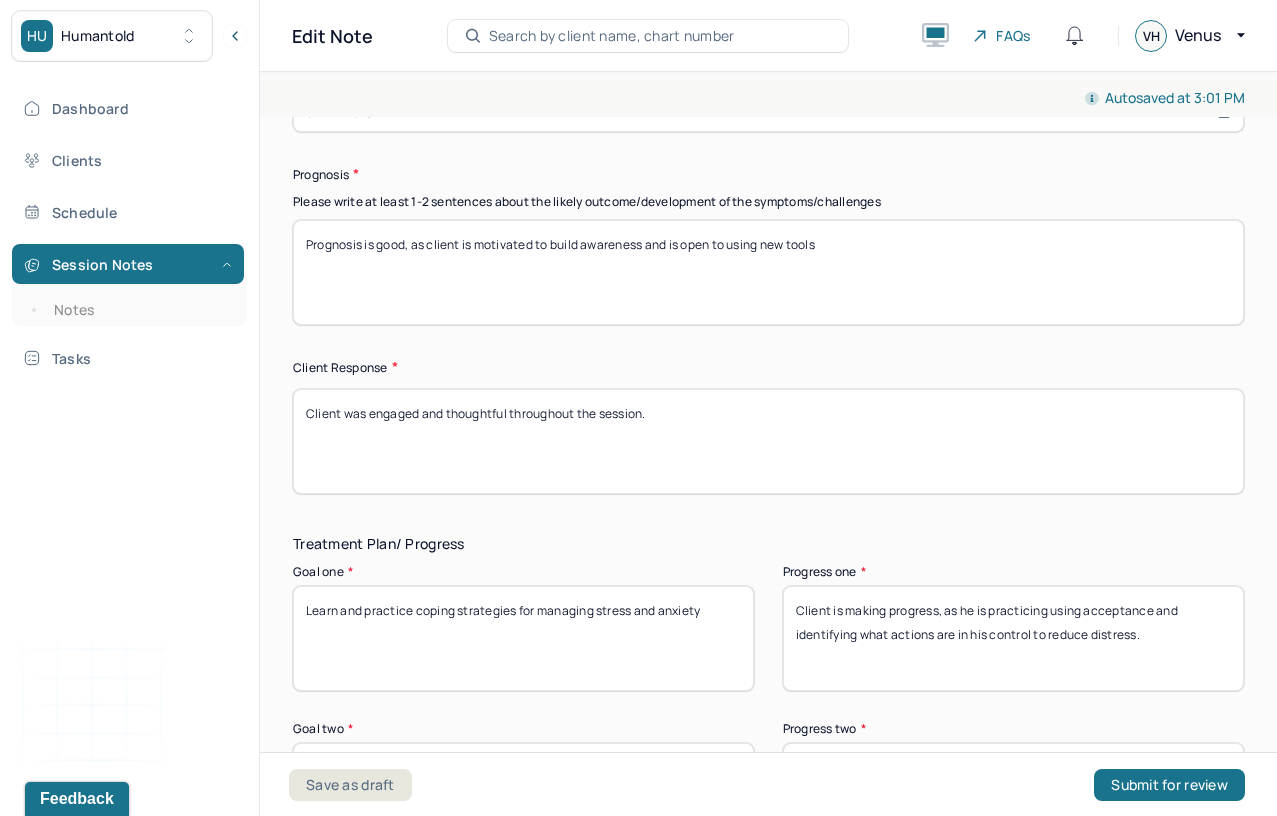 type on "Client was engaged and thoughtful throughout the session." 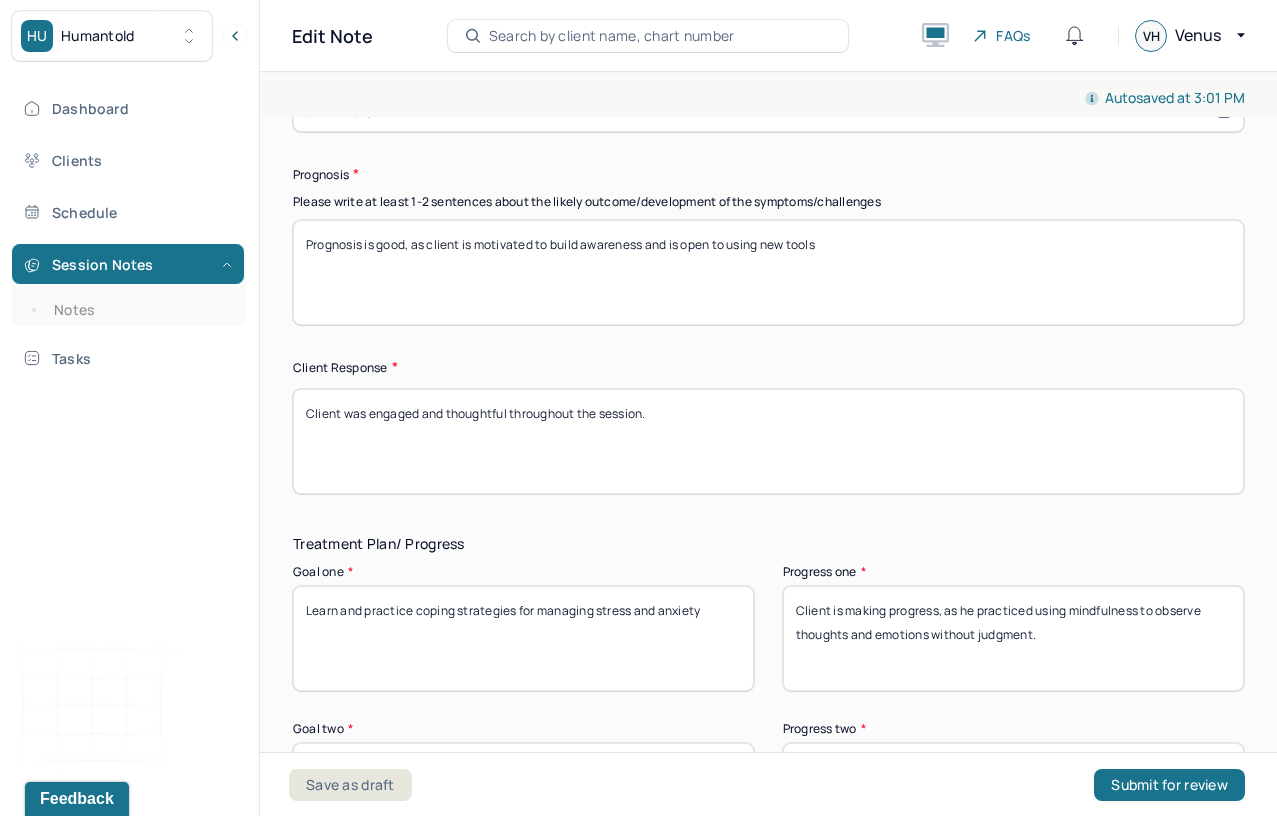 type on "Client is making progress, as he practiced using mindfulness to observe thoughts and emotions without judgment." 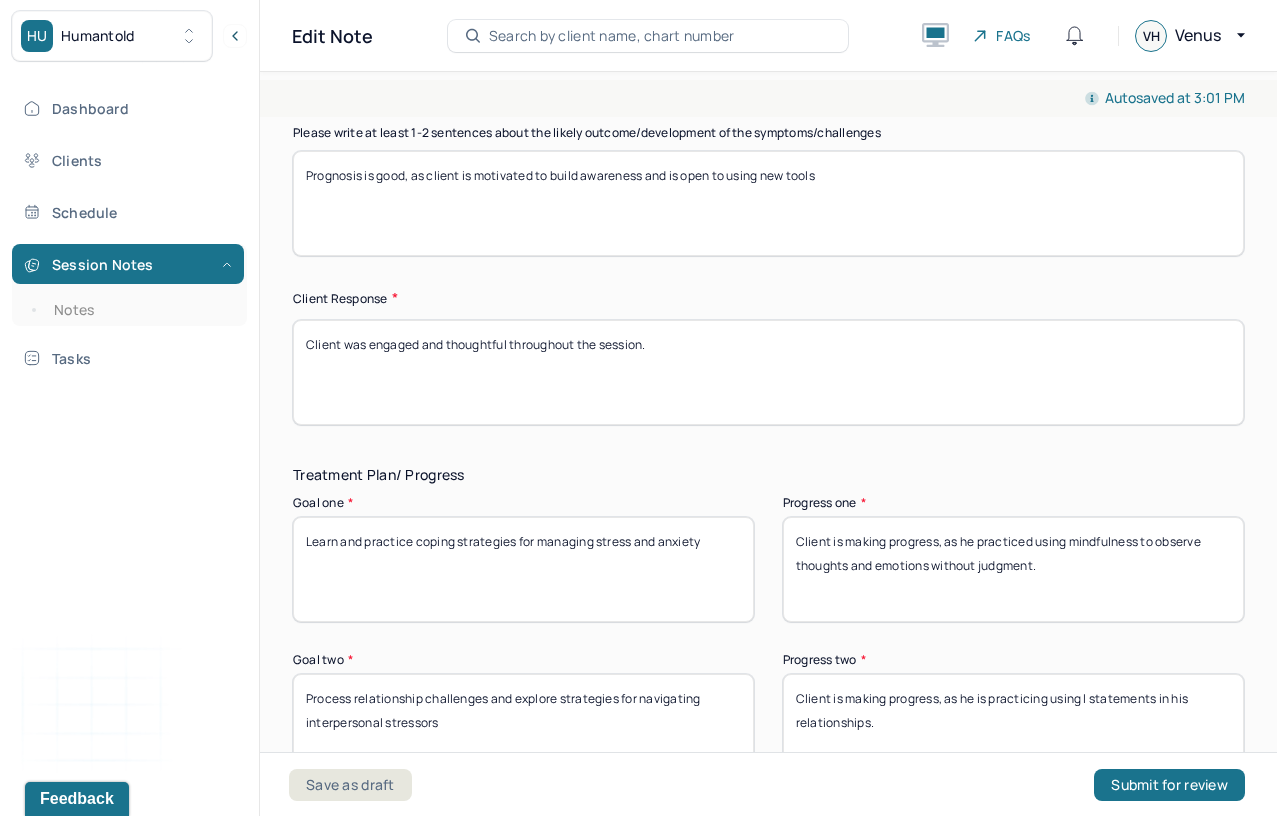 scroll, scrollTop: 3035, scrollLeft: 0, axis: vertical 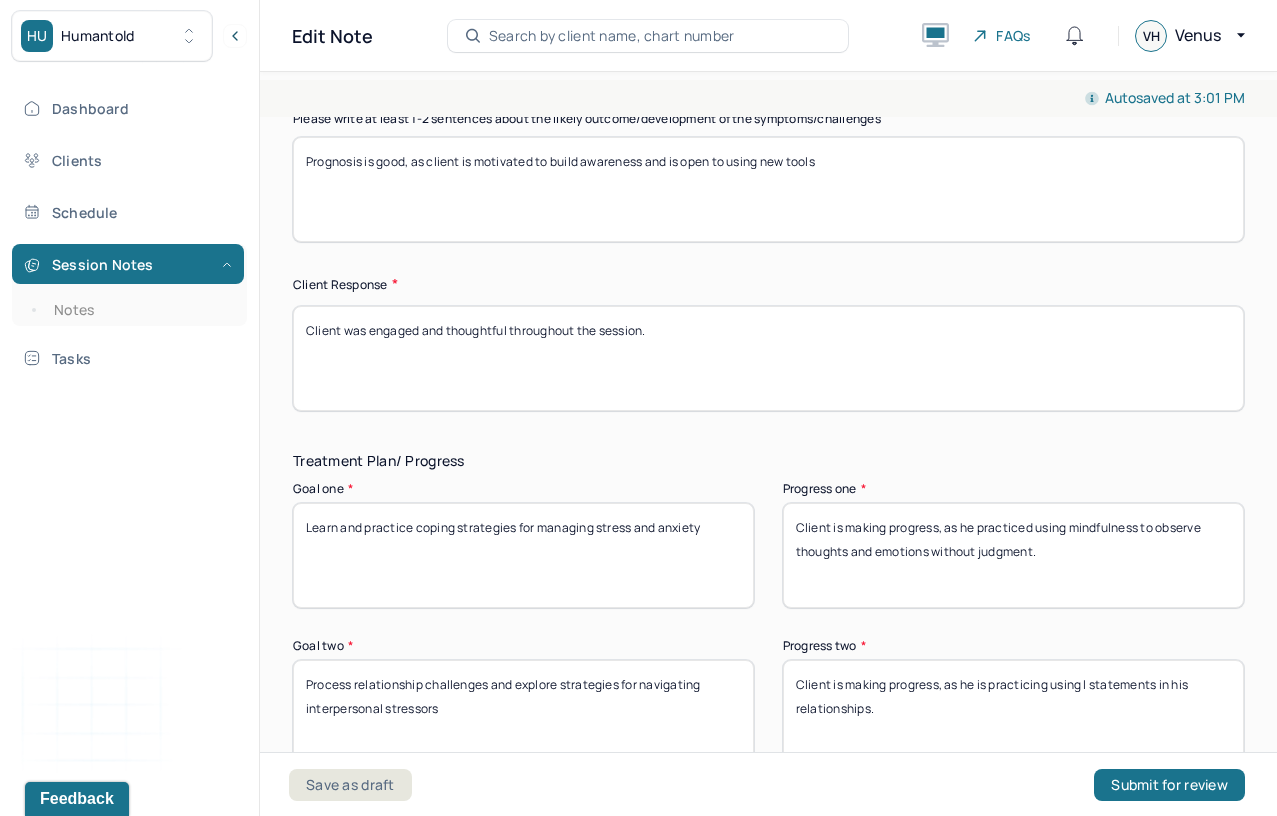 click on "Client is making progress, as he is practicing using I statements in his relationships." at bounding box center [1013, 712] 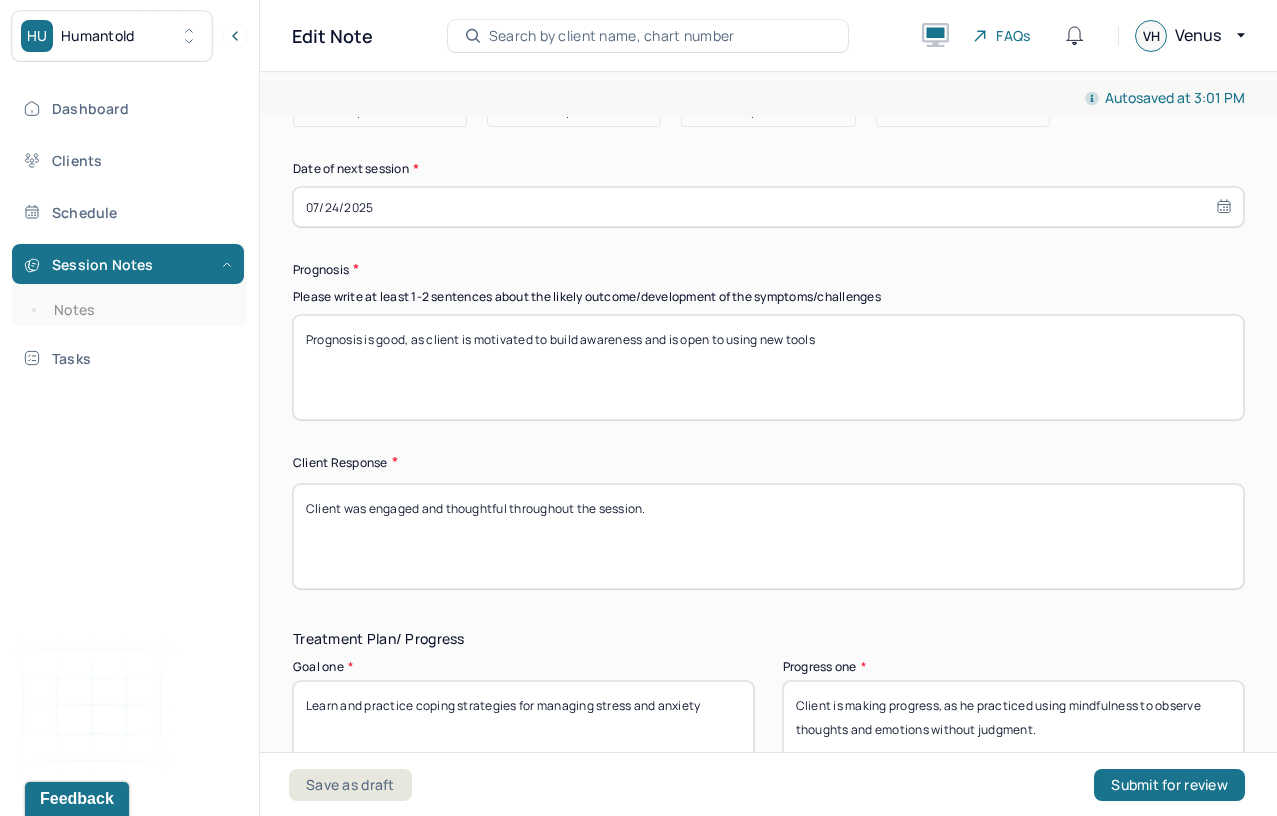 scroll, scrollTop: 2832, scrollLeft: 0, axis: vertical 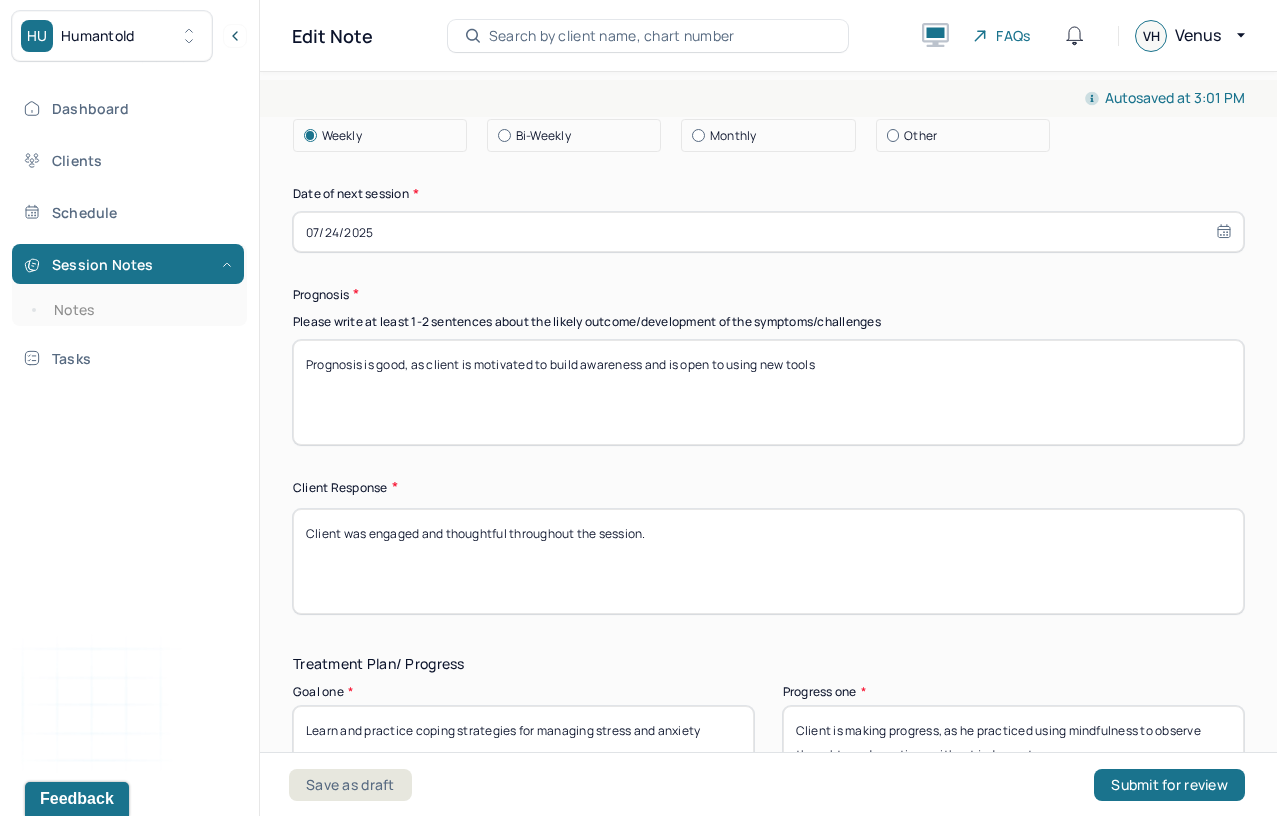 type on "Client is making progress, as he reflected on relationship conflict and explored how to make values-based decisions while managing feelings of guilt." 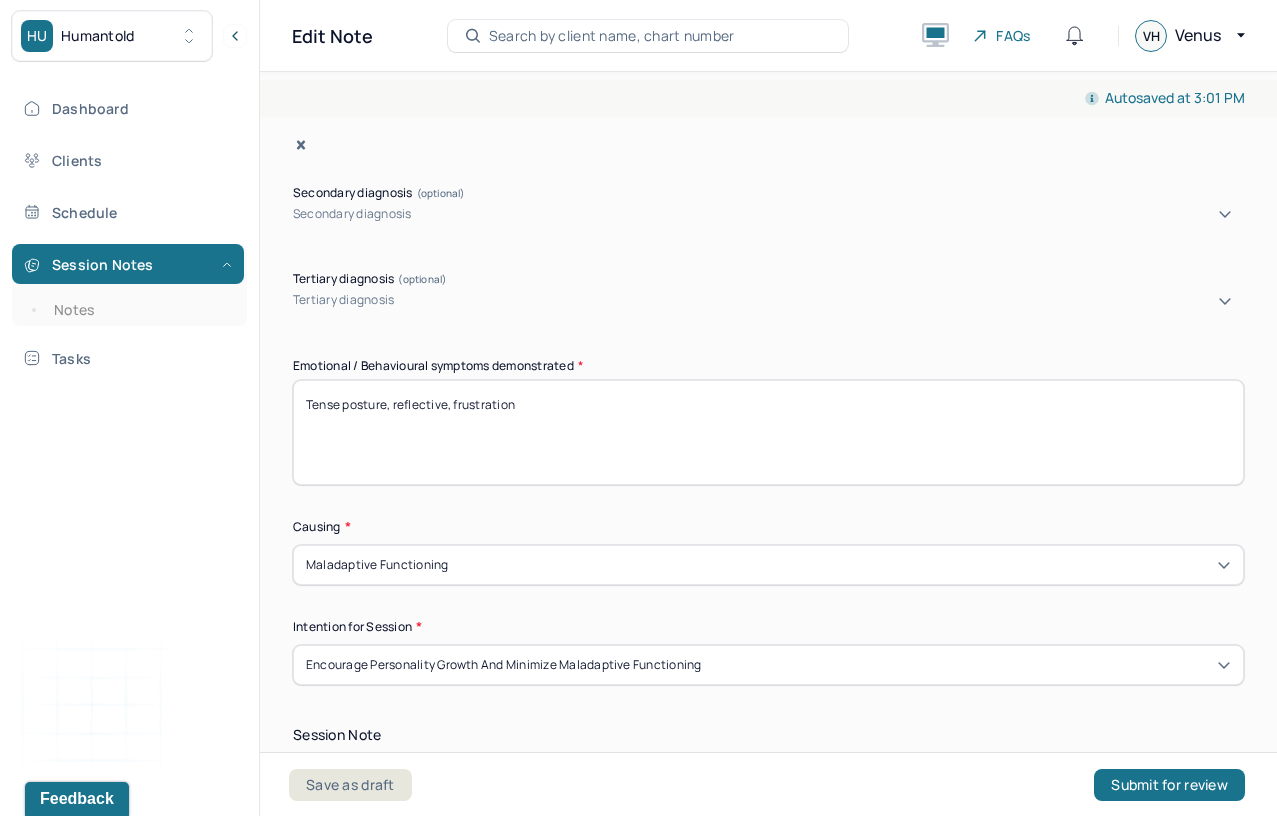 scroll, scrollTop: 941, scrollLeft: 0, axis: vertical 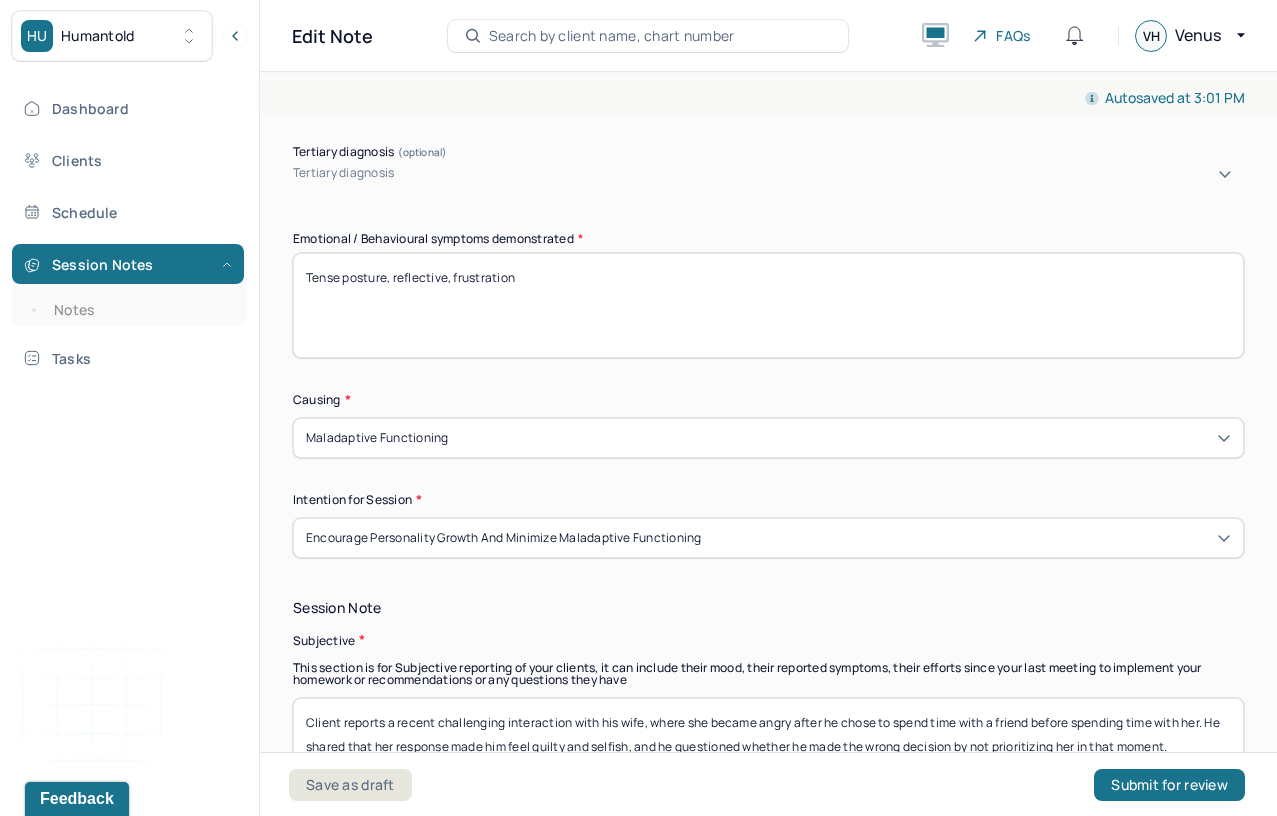 click on "Tense posture, reflective, frustration" at bounding box center (768, 305) 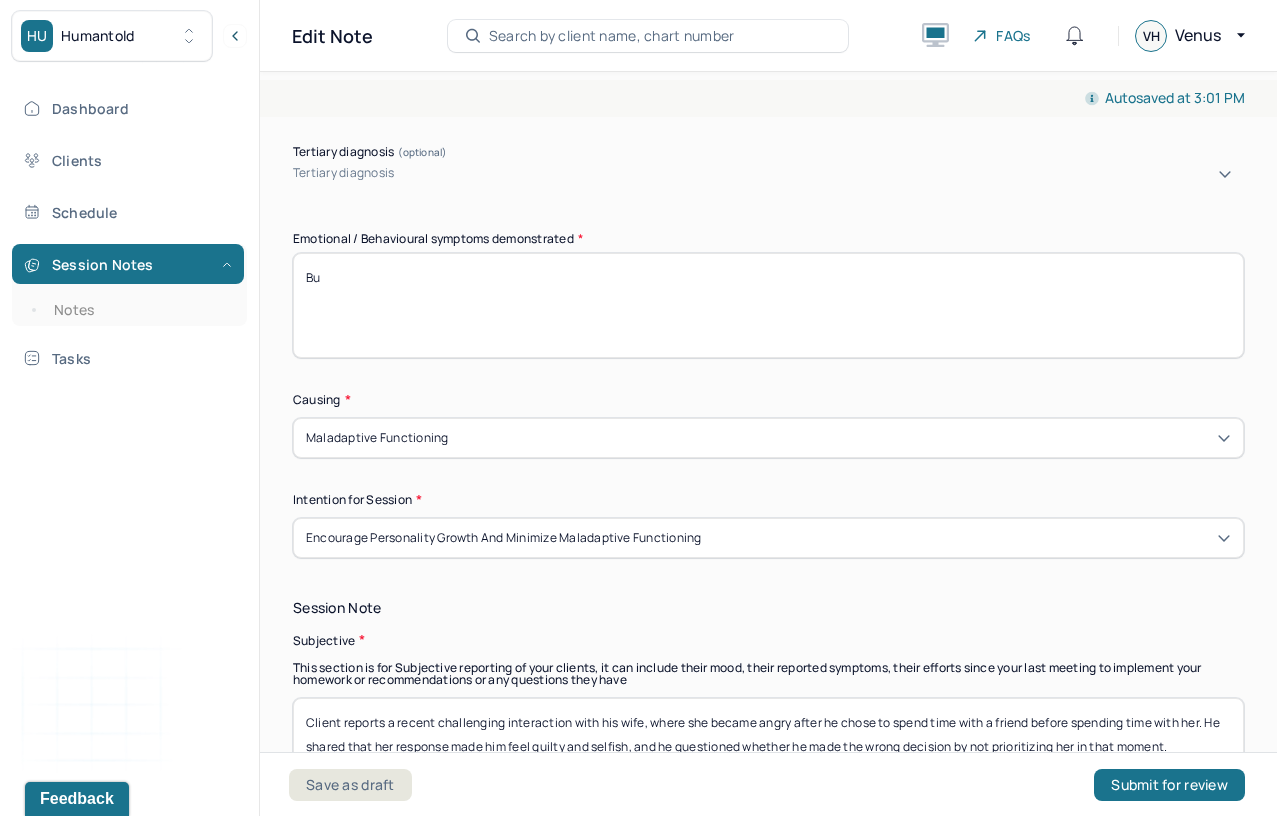 type on "B" 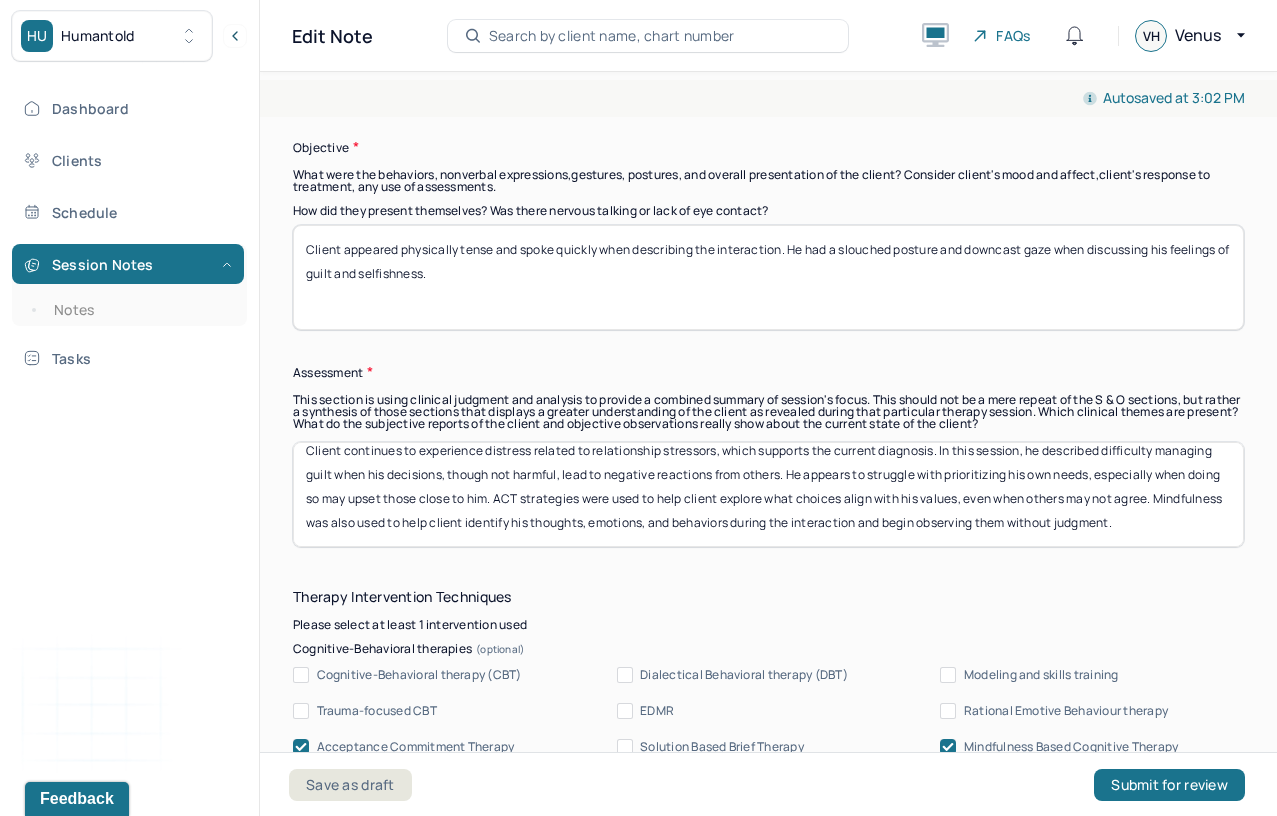 scroll, scrollTop: 1641, scrollLeft: 0, axis: vertical 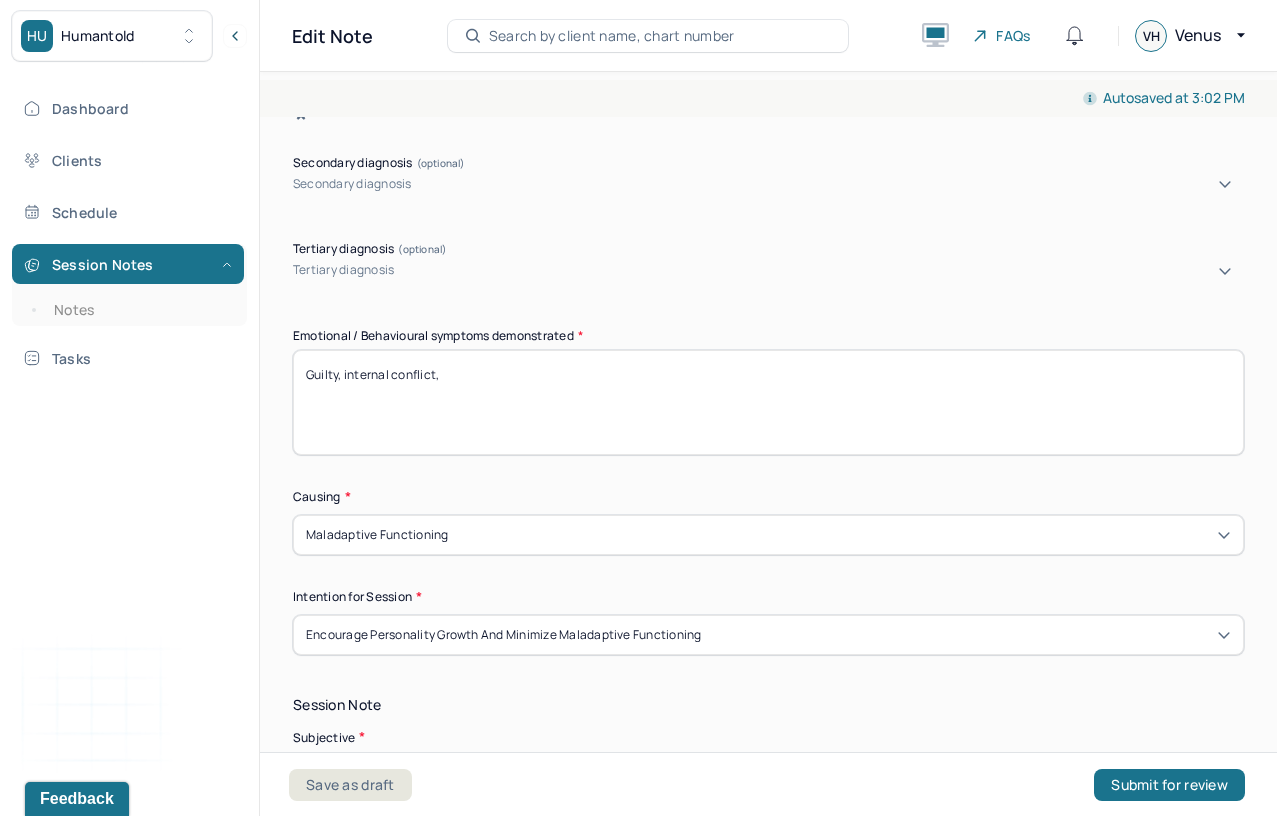 paste on "difficulty asserting needs" 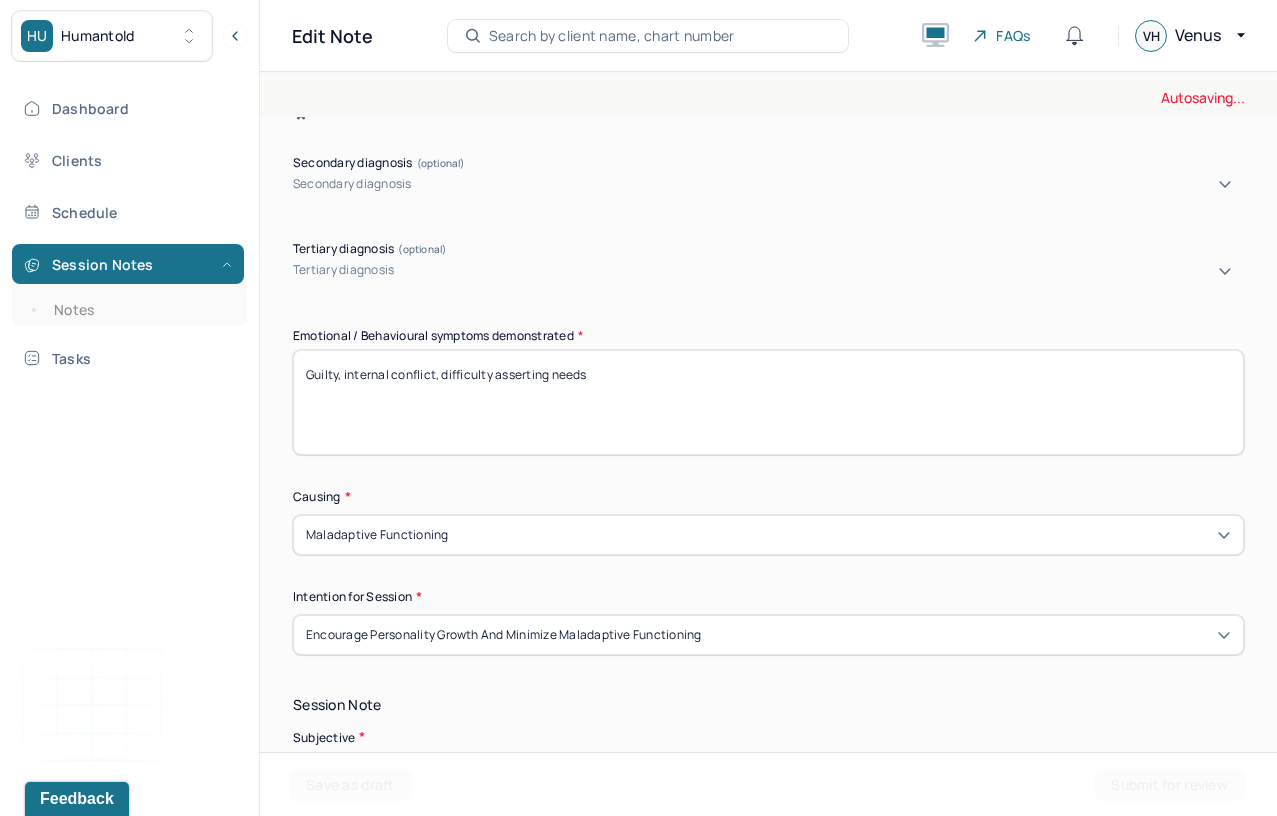 type on "Guilty, internal conflict, difficulty asserting needs" 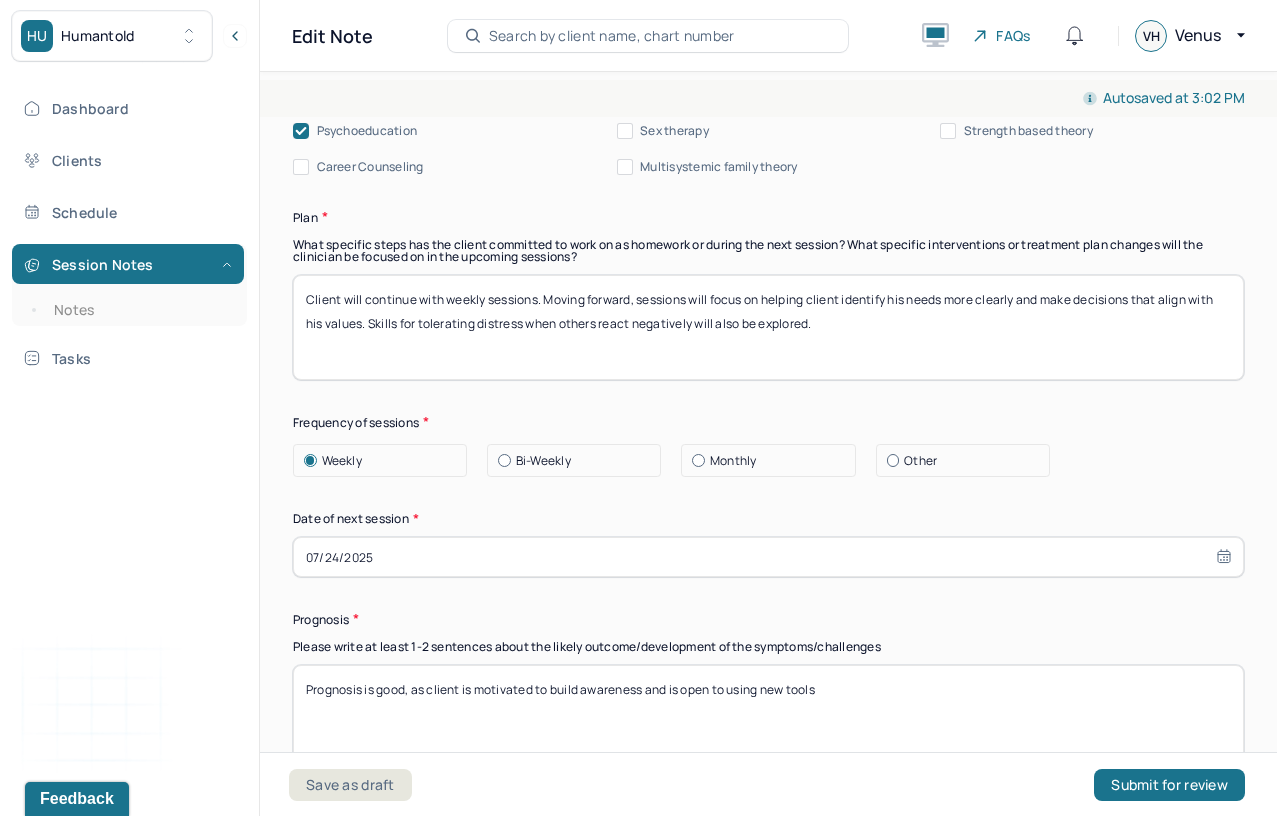 scroll, scrollTop: 2502, scrollLeft: 0, axis: vertical 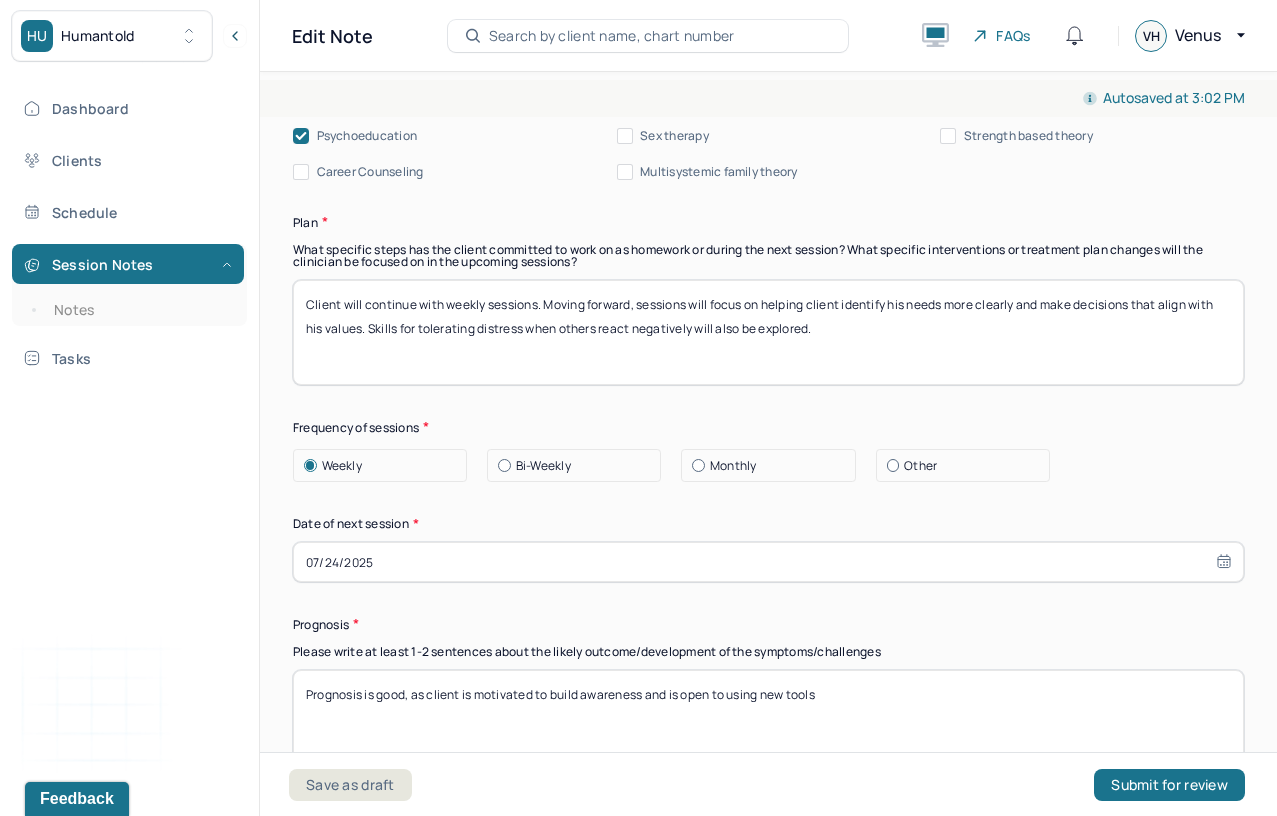 click on "Prognosis is good, as client is motivated to build awareness and is open to using new tools" at bounding box center [768, 722] 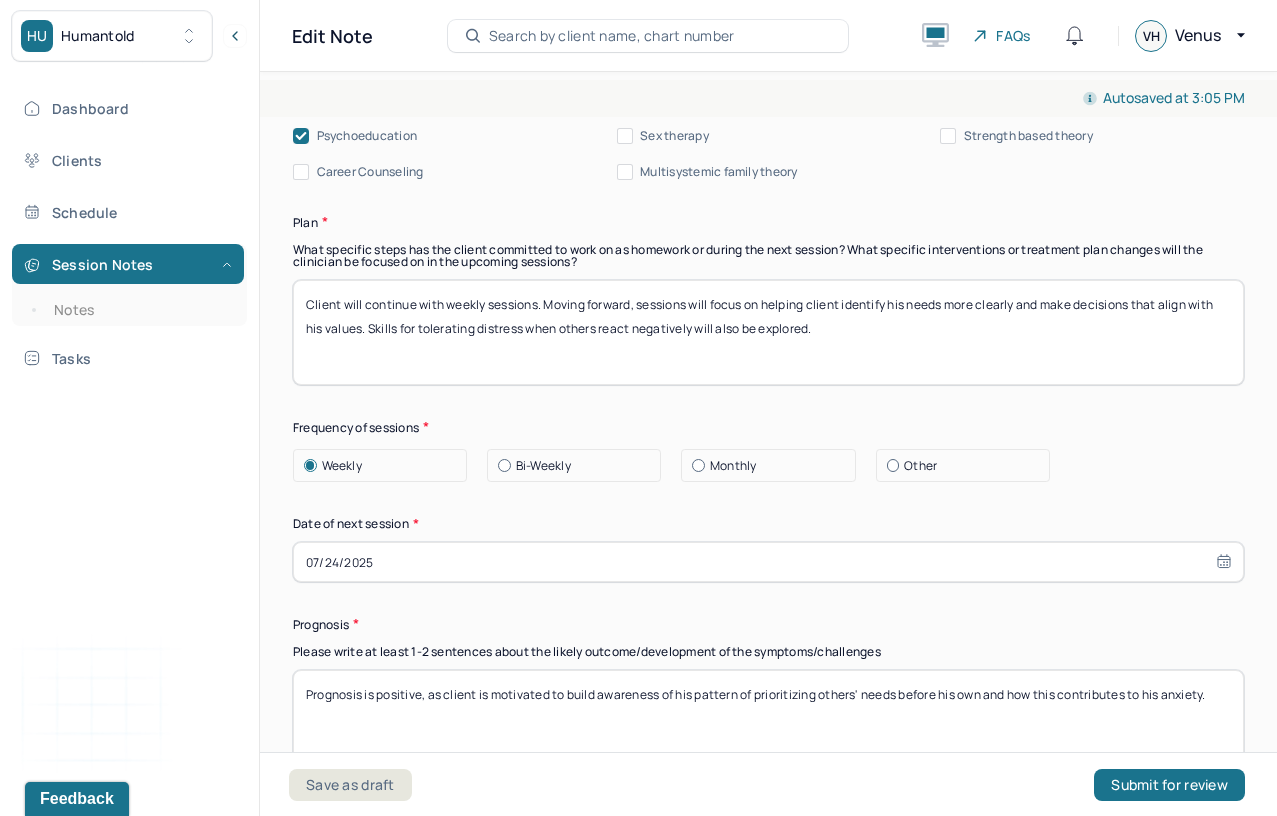 type on "Prognosis is positive, as client is motivated to build awareness of his pattern of prioritizing others' needs before his own and how this contributes to his anxiety." 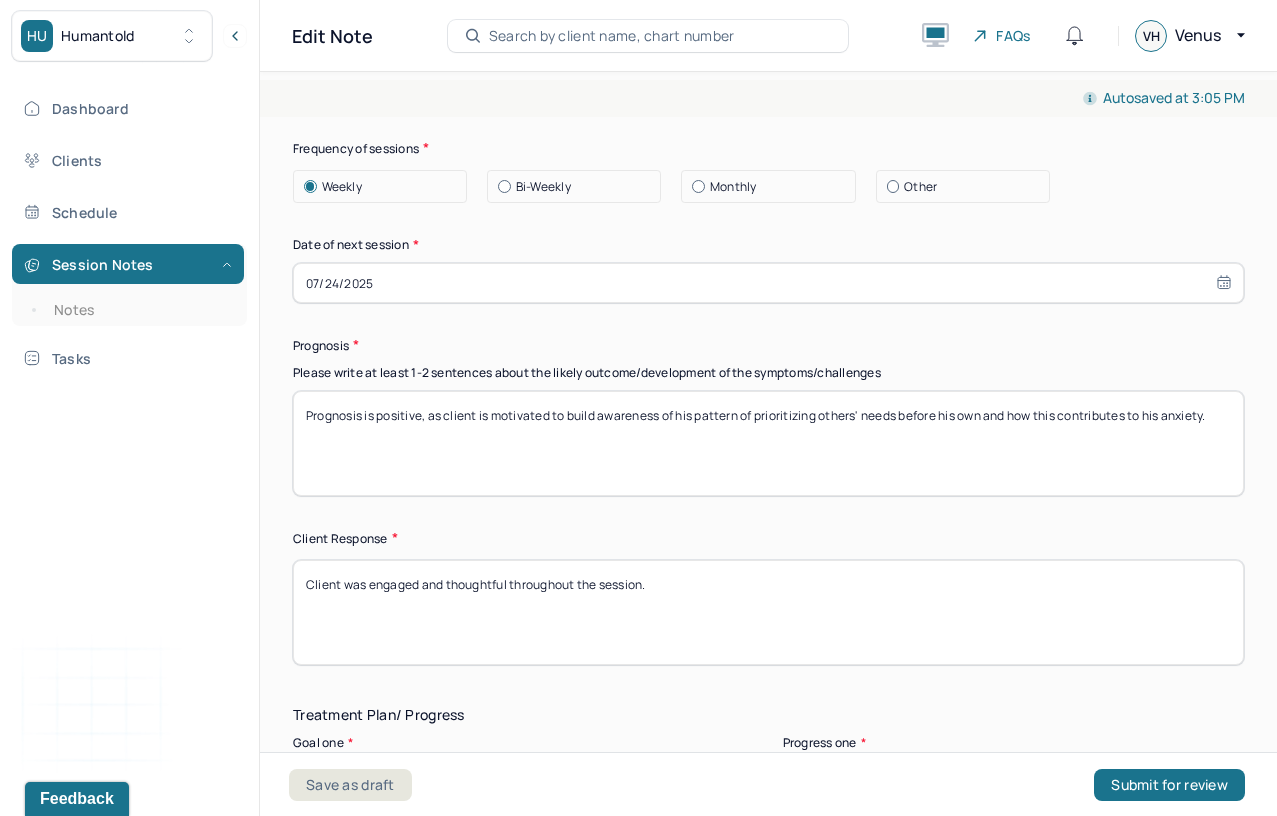 scroll, scrollTop: 2904, scrollLeft: 0, axis: vertical 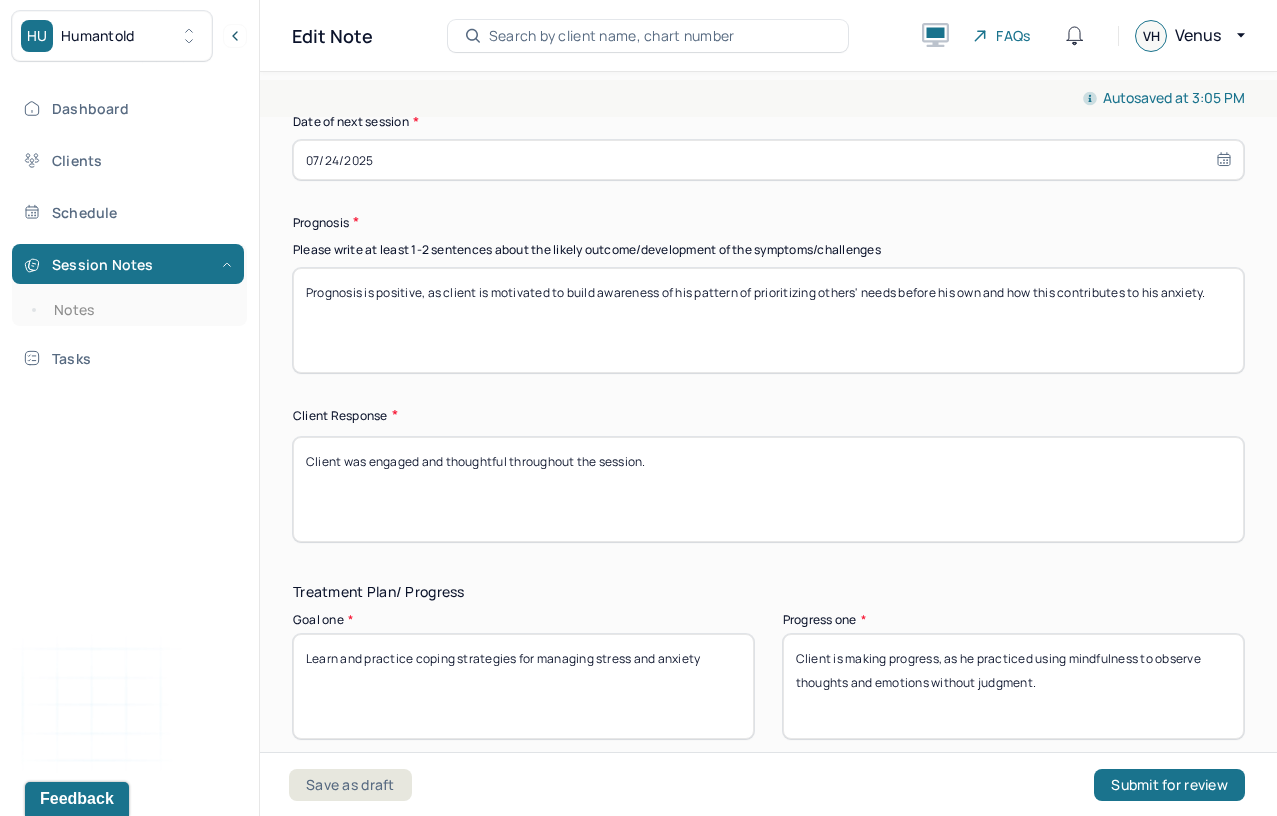 click on "Client was engaged and thoughtful throughout the session." at bounding box center [768, 489] 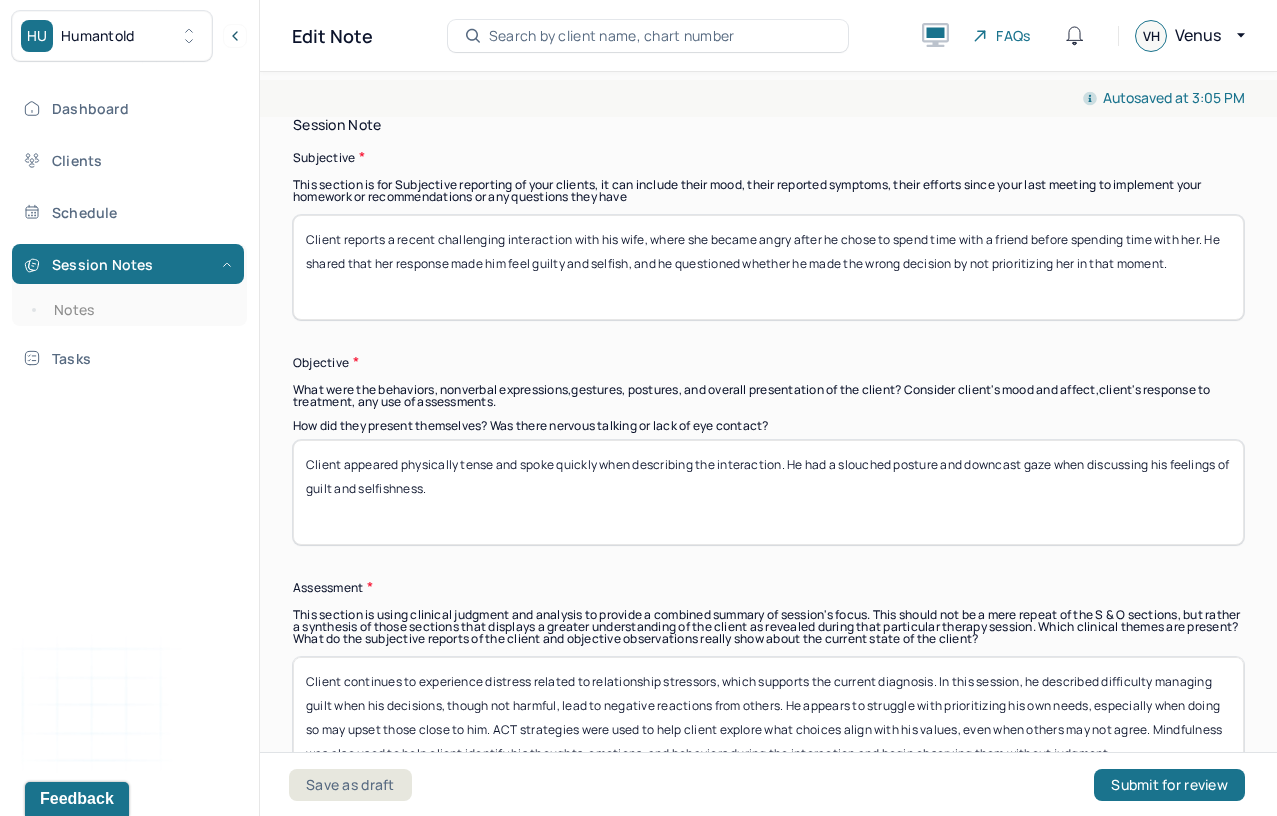scroll, scrollTop: 1425, scrollLeft: 0, axis: vertical 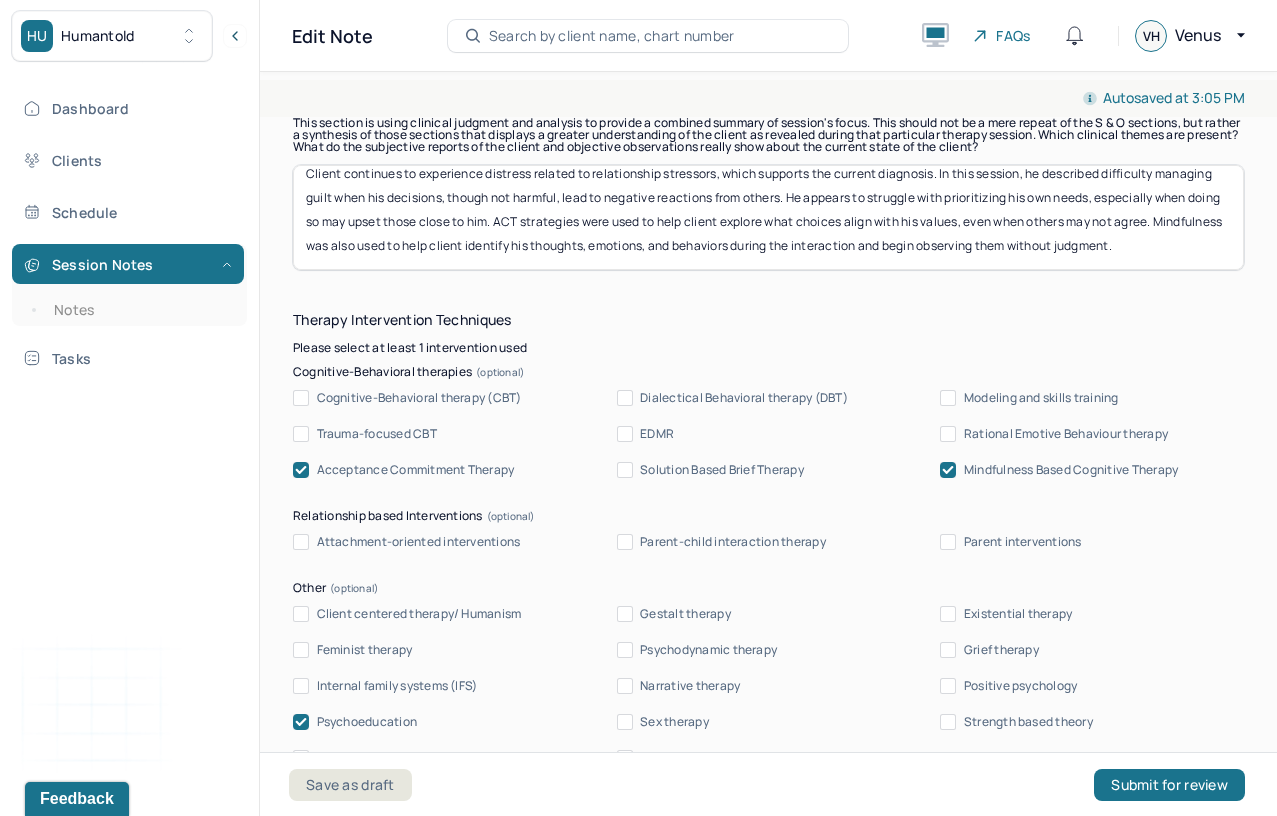 type on "Client was engaged and reflected on how others' reactions influence whether he views a decision as right or wrong." 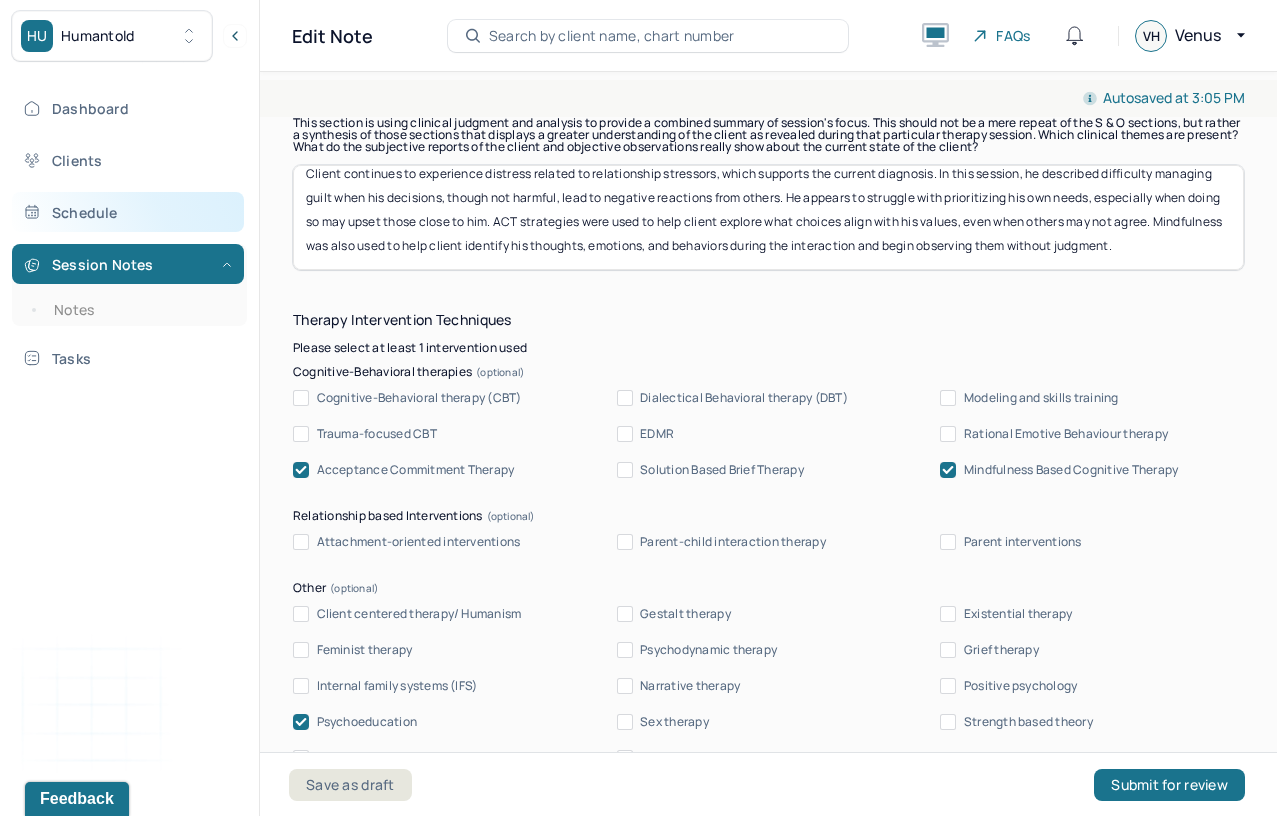 drag, startPoint x: 1200, startPoint y: 227, endPoint x: 227, endPoint y: 228, distance: 973.0005 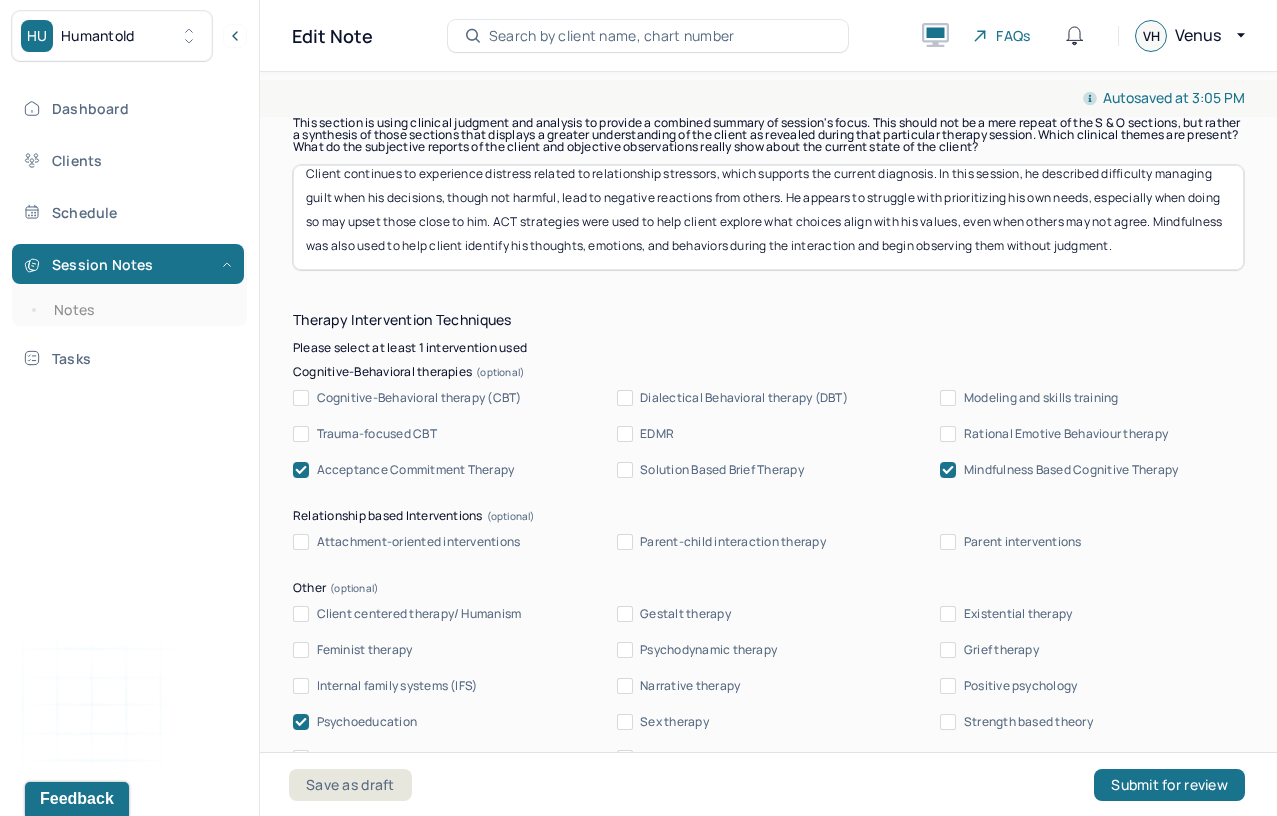 paste on "A mindfulness strategy was also used to help client take a step back and view the situation from a third-person perspective (e.g., imagining how he would respond if a friend experienced the same interaction), in order to explore the situation with more distance and perspective" 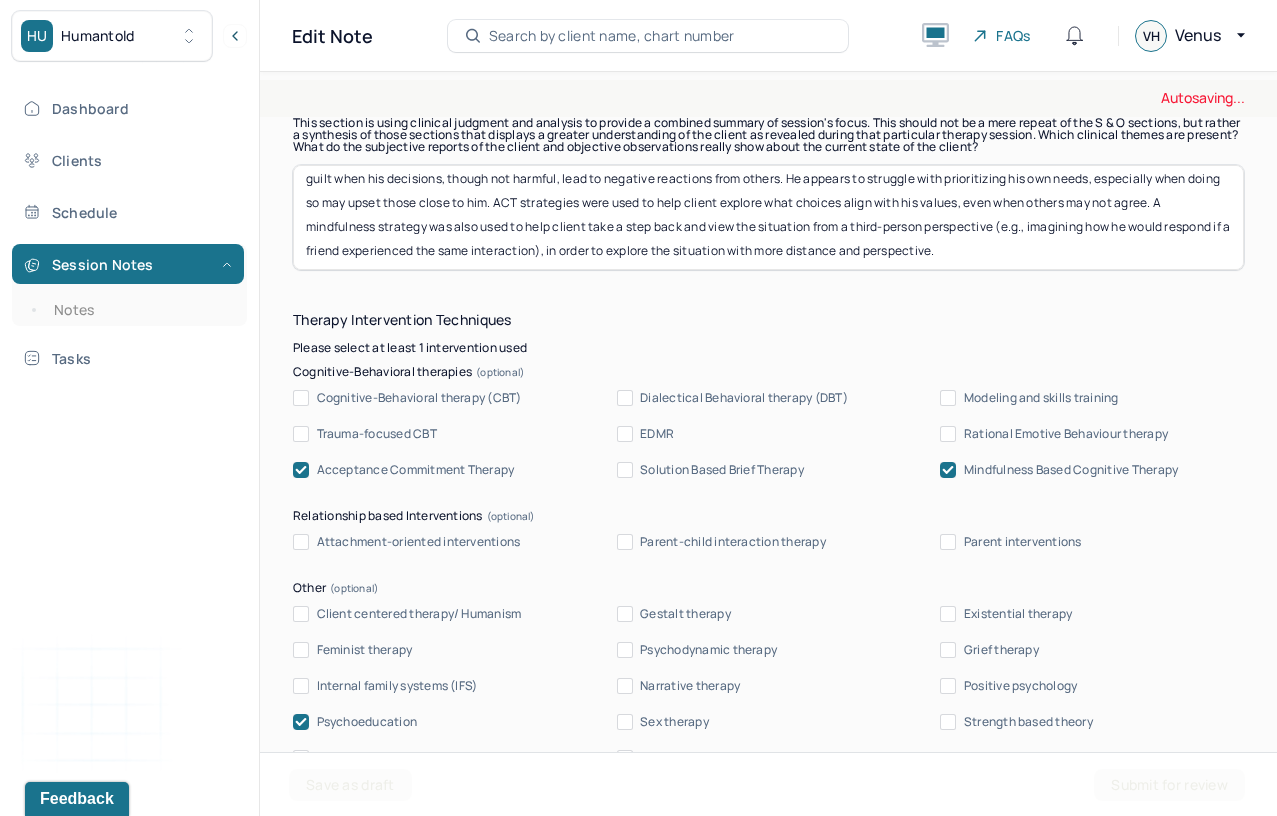 scroll, scrollTop: 40, scrollLeft: 0, axis: vertical 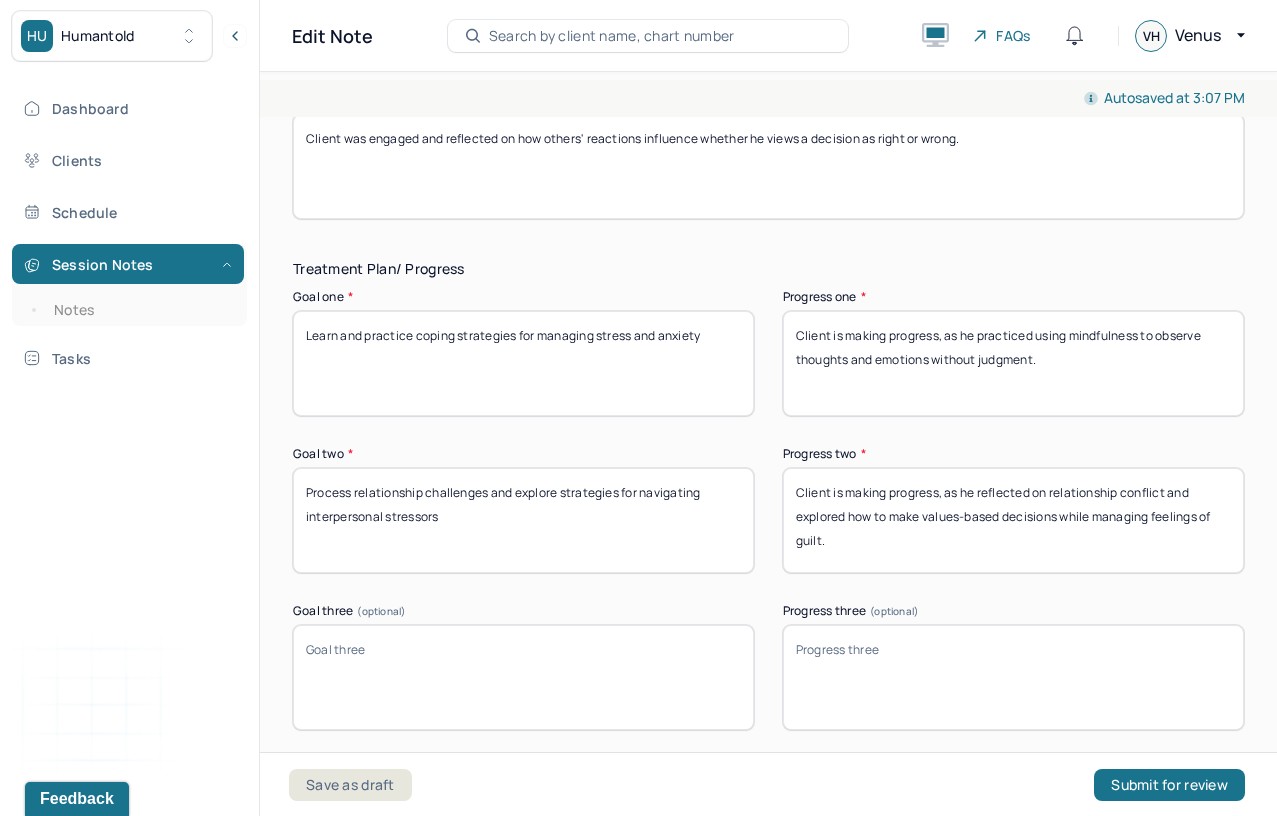 type on "Client continues to experience distress related to relationship stressors, which supports the current diagnosis. In this session, he described difficulty managing guilt when his decisions, though not harmful, lead to negative reactions from others. He appears to struggle with prioritizing his own needs, especially when doing so may upset those close to him. ACT strategies were used to help client explore what choices align with his values, even when others may not agree. A mindfulness strategy was also used to help client take a step back and view the situation from a third-person perspective (e.g., imagining how he would respond if a friend experienced the same interaction), in order to explore the situation with more distance and perspective." 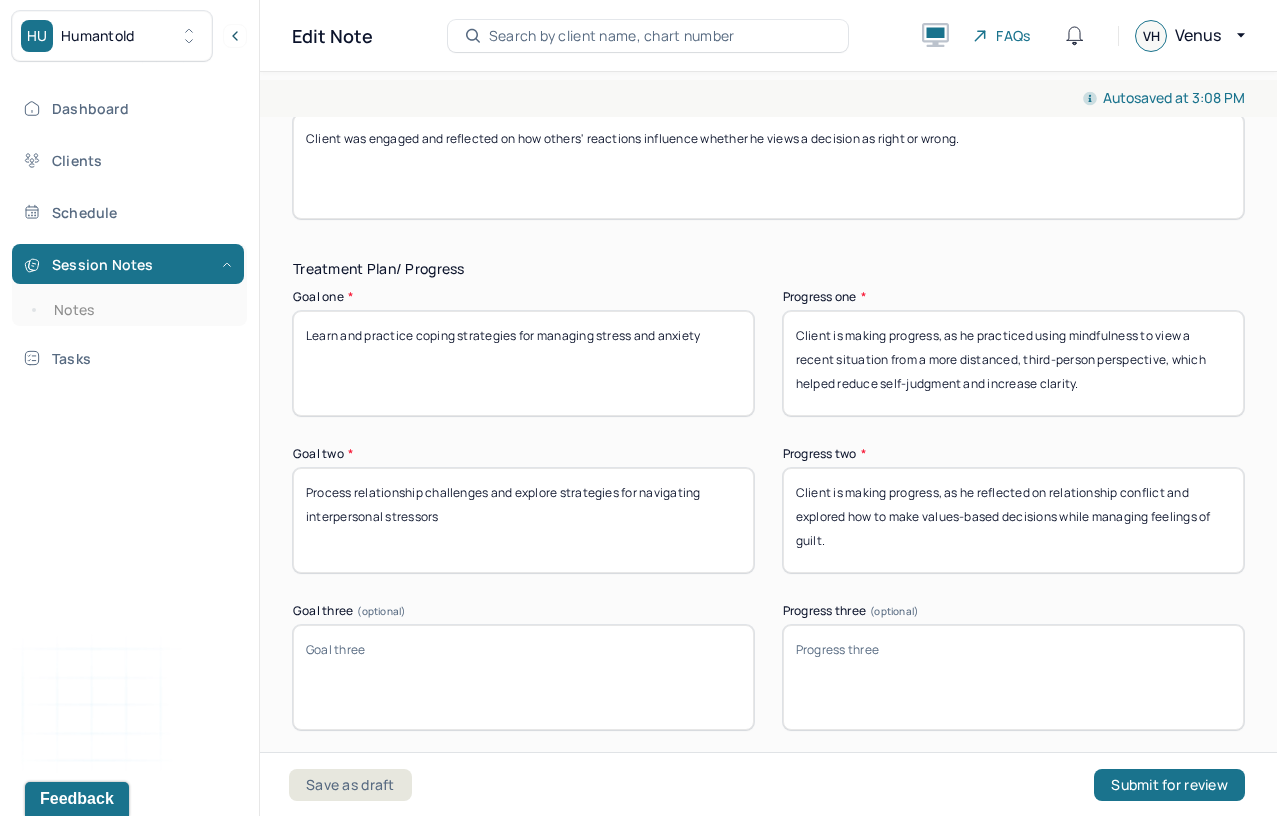 drag, startPoint x: 1092, startPoint y: 360, endPoint x: 970, endPoint y: 360, distance: 122 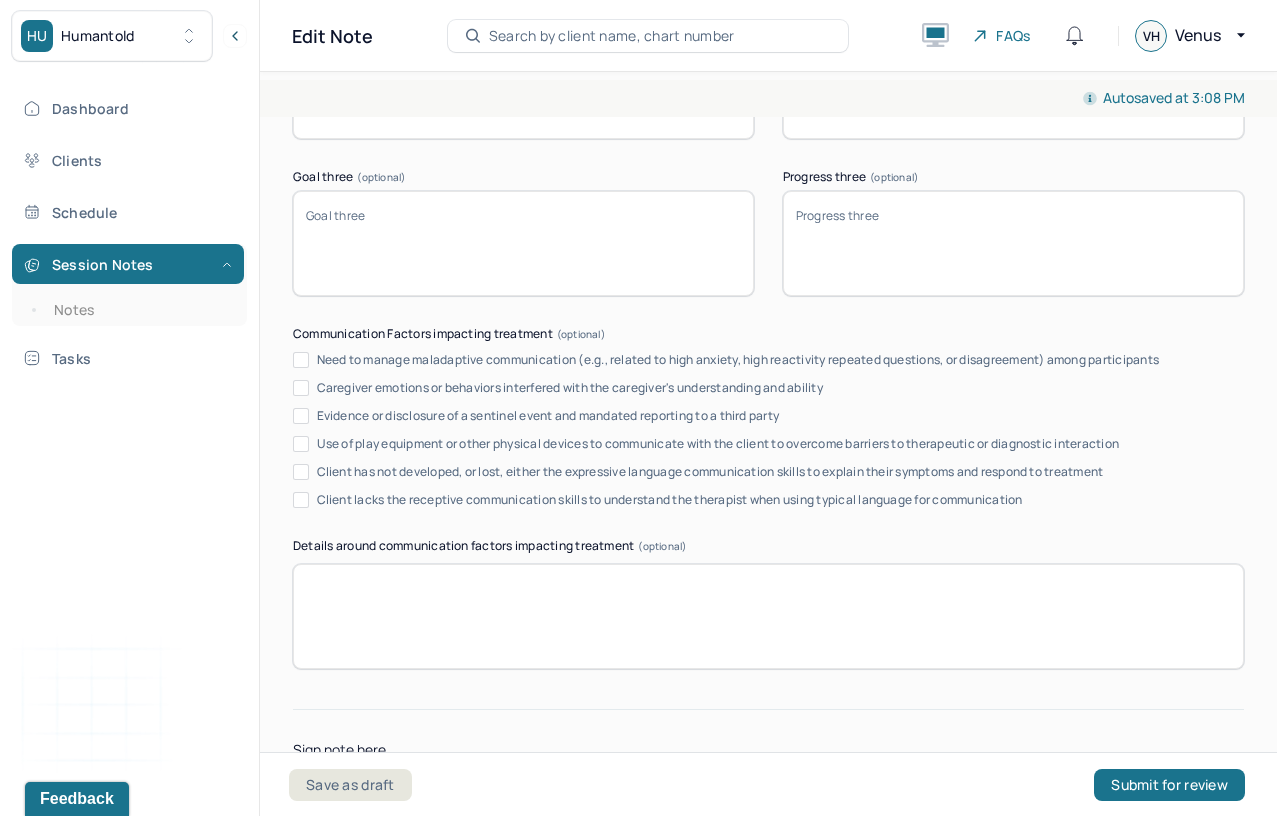 scroll, scrollTop: 3843, scrollLeft: 0, axis: vertical 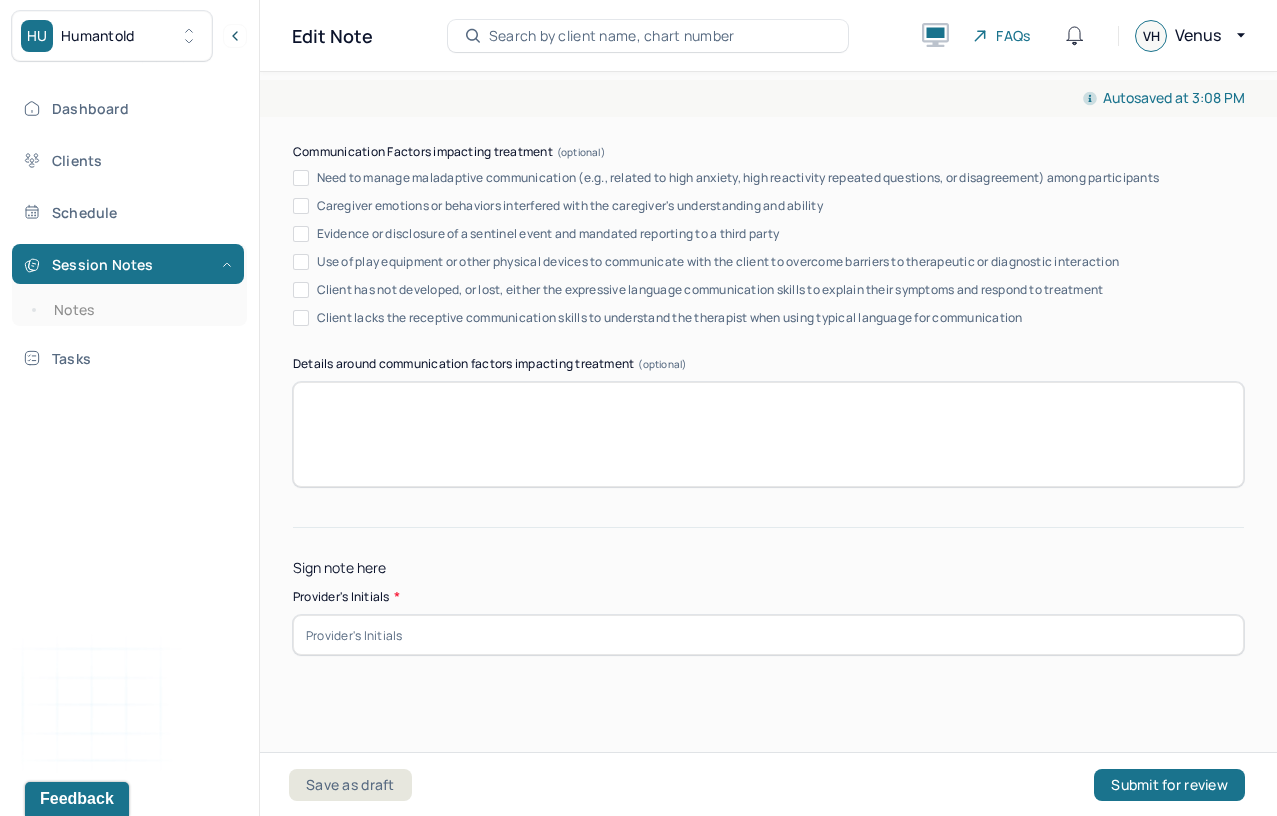 type on "Client is making progress, as he practiced using mindfulness to view a recent situation from a more distanced, third-person perspective, which helped reduce self-judgment." 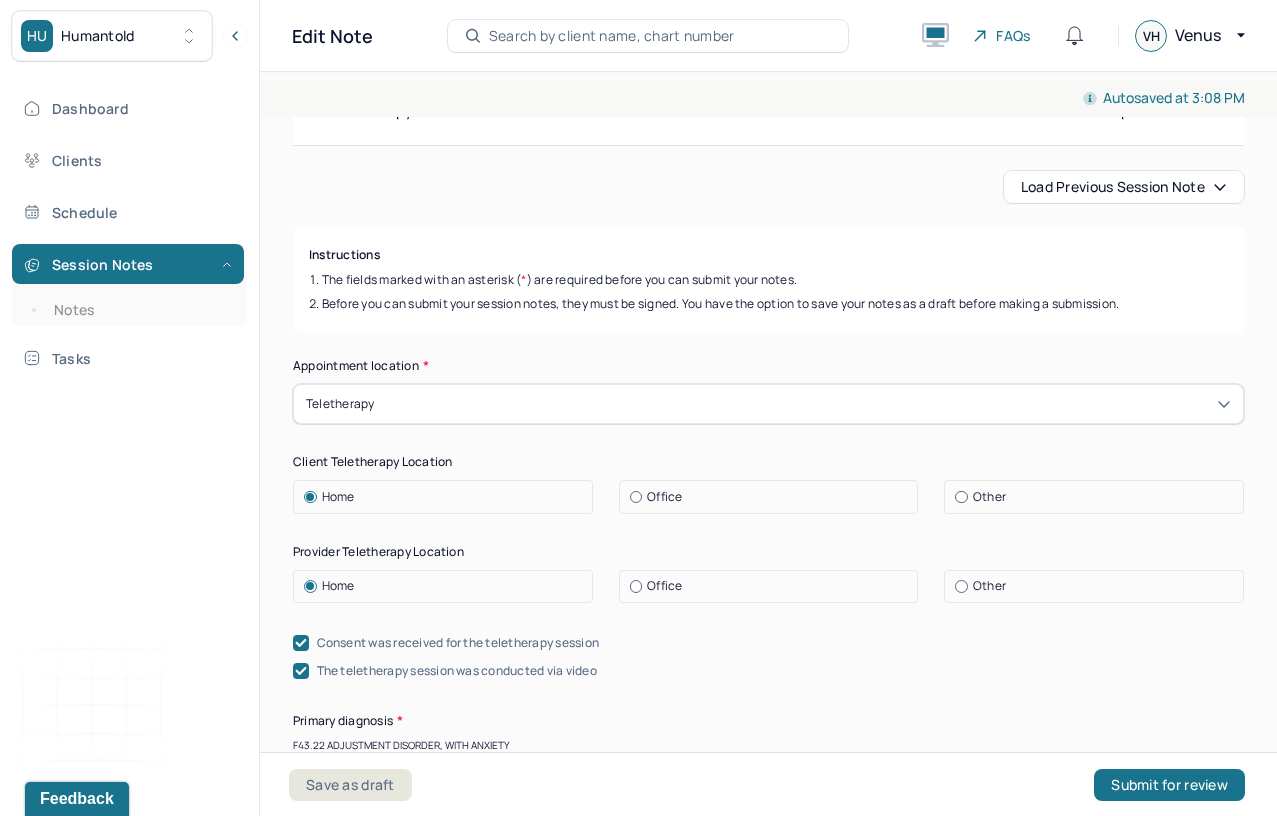 scroll, scrollTop: 0, scrollLeft: 0, axis: both 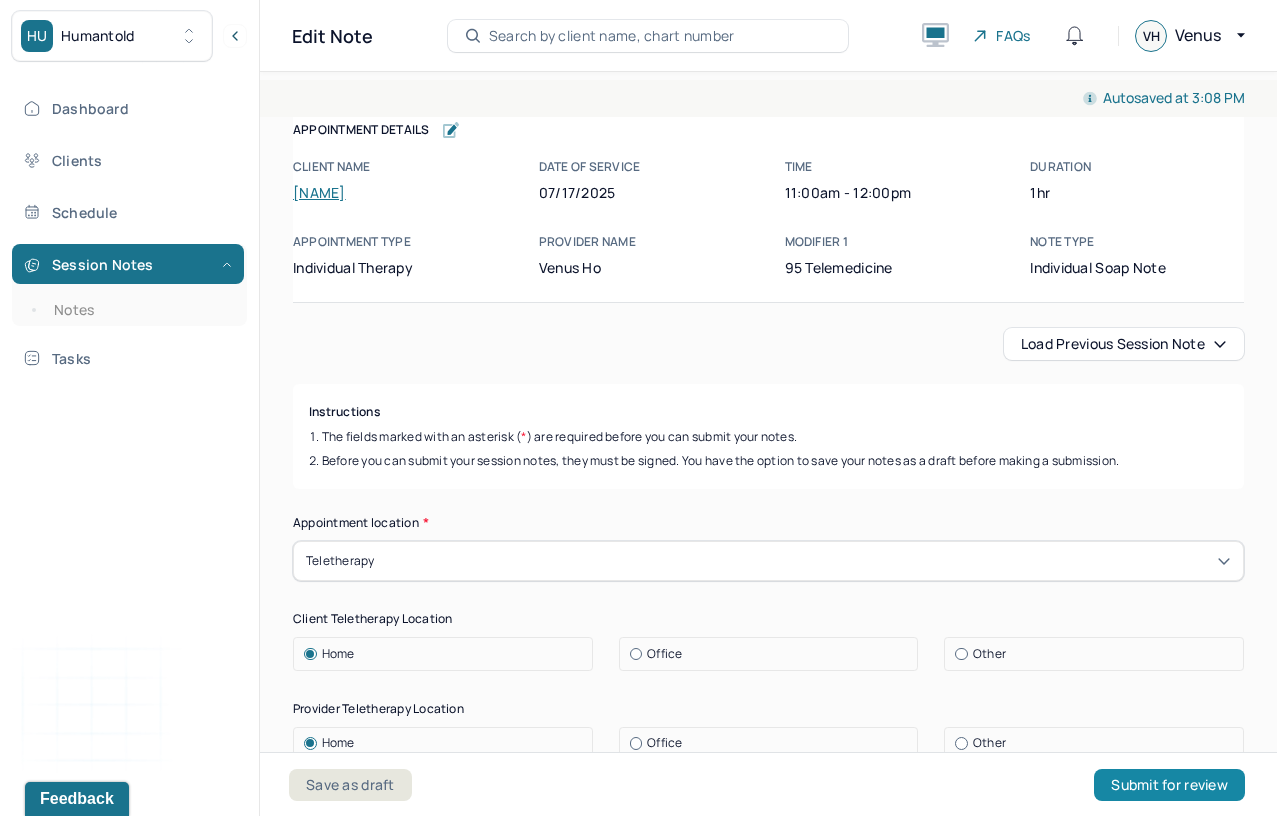 type on "VH" 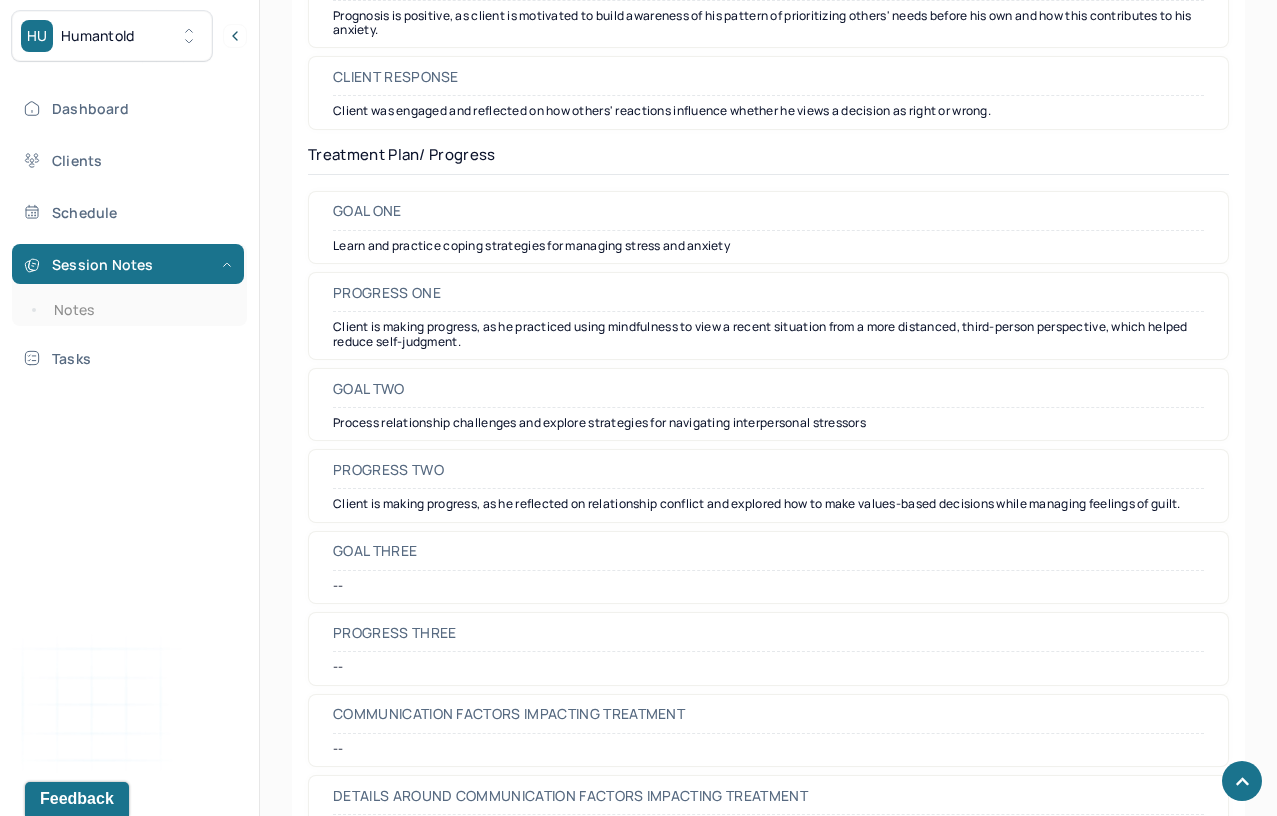 scroll, scrollTop: 2938, scrollLeft: 0, axis: vertical 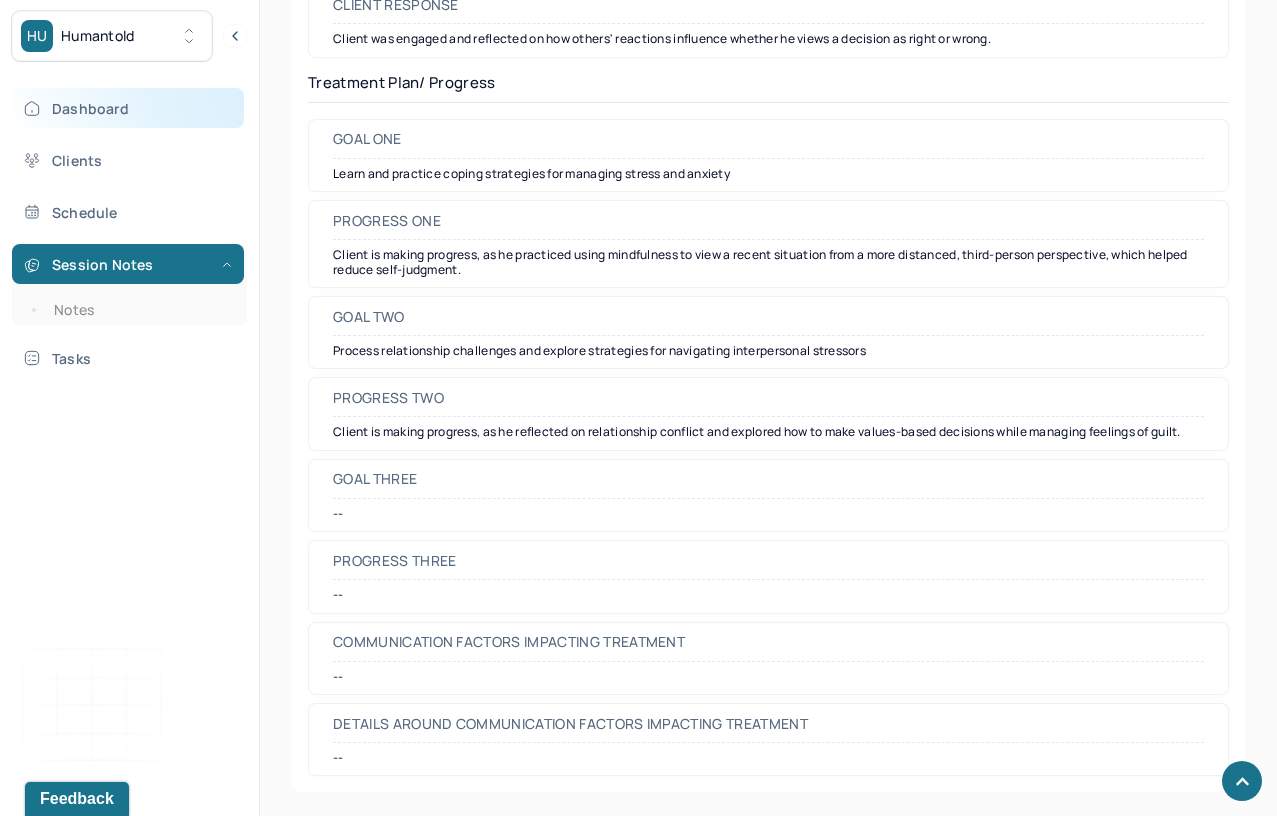 click on "Dashboard" at bounding box center (128, 108) 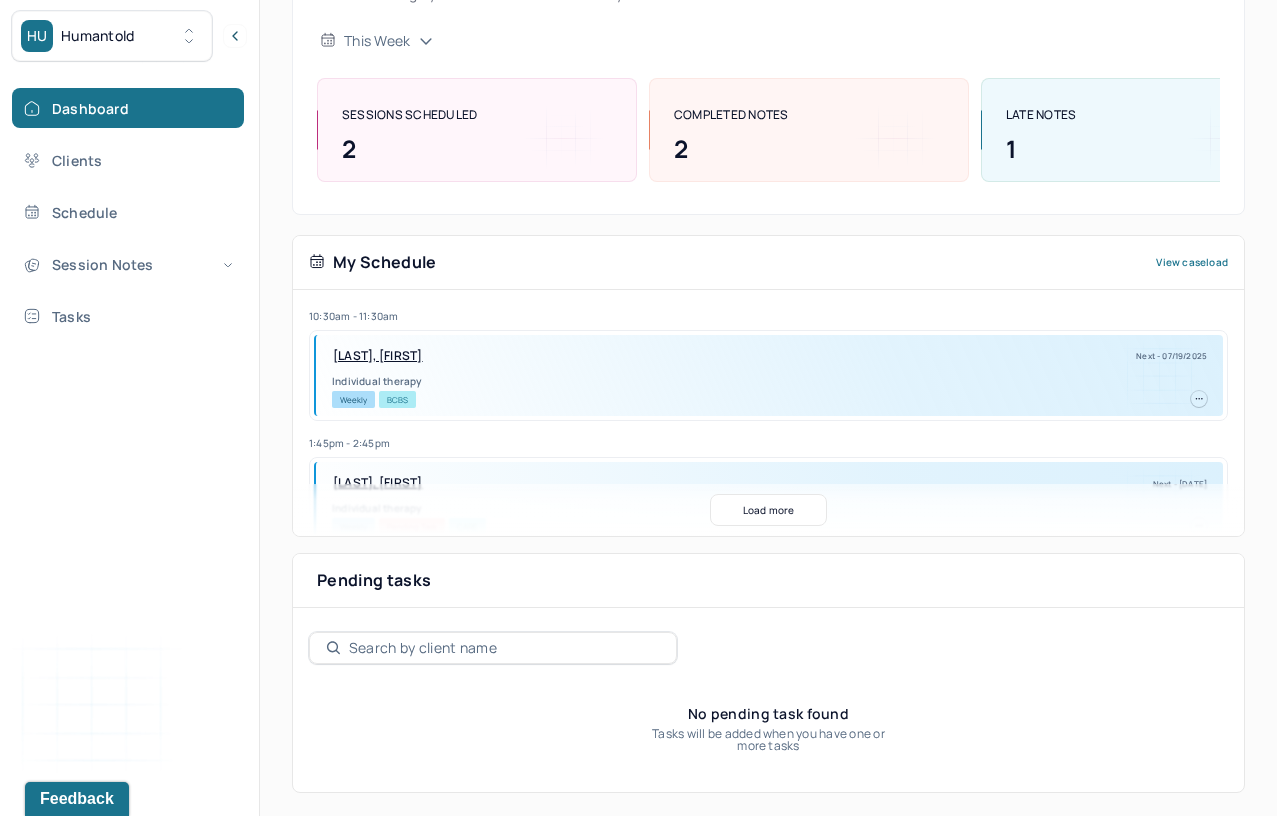 scroll, scrollTop: 0, scrollLeft: 0, axis: both 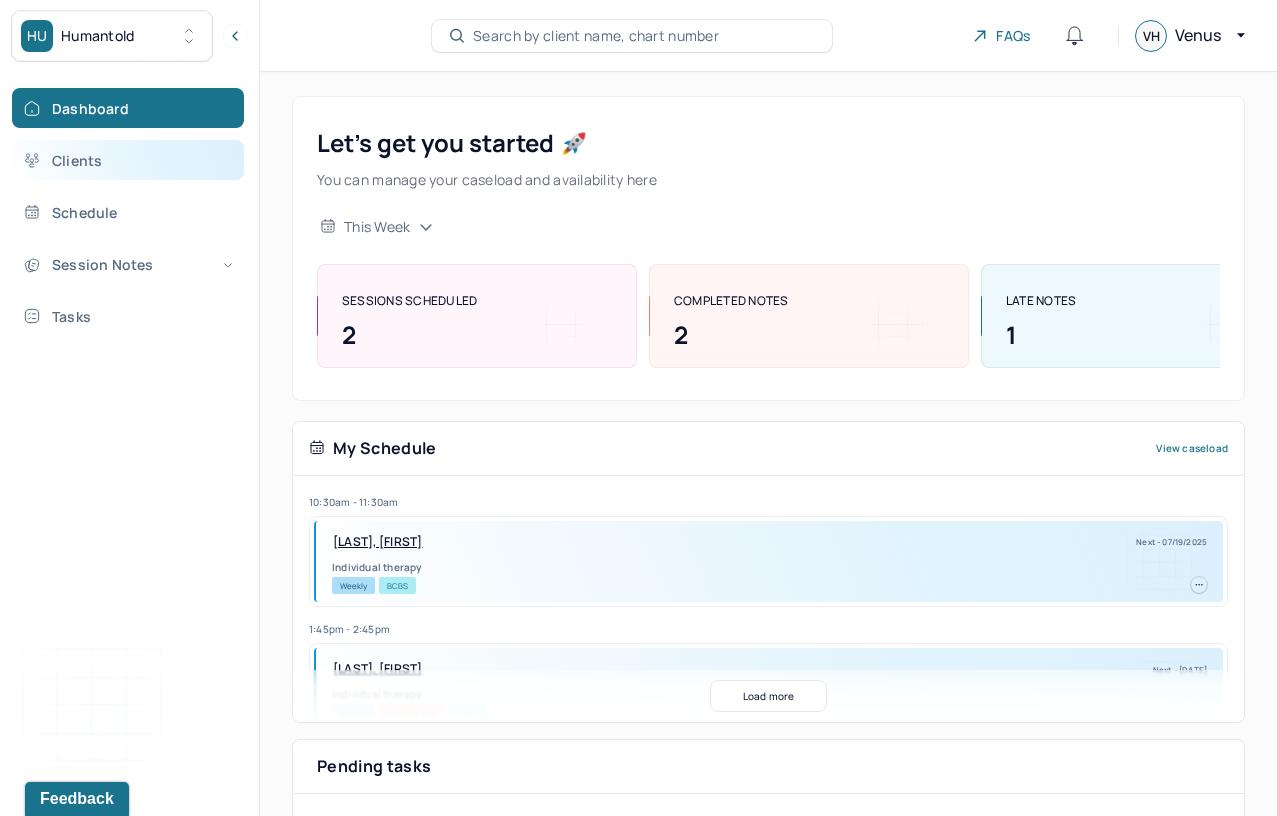 click on "Clients" at bounding box center (128, 160) 